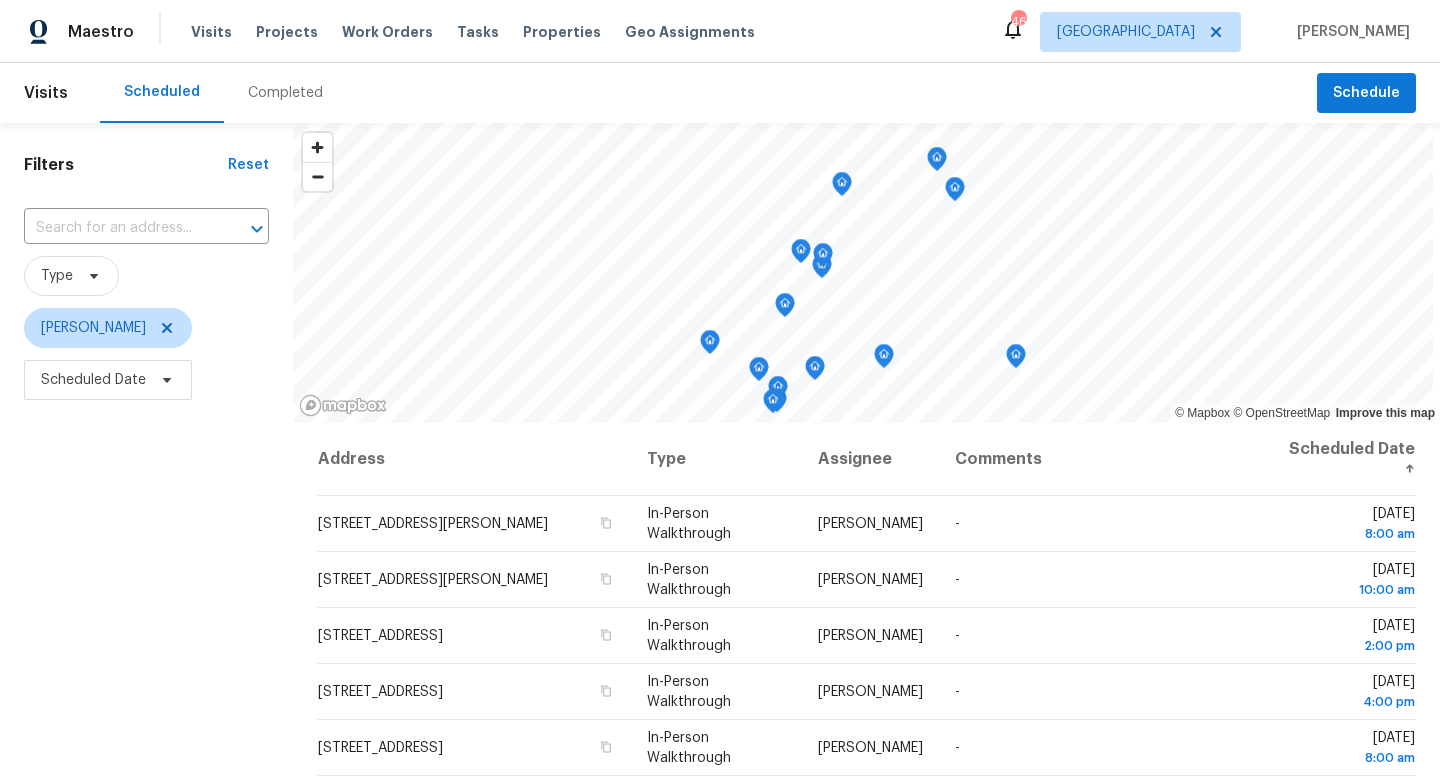 scroll, scrollTop: 0, scrollLeft: 0, axis: both 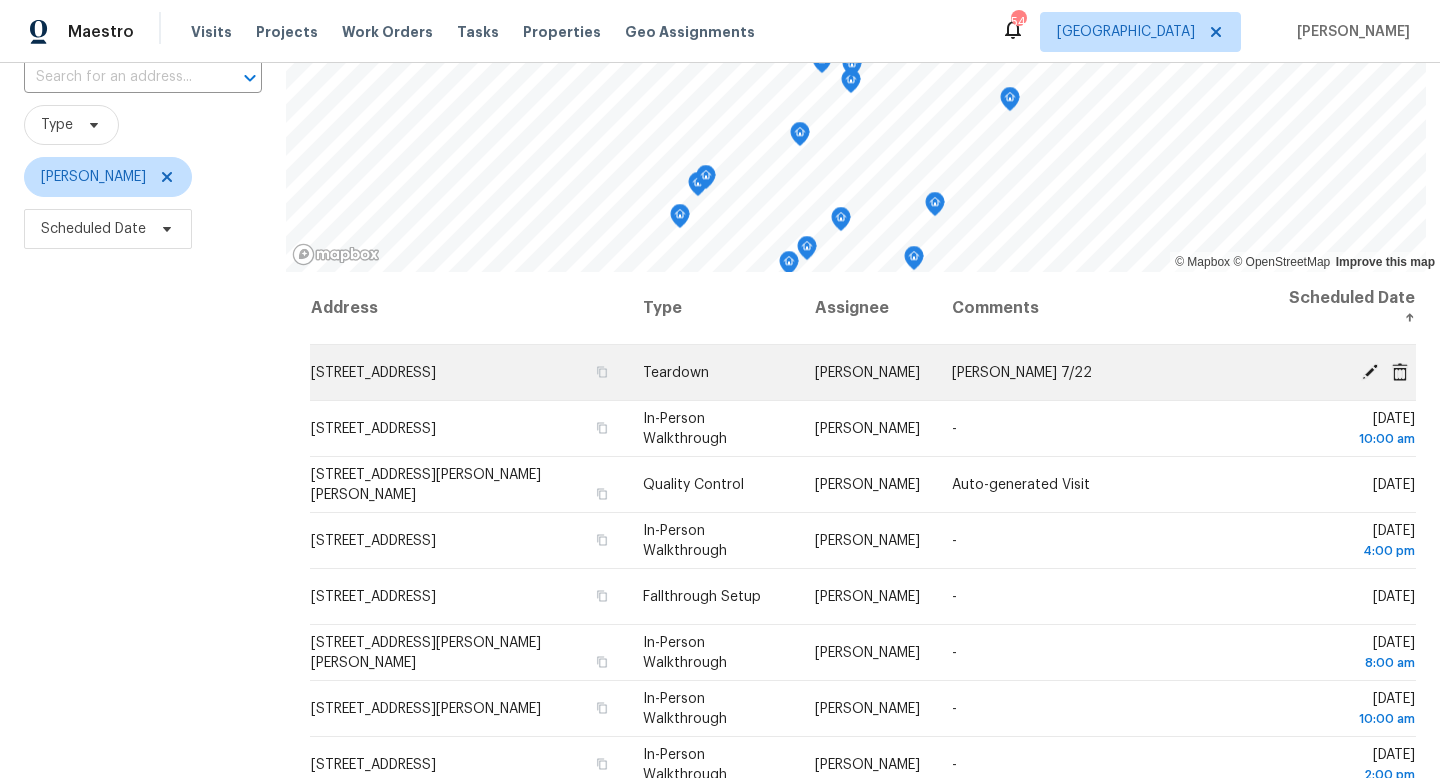 click 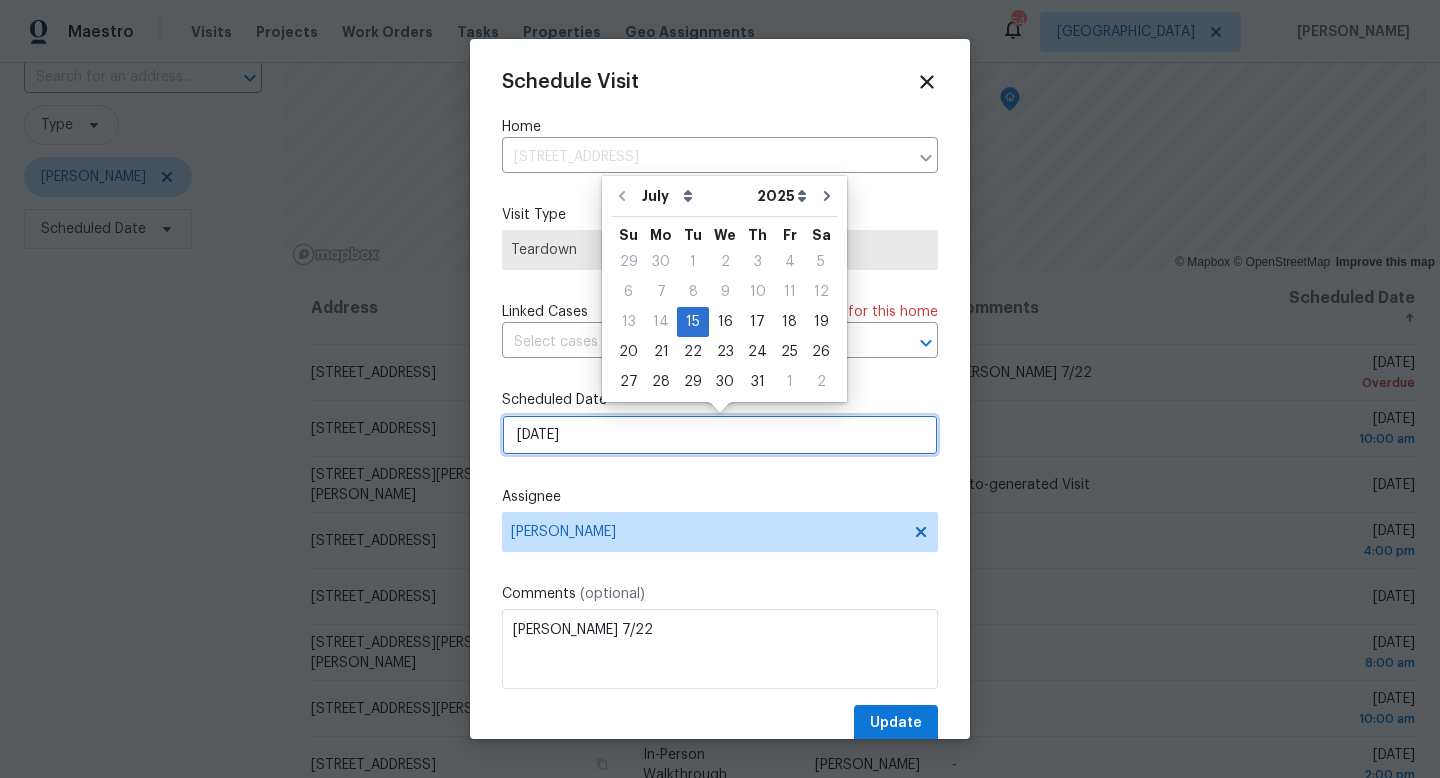 click on "7/15/2025" at bounding box center [720, 435] 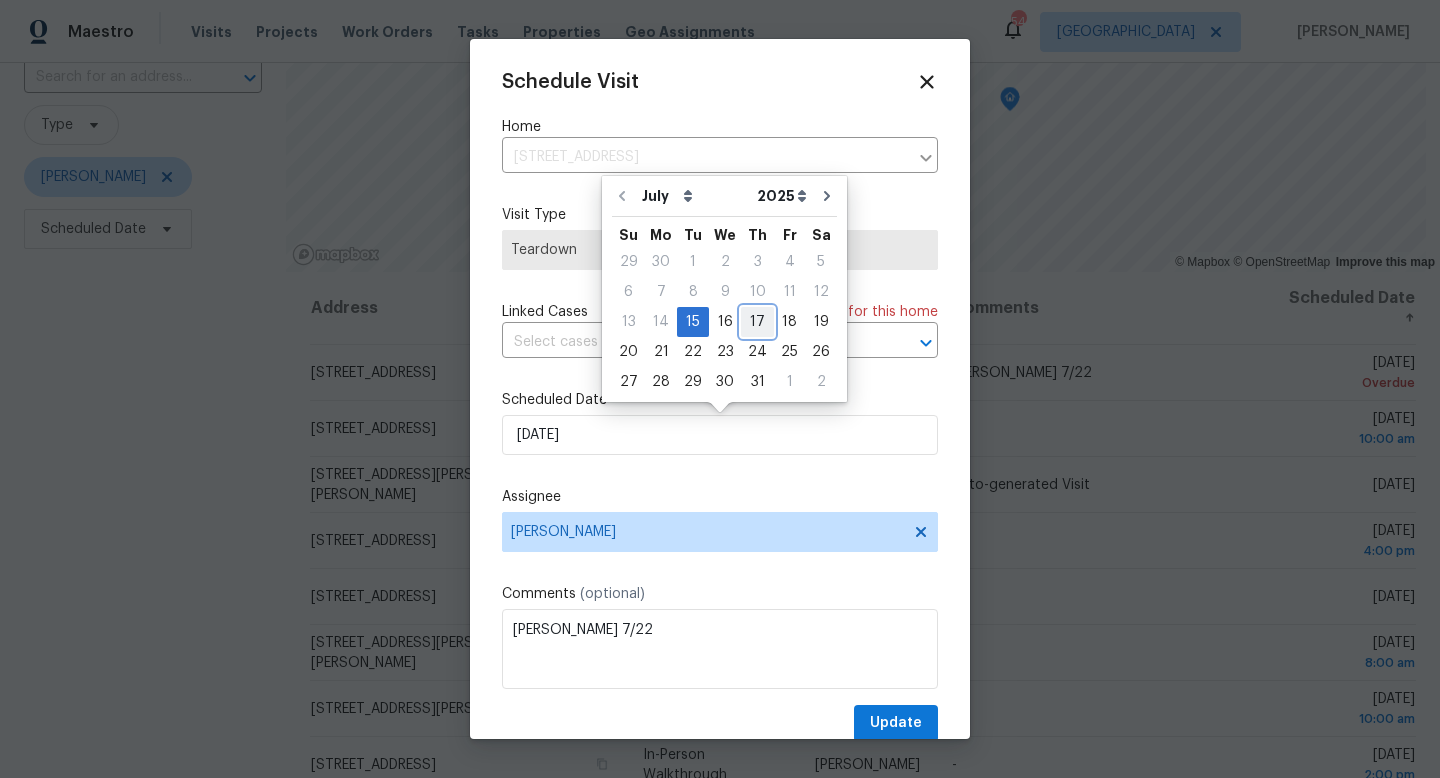 click on "17" at bounding box center [757, 322] 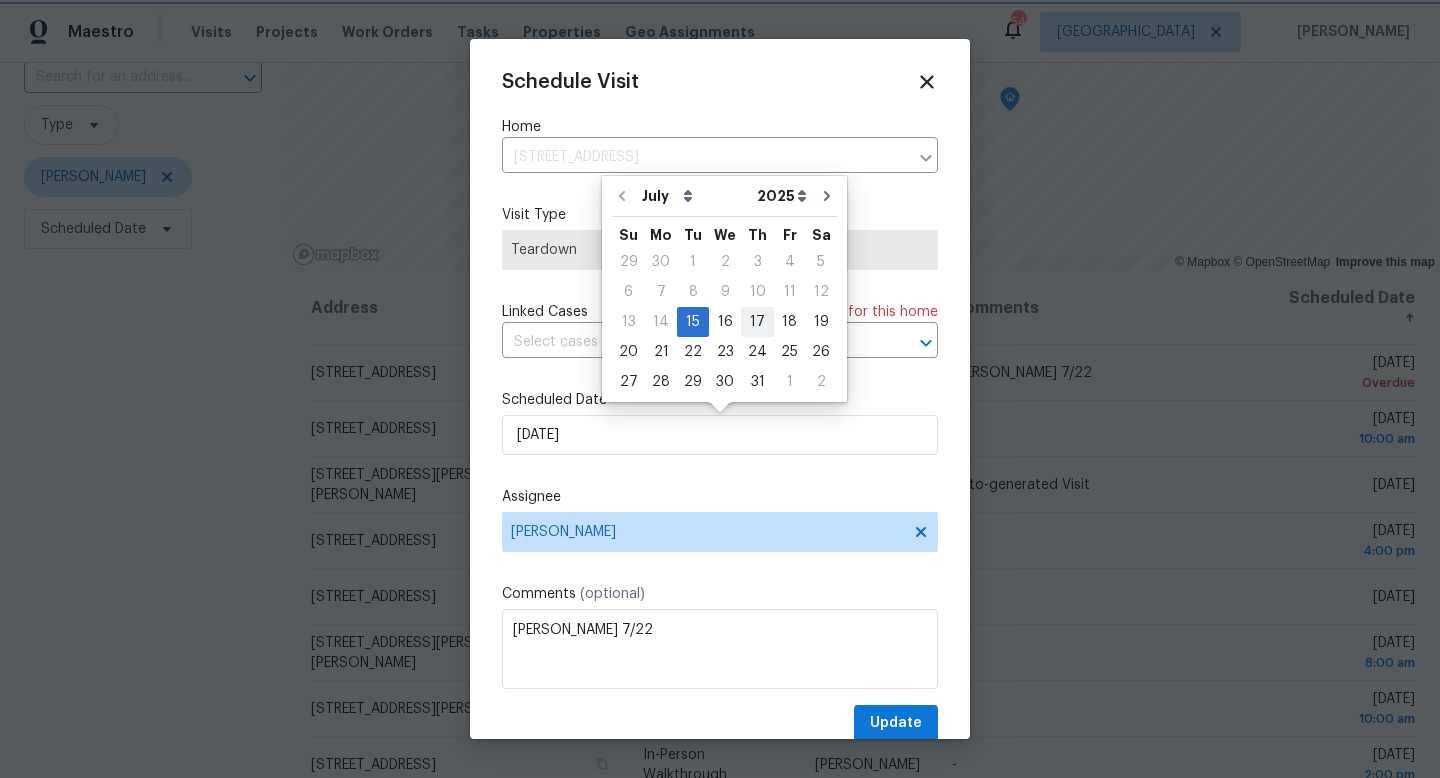 type on "[DATE]" 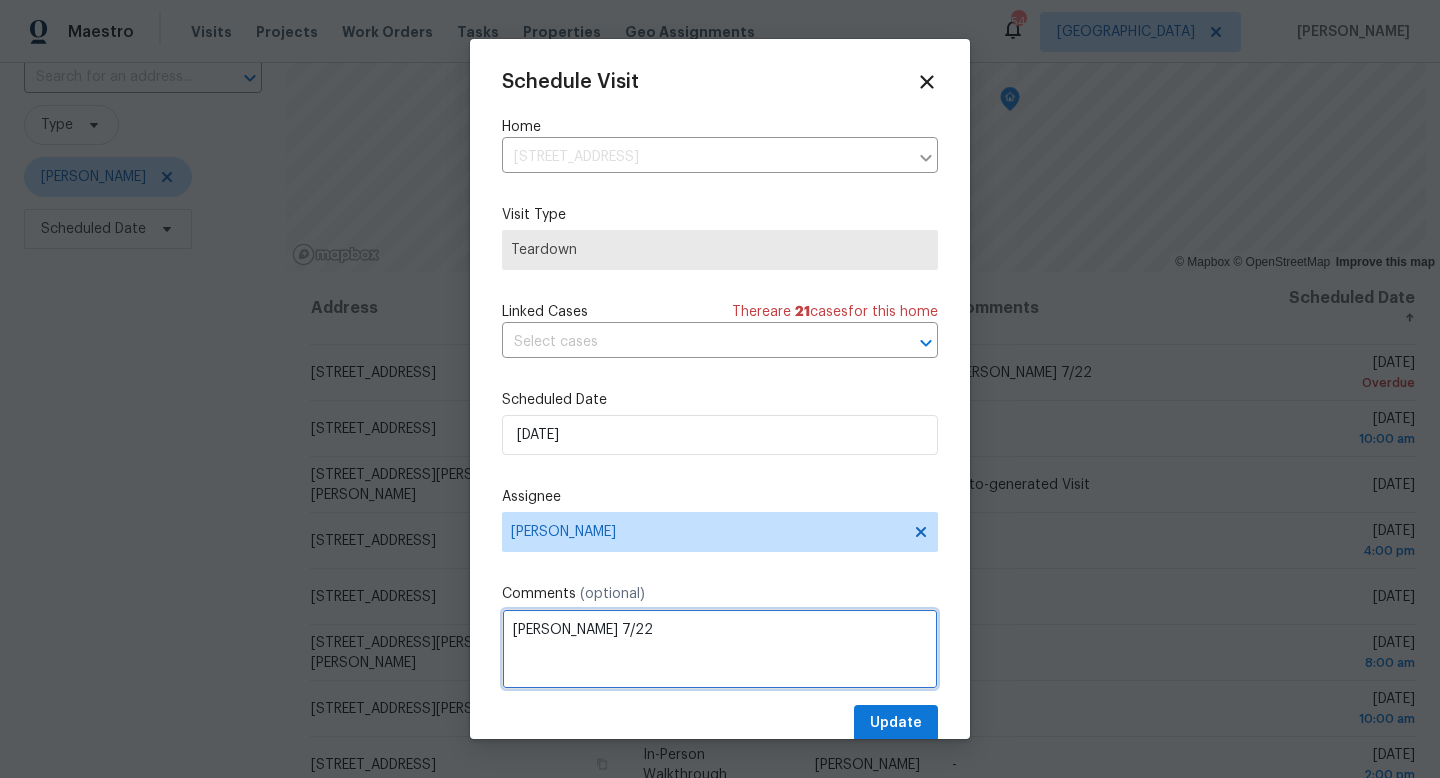 click on "COE 7/22" at bounding box center [720, 649] 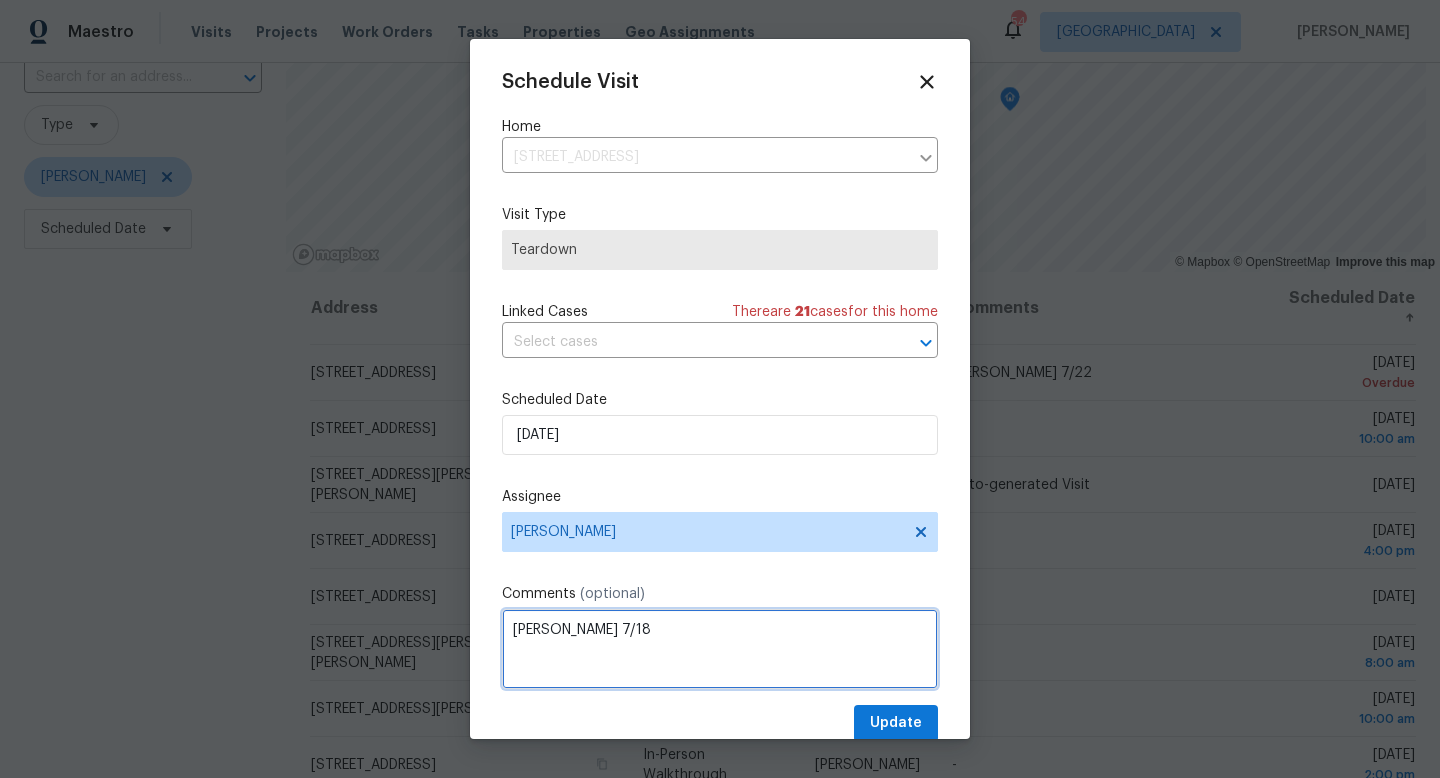 type on "COE 7/18" 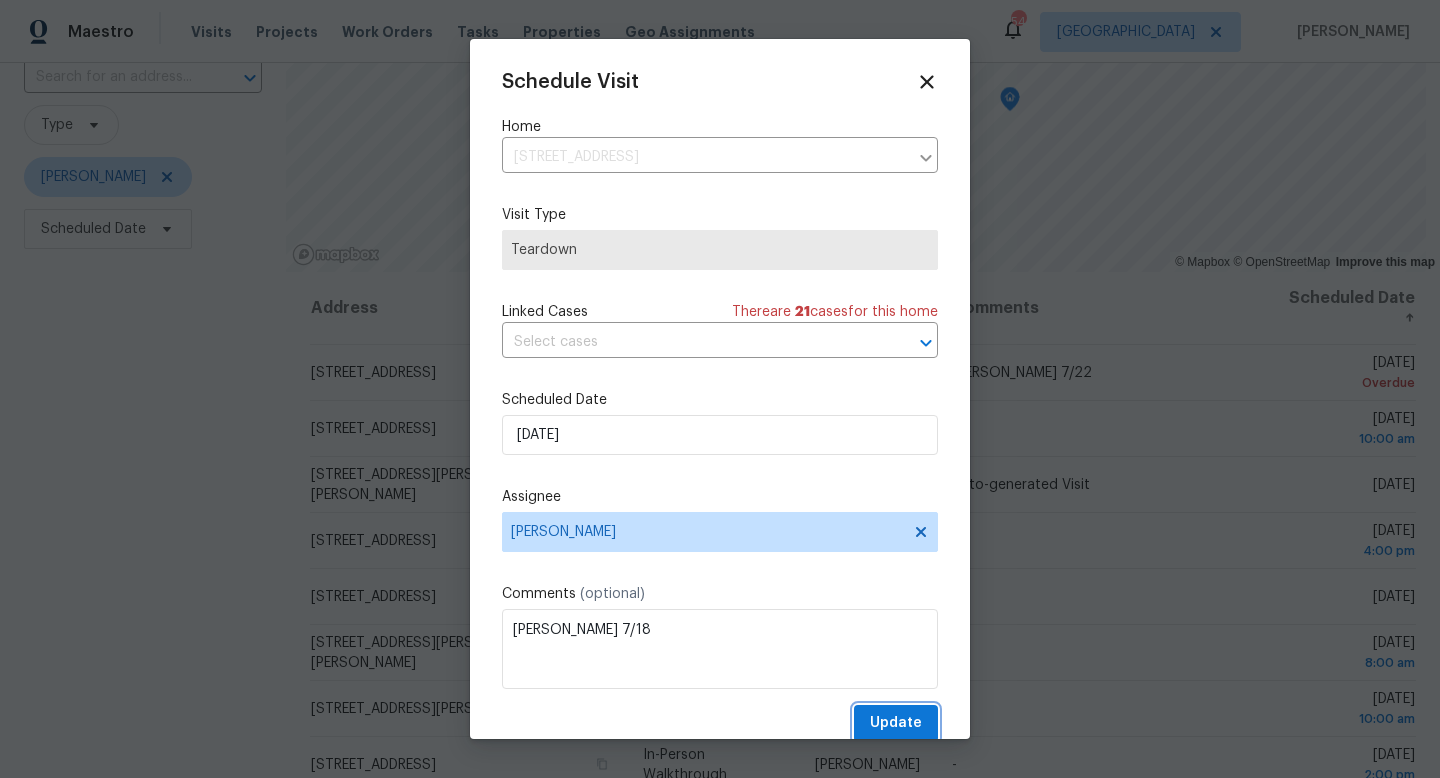 click on "Update" at bounding box center (896, 723) 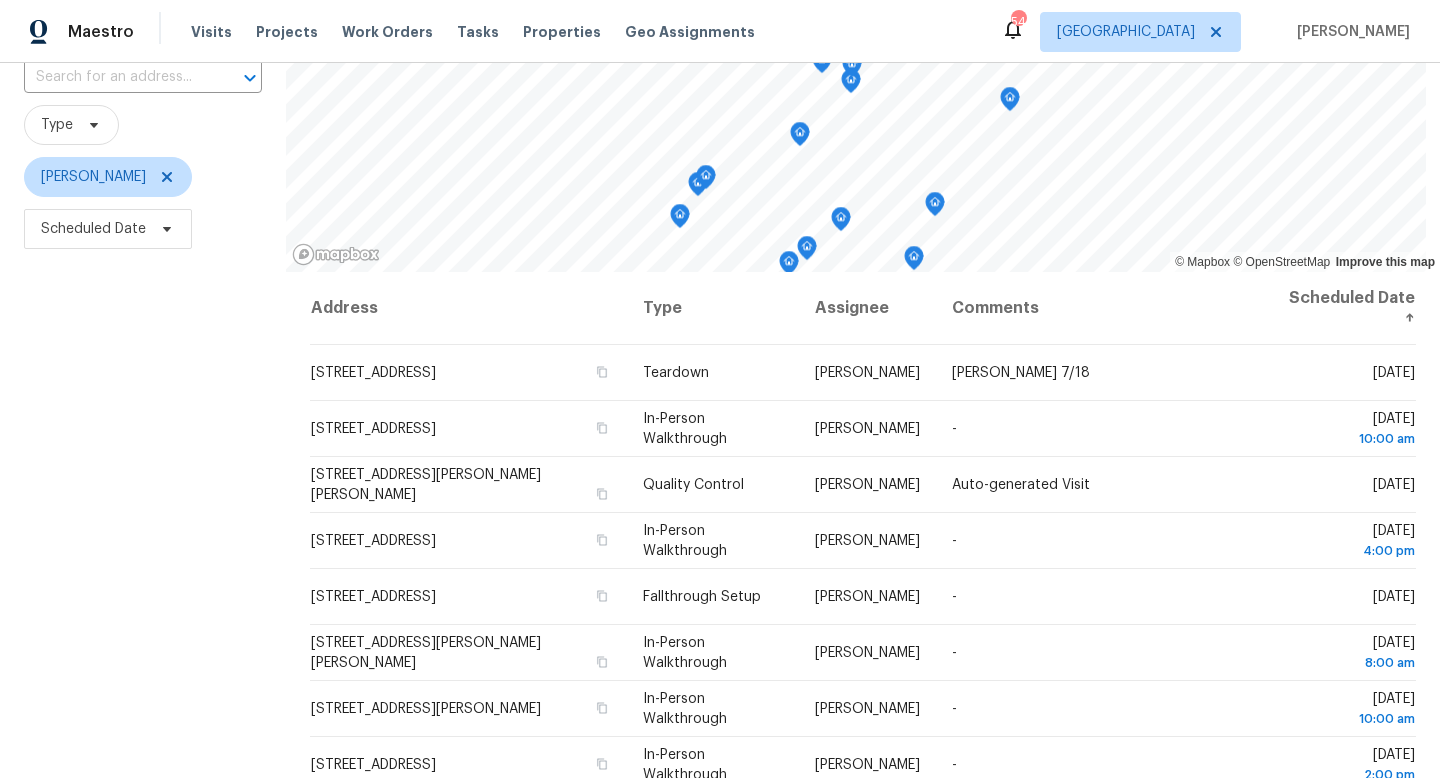 scroll, scrollTop: 0, scrollLeft: 0, axis: both 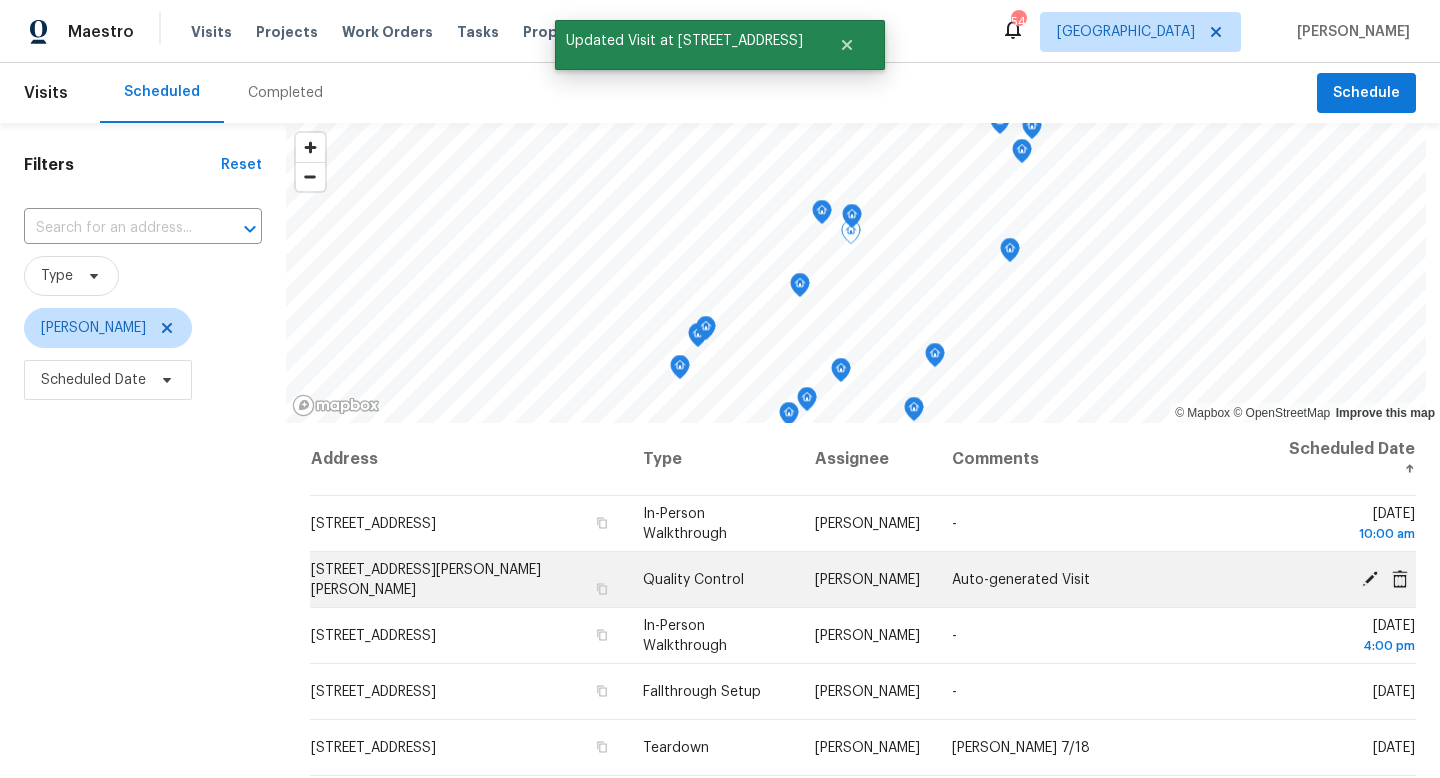 click 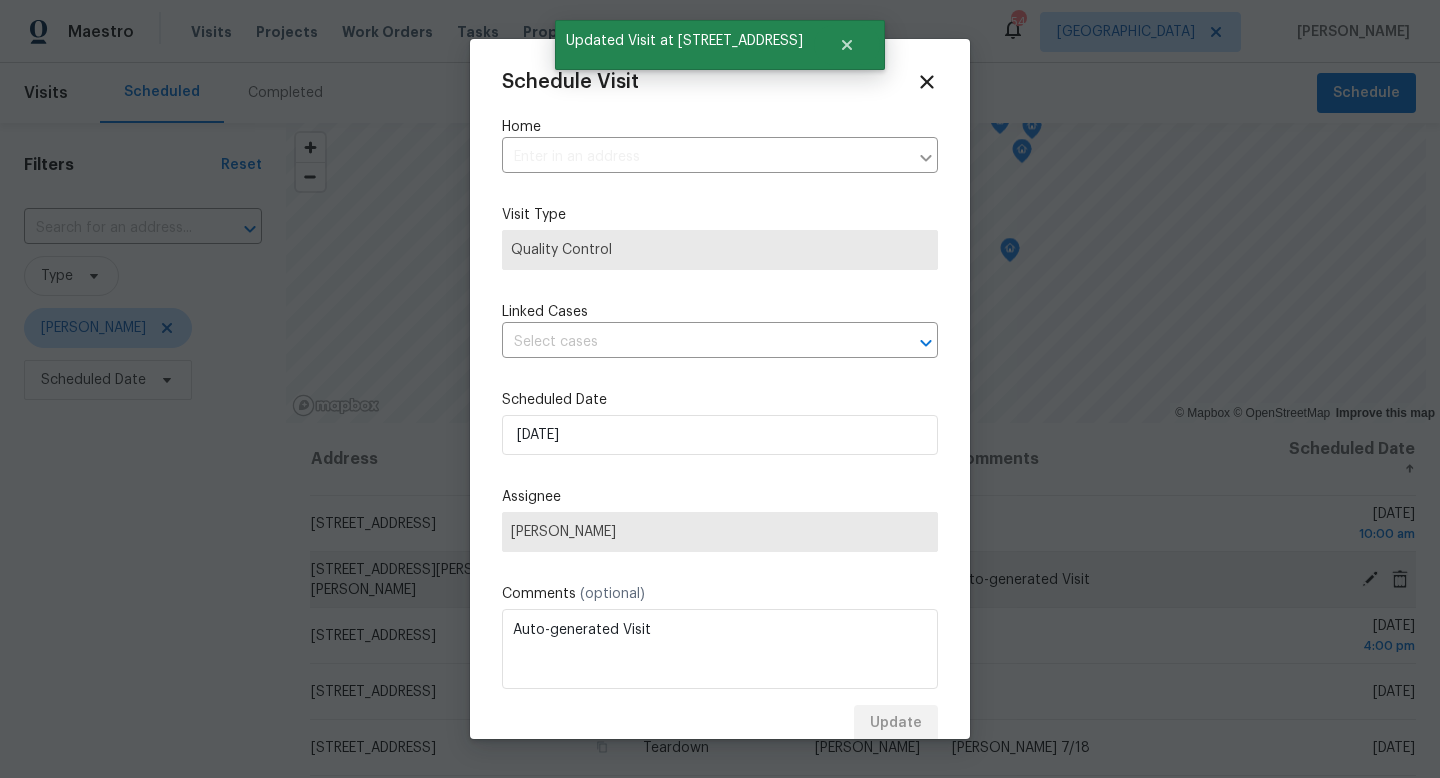 type on "16624 J Cheshier Ct, Justin, TX 76247" 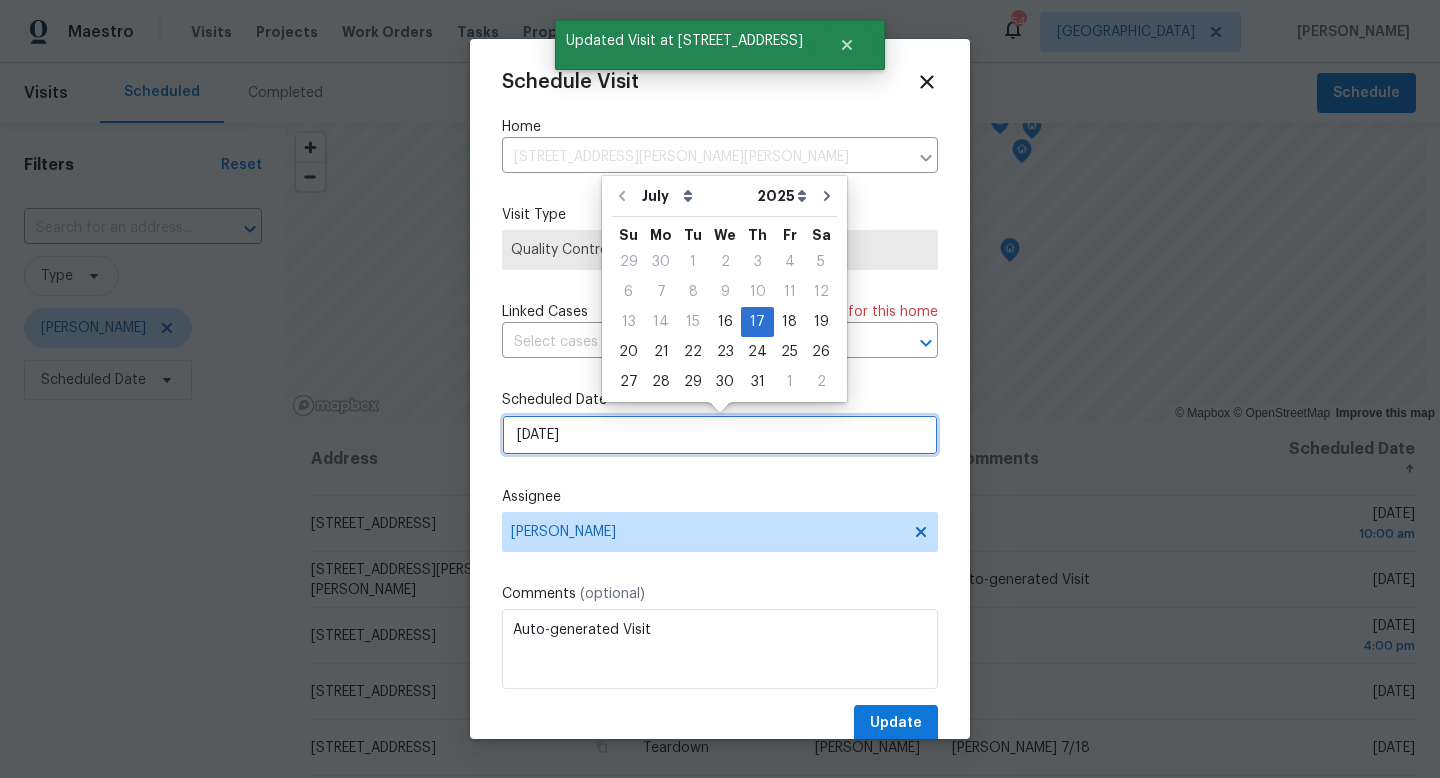 click on "7/17/2025" at bounding box center (720, 435) 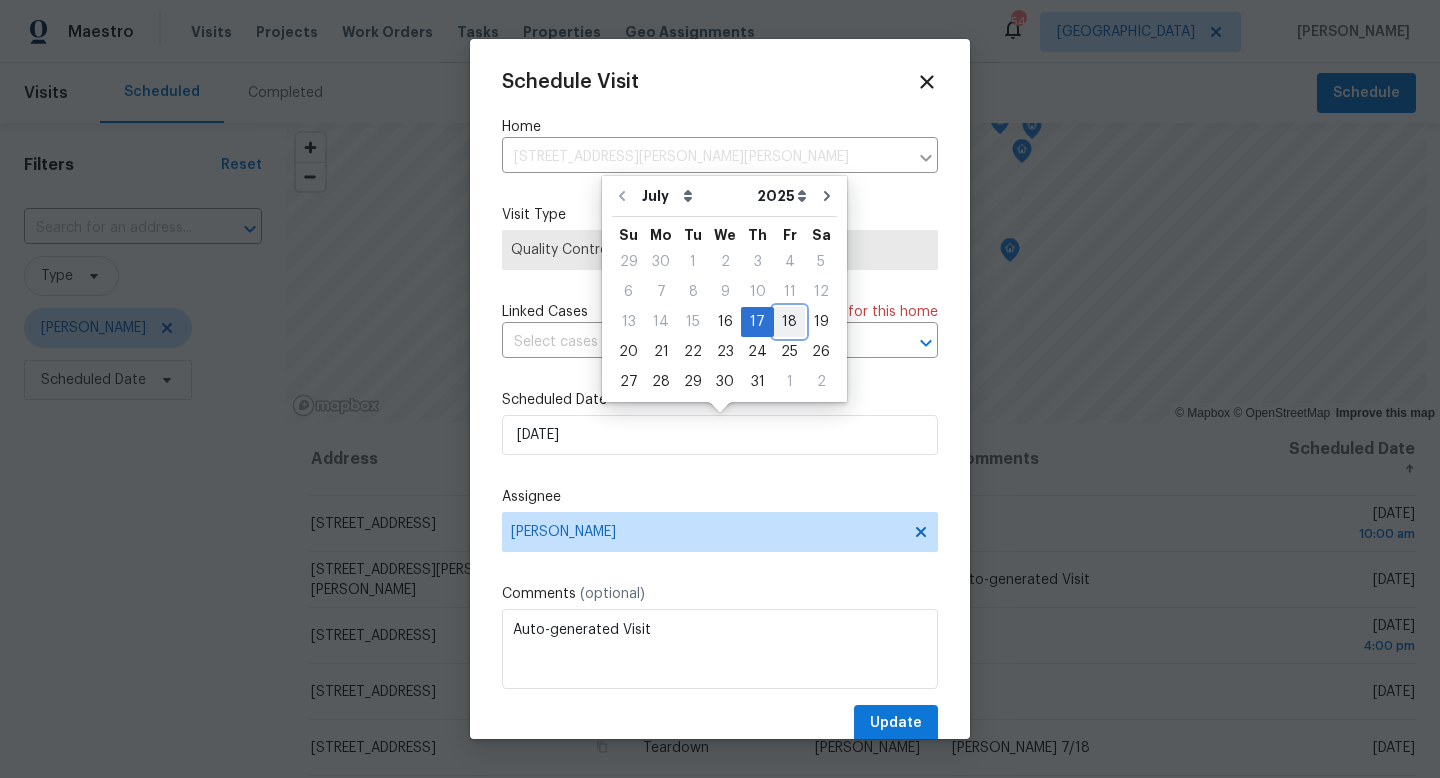 click on "18" at bounding box center (789, 322) 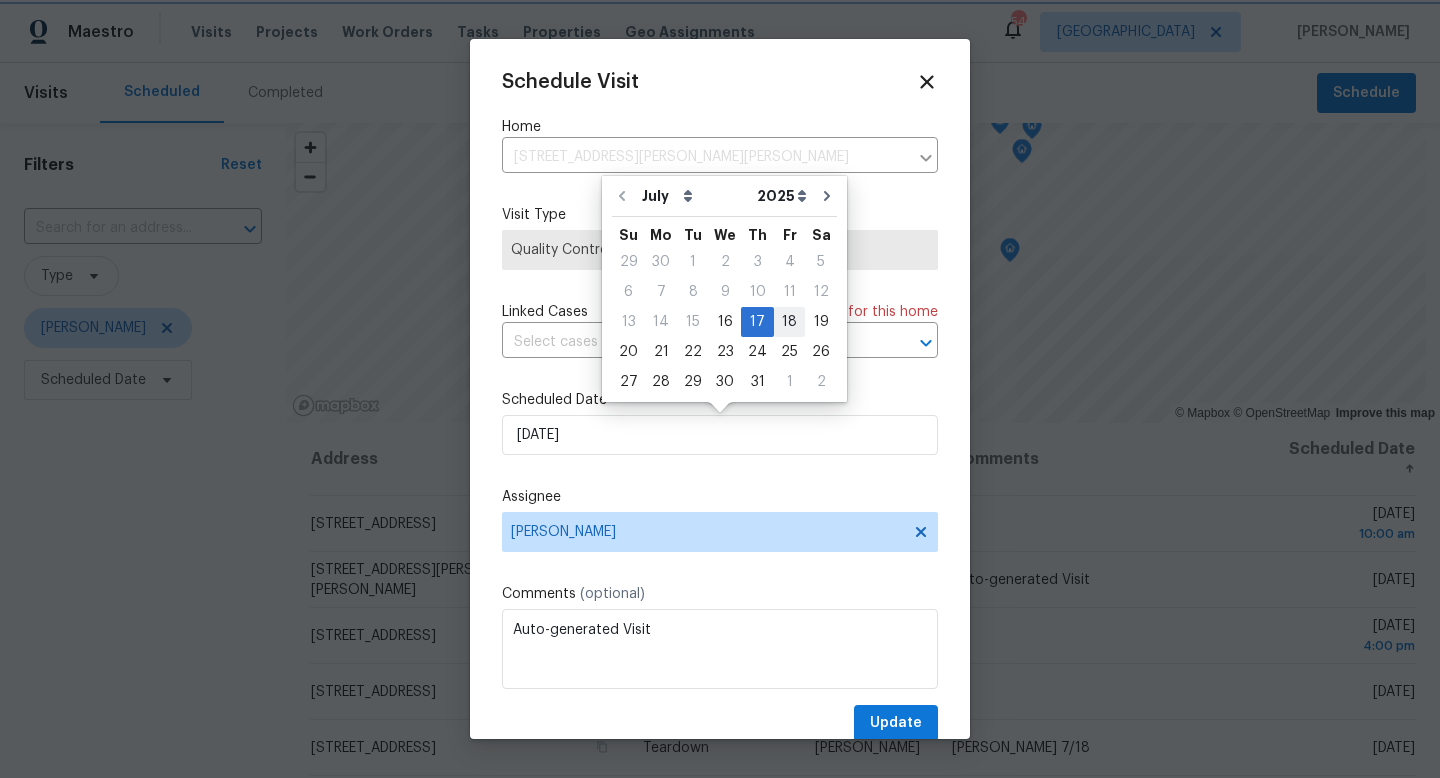 type on "7/18/2025" 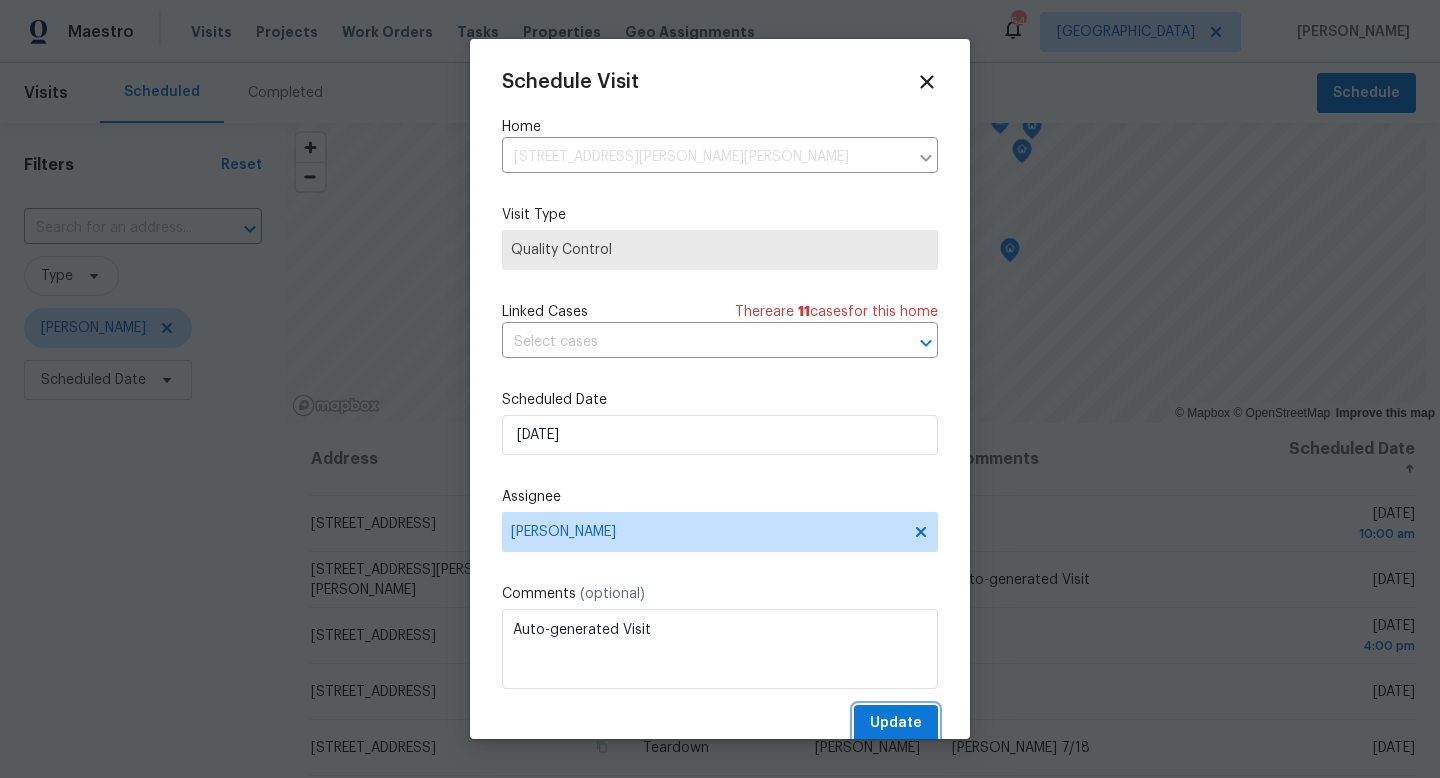 click on "Update" at bounding box center [896, 723] 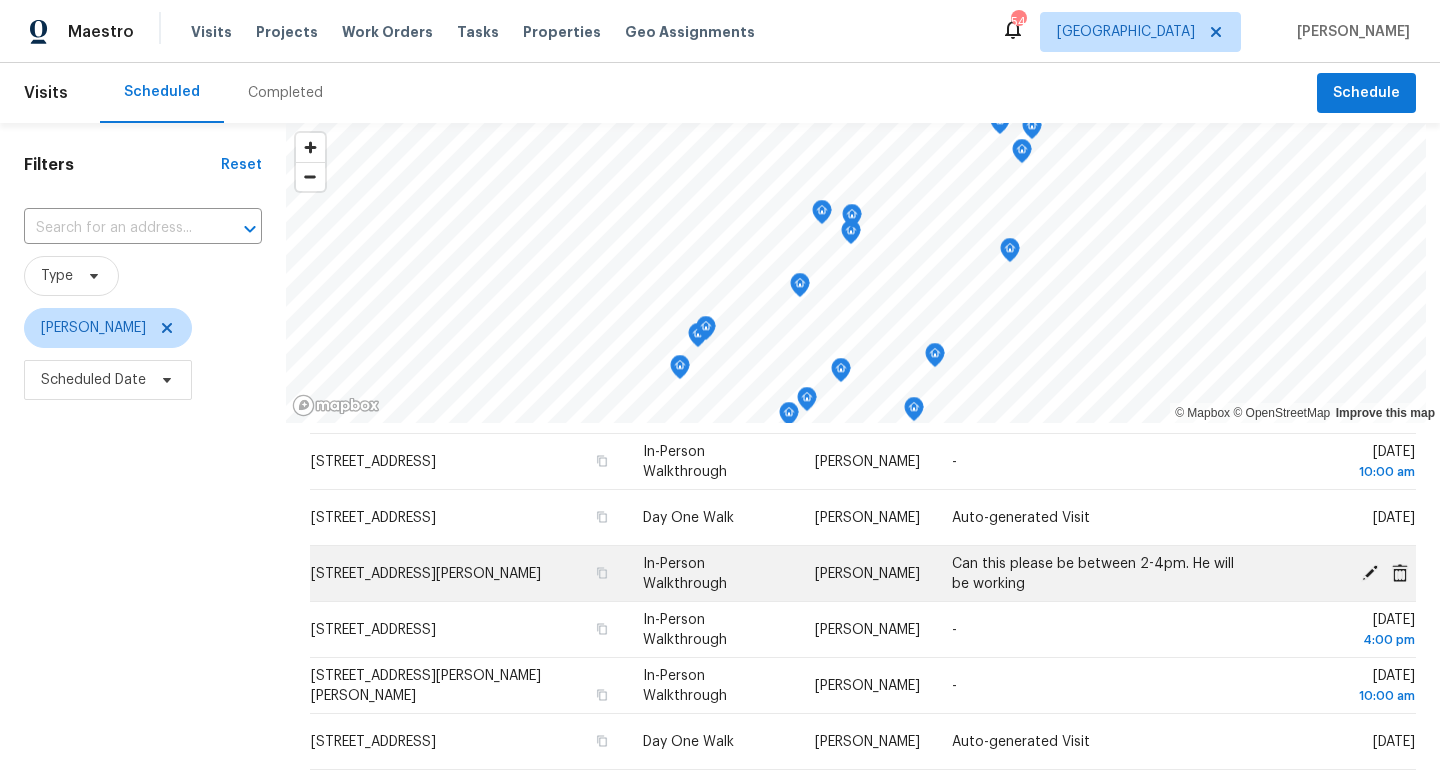 scroll, scrollTop: 623, scrollLeft: 0, axis: vertical 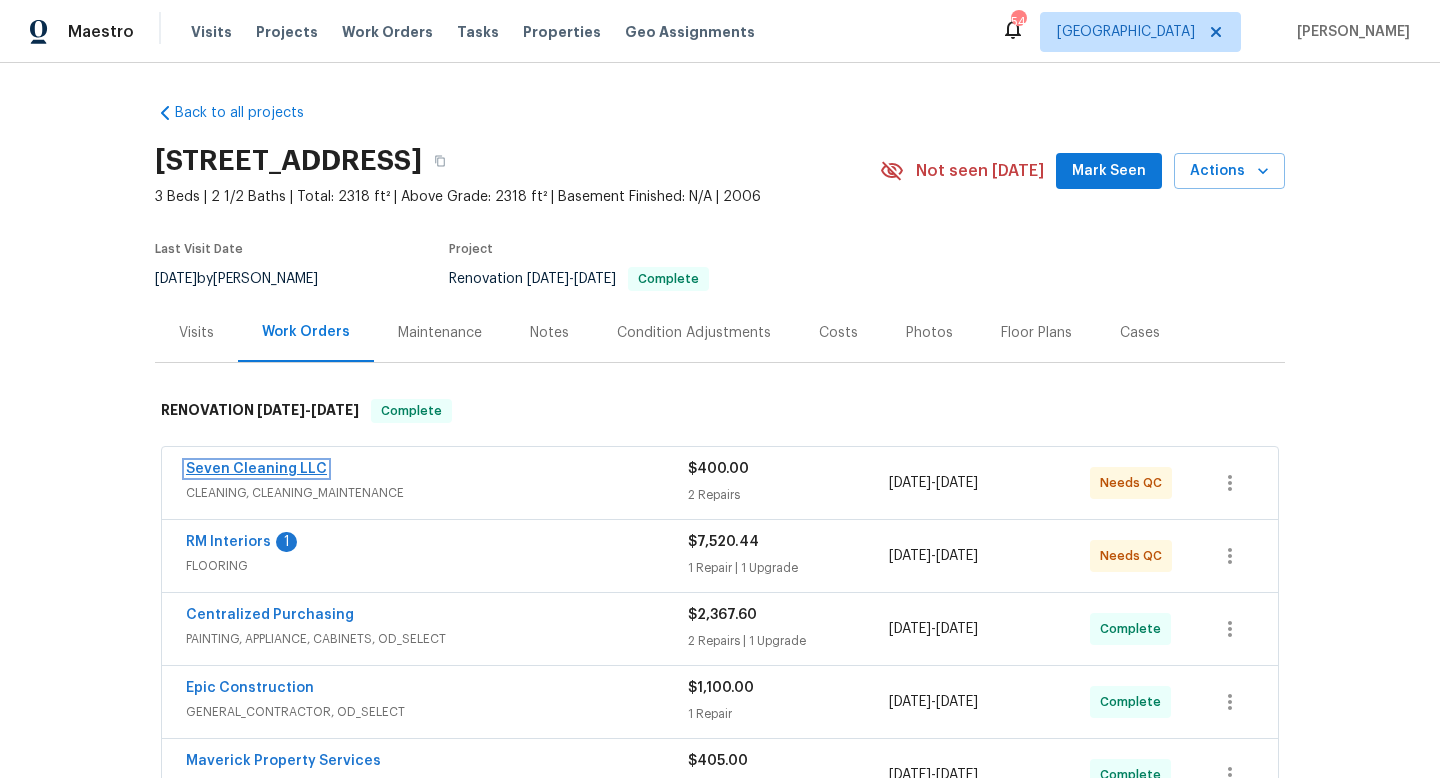 click on "Seven Cleaning LLC" at bounding box center (256, 469) 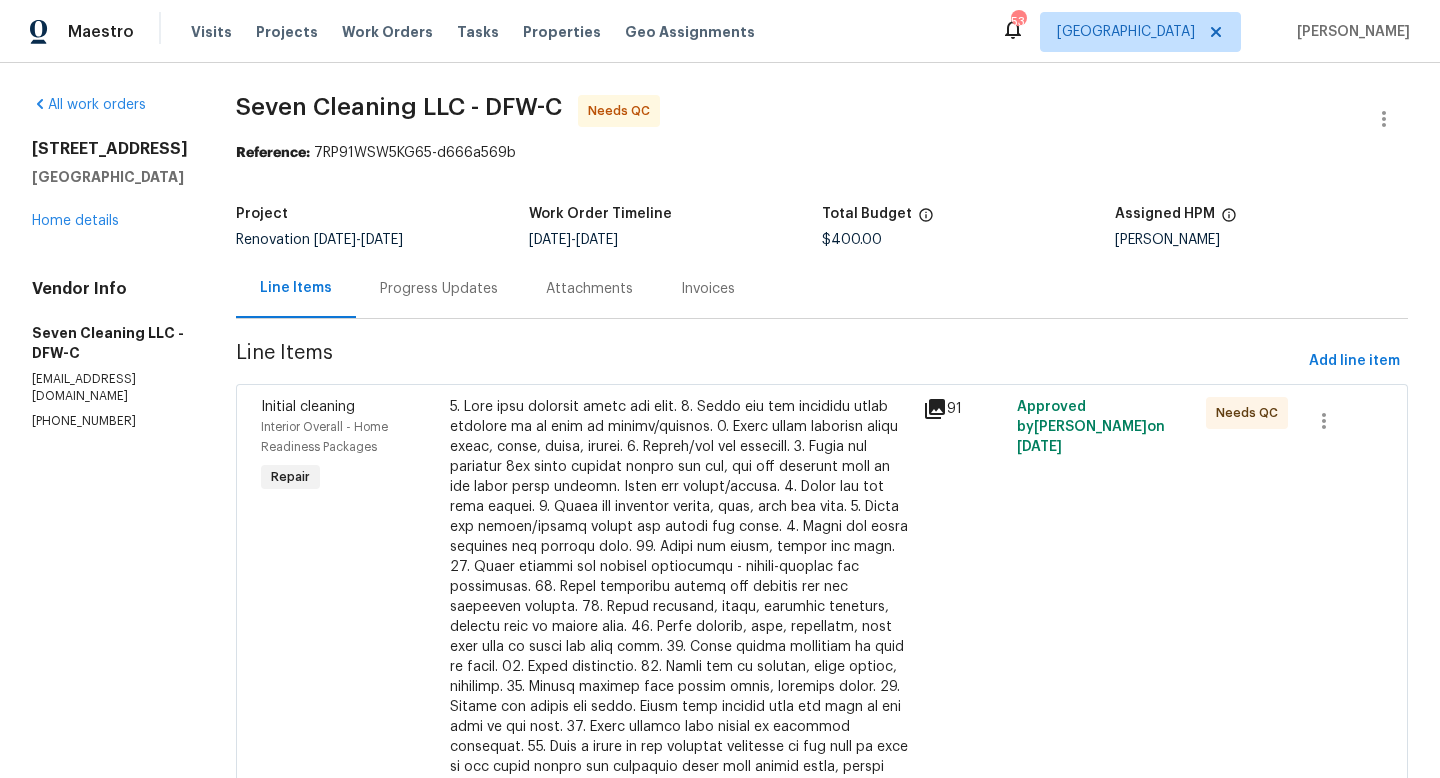 click at bounding box center [680, 597] 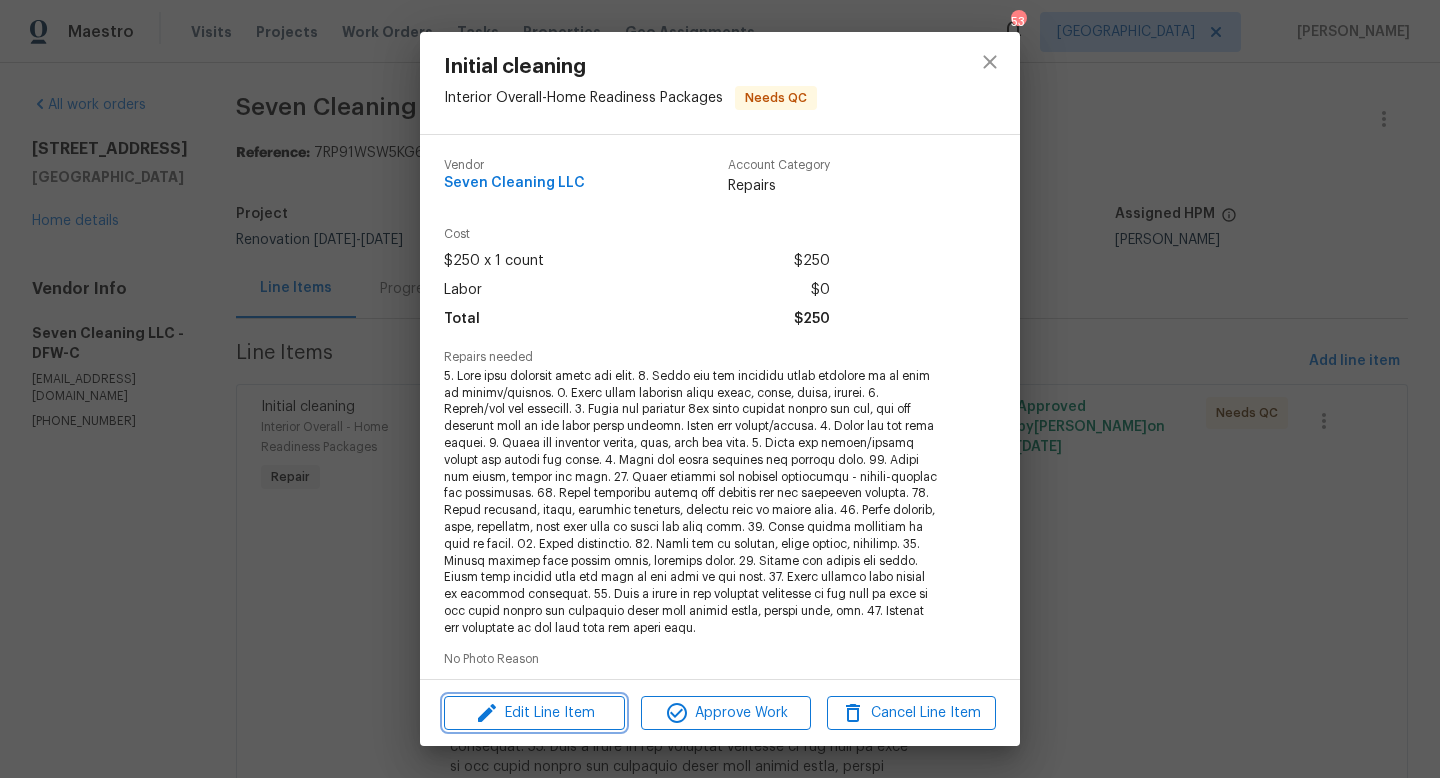 click on "Edit Line Item" at bounding box center [534, 713] 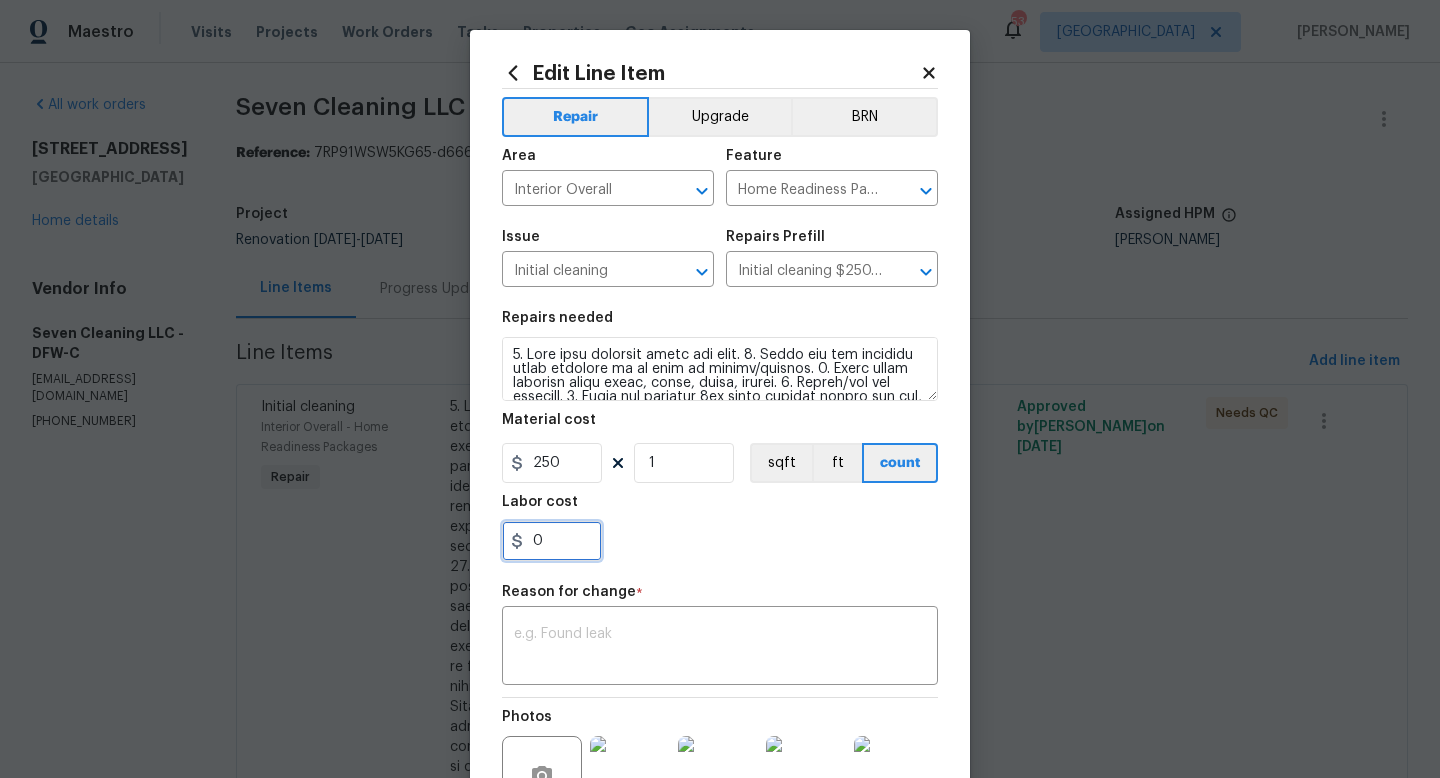 drag, startPoint x: 568, startPoint y: 546, endPoint x: 373, endPoint y: 538, distance: 195.16403 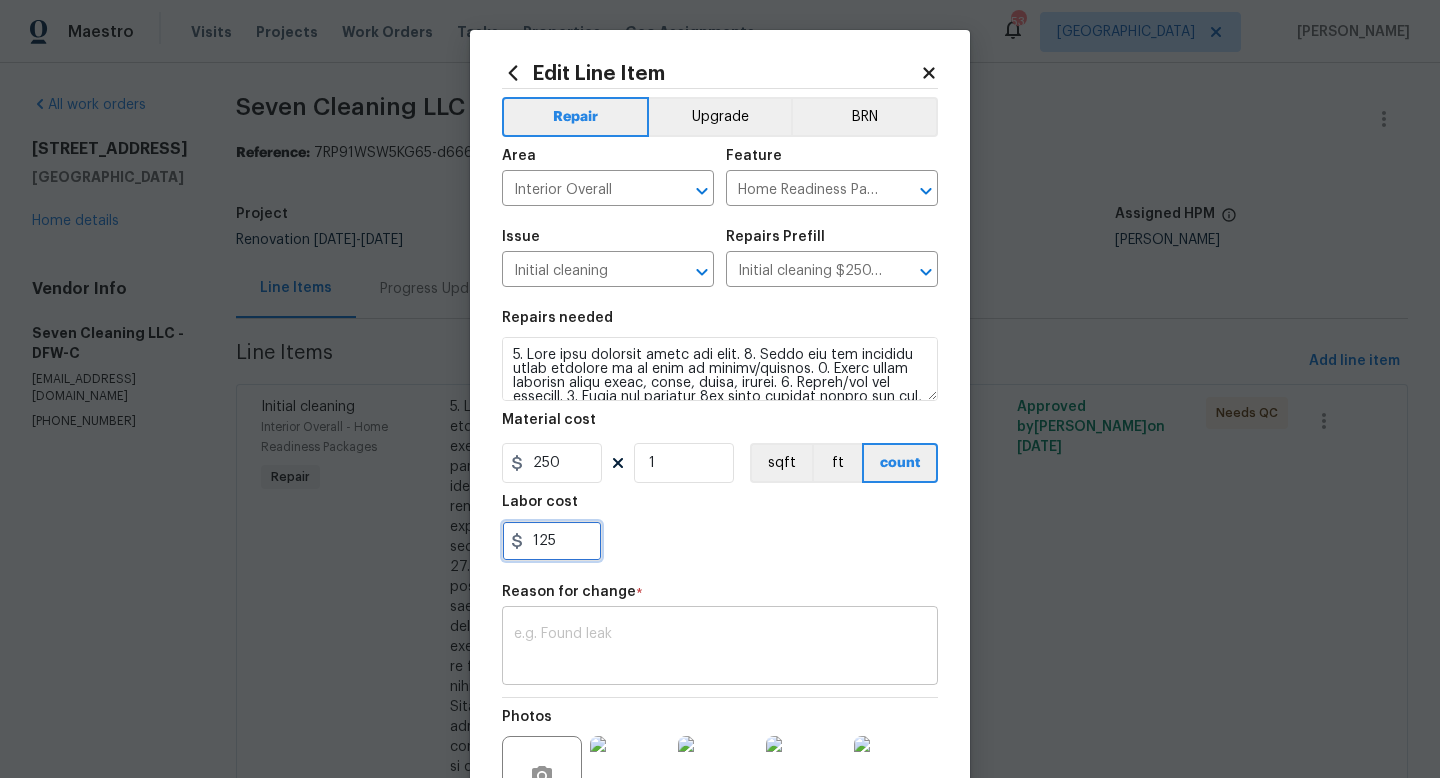 type on "125" 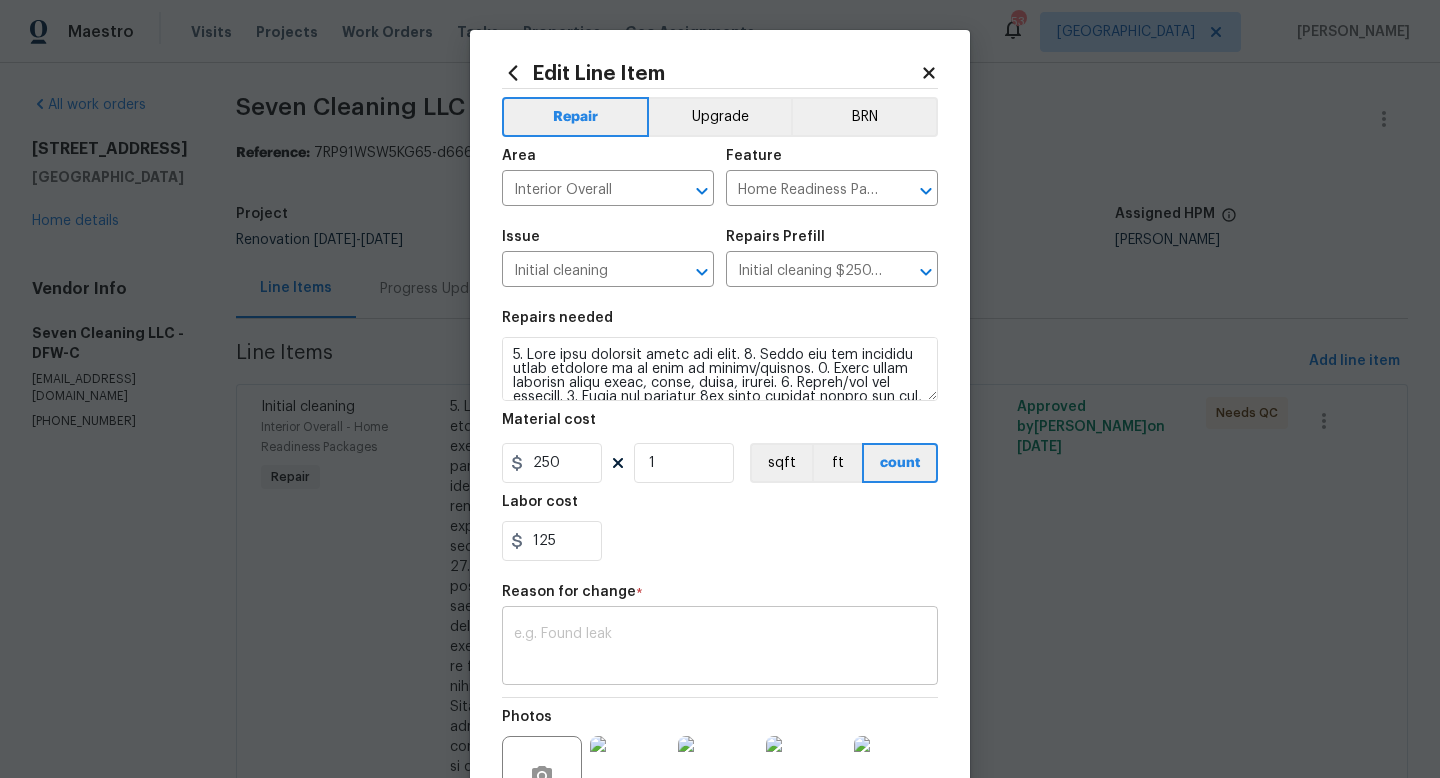 click at bounding box center [720, 648] 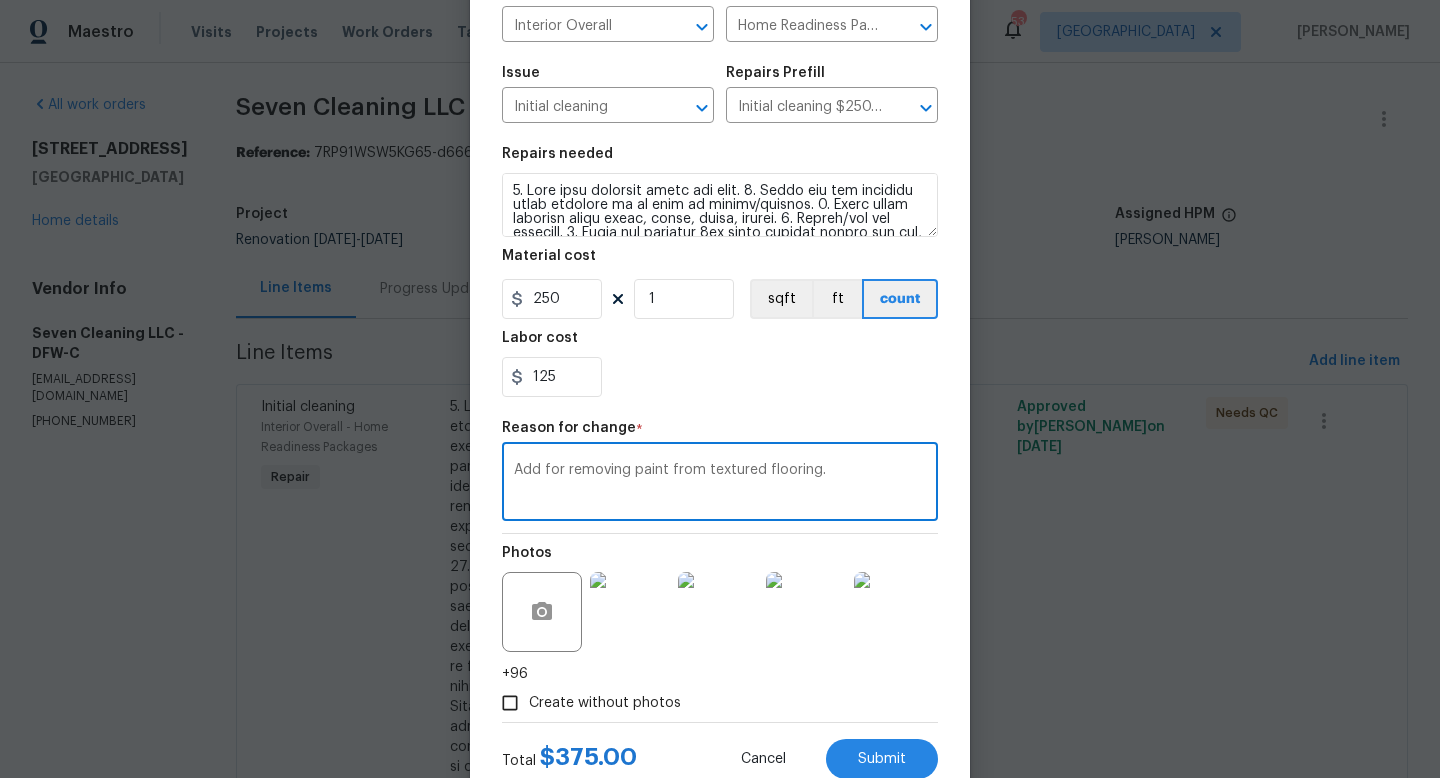 scroll, scrollTop: 228, scrollLeft: 0, axis: vertical 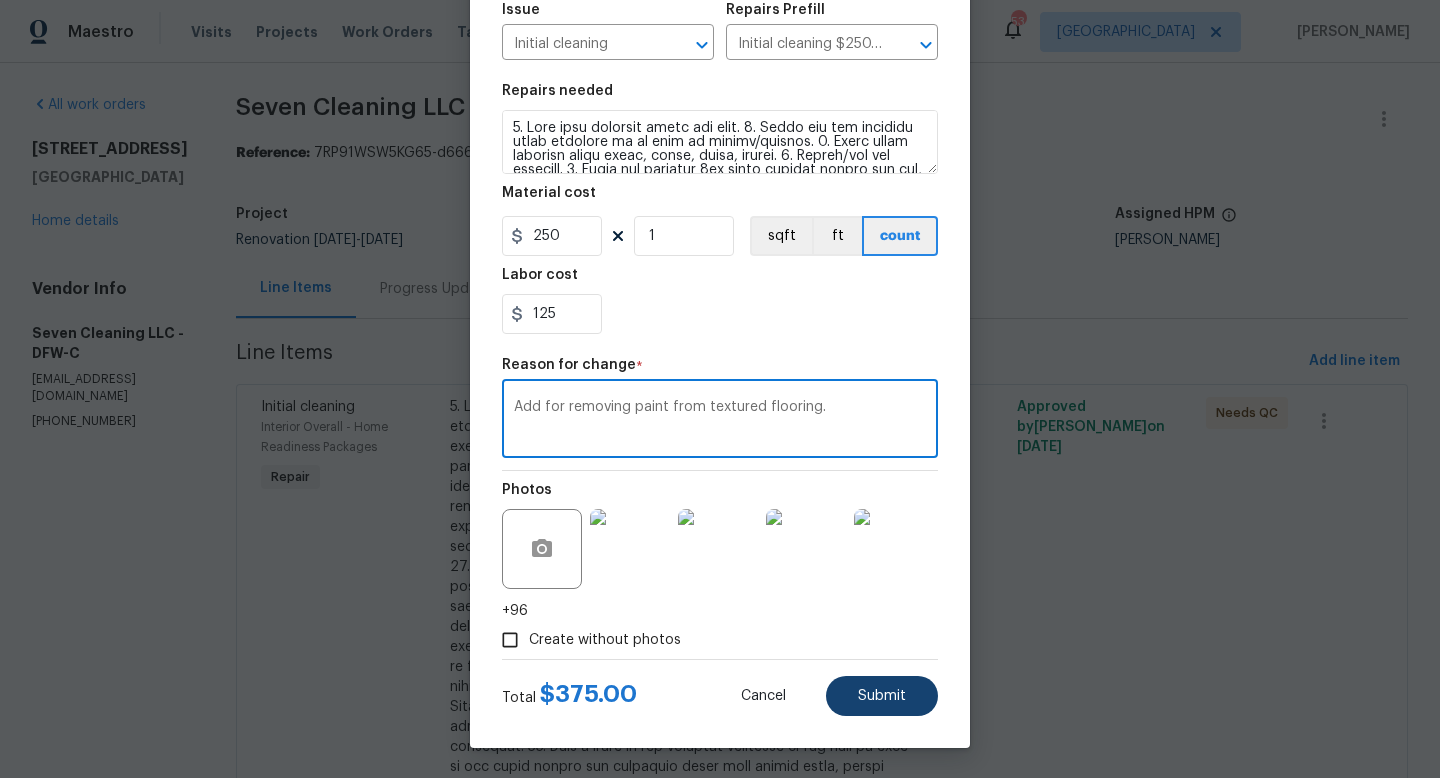 type on "Add for removing paint from textured flooring." 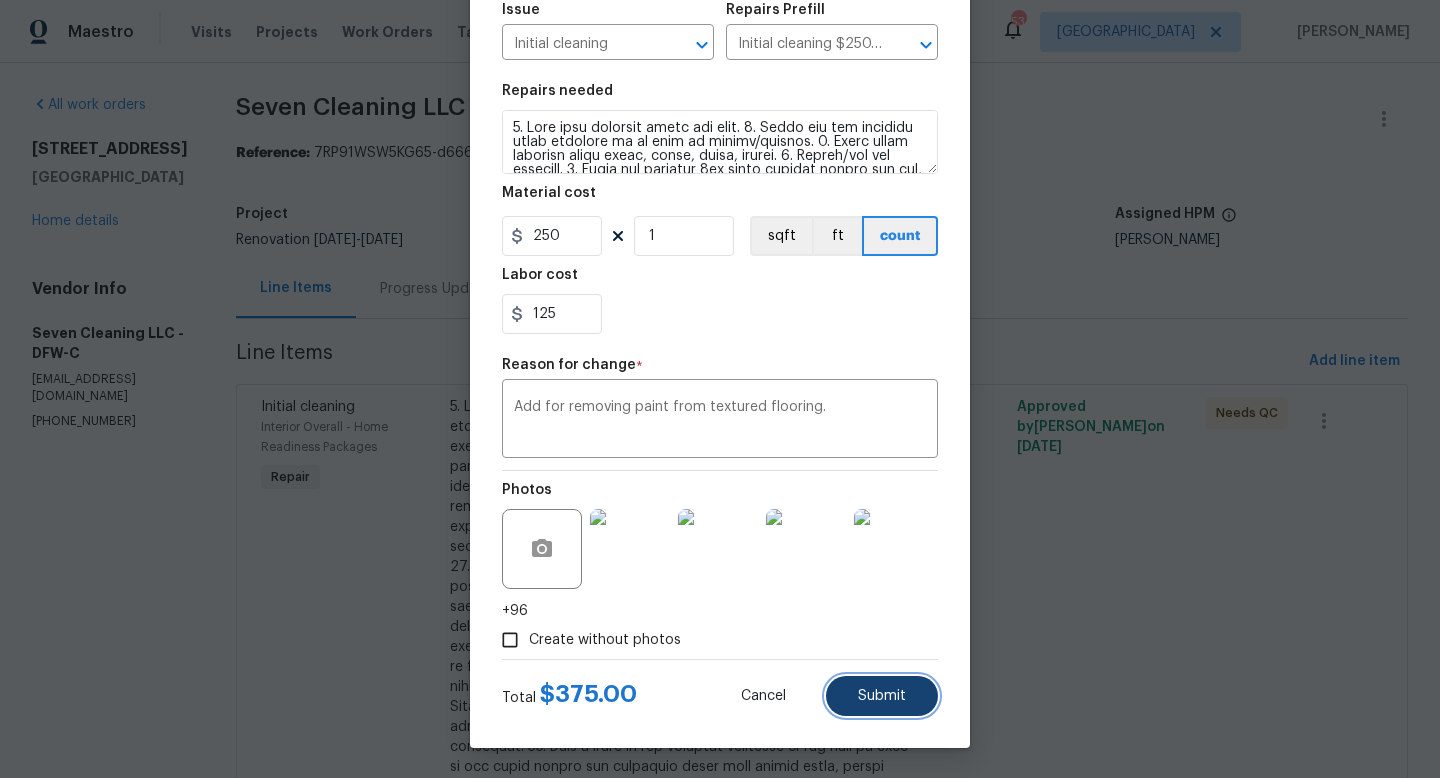 click on "Submit" at bounding box center (882, 696) 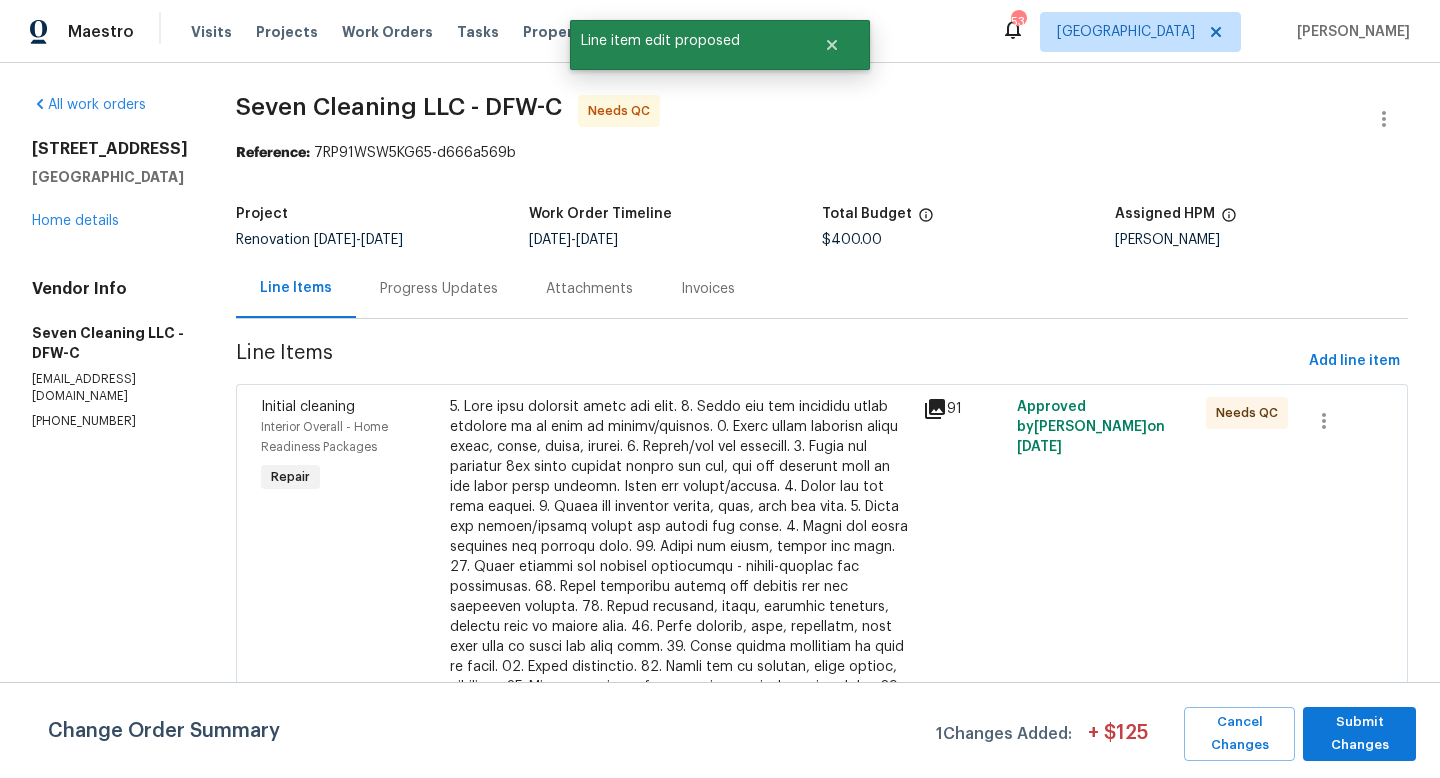 scroll, scrollTop: 0, scrollLeft: 0, axis: both 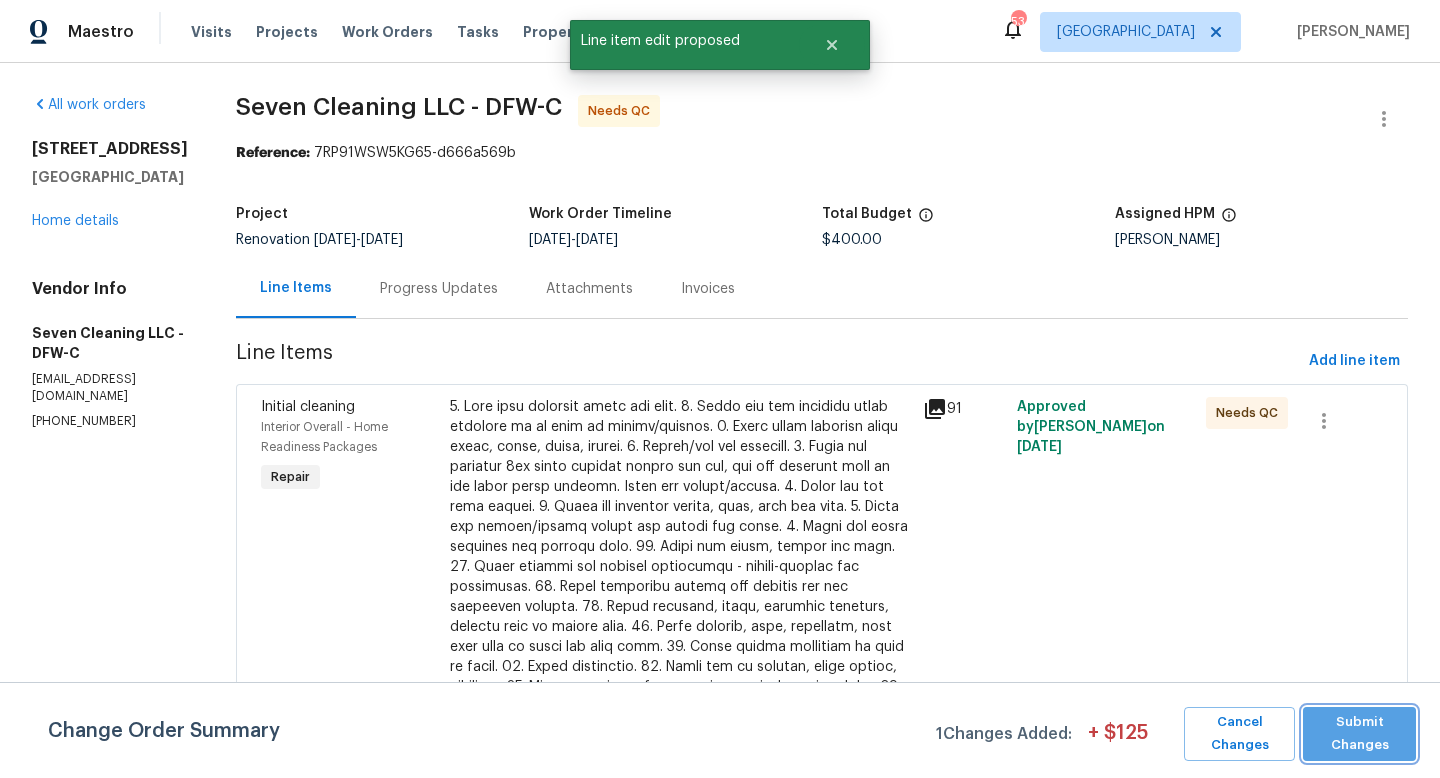 click on "Submit Changes" at bounding box center [1359, 734] 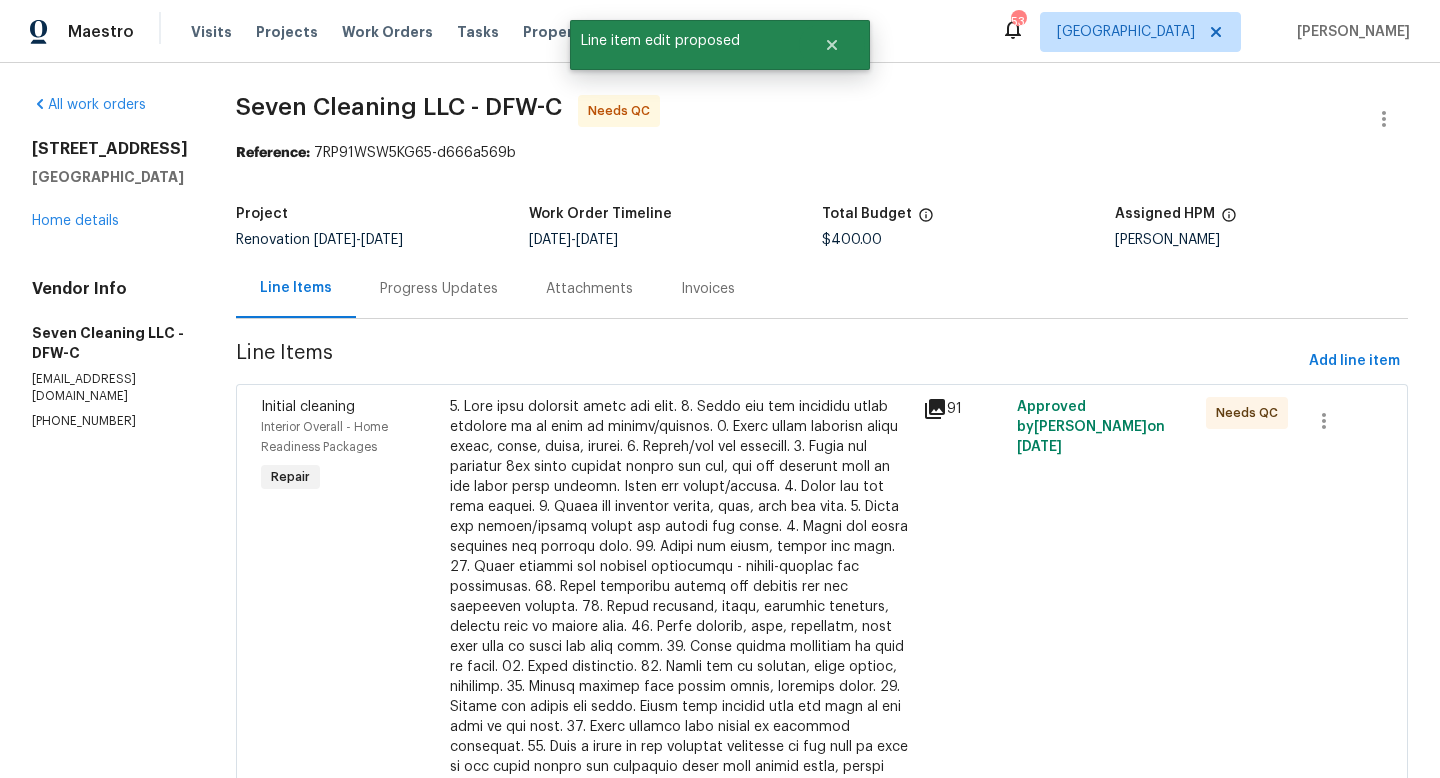 scroll, scrollTop: 604, scrollLeft: 0, axis: vertical 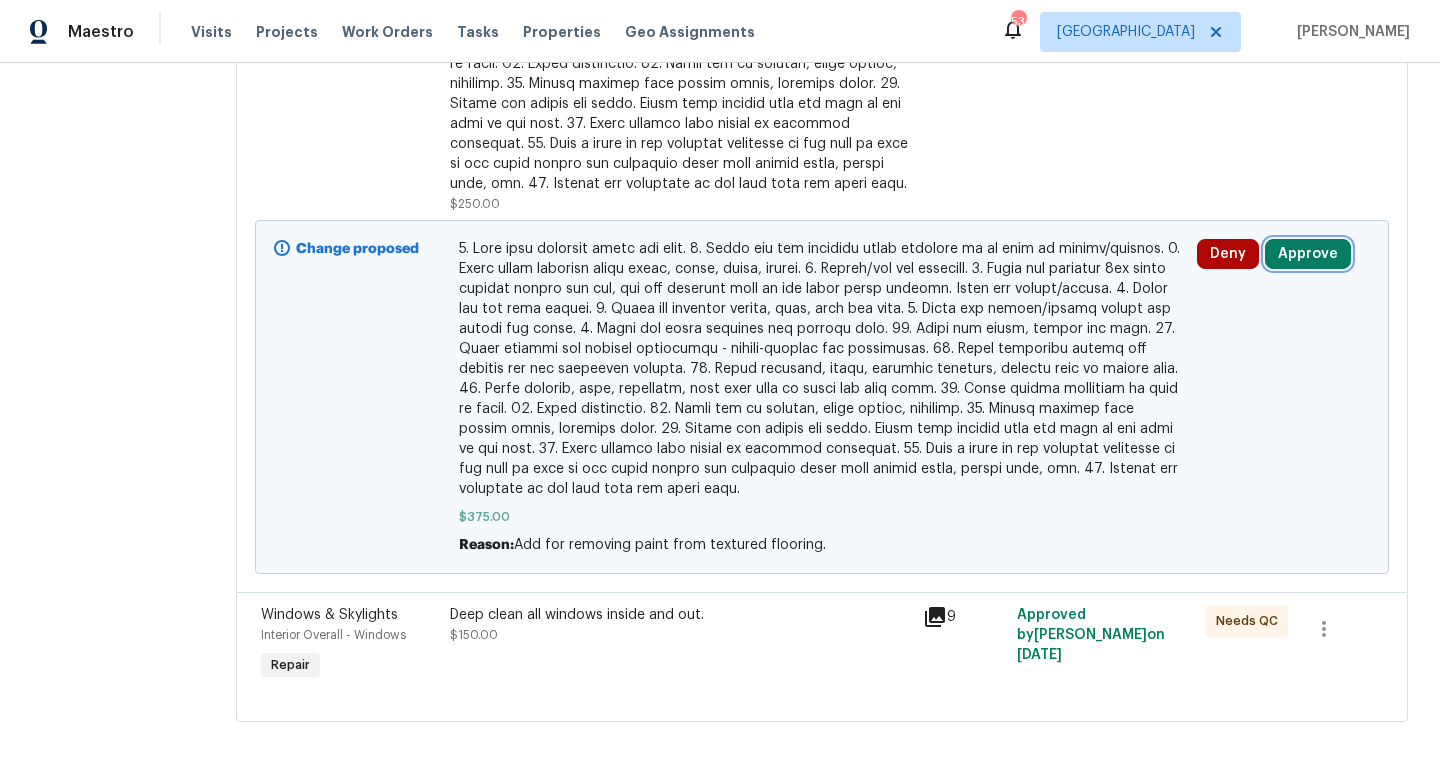 click on "Approve" at bounding box center [1308, 254] 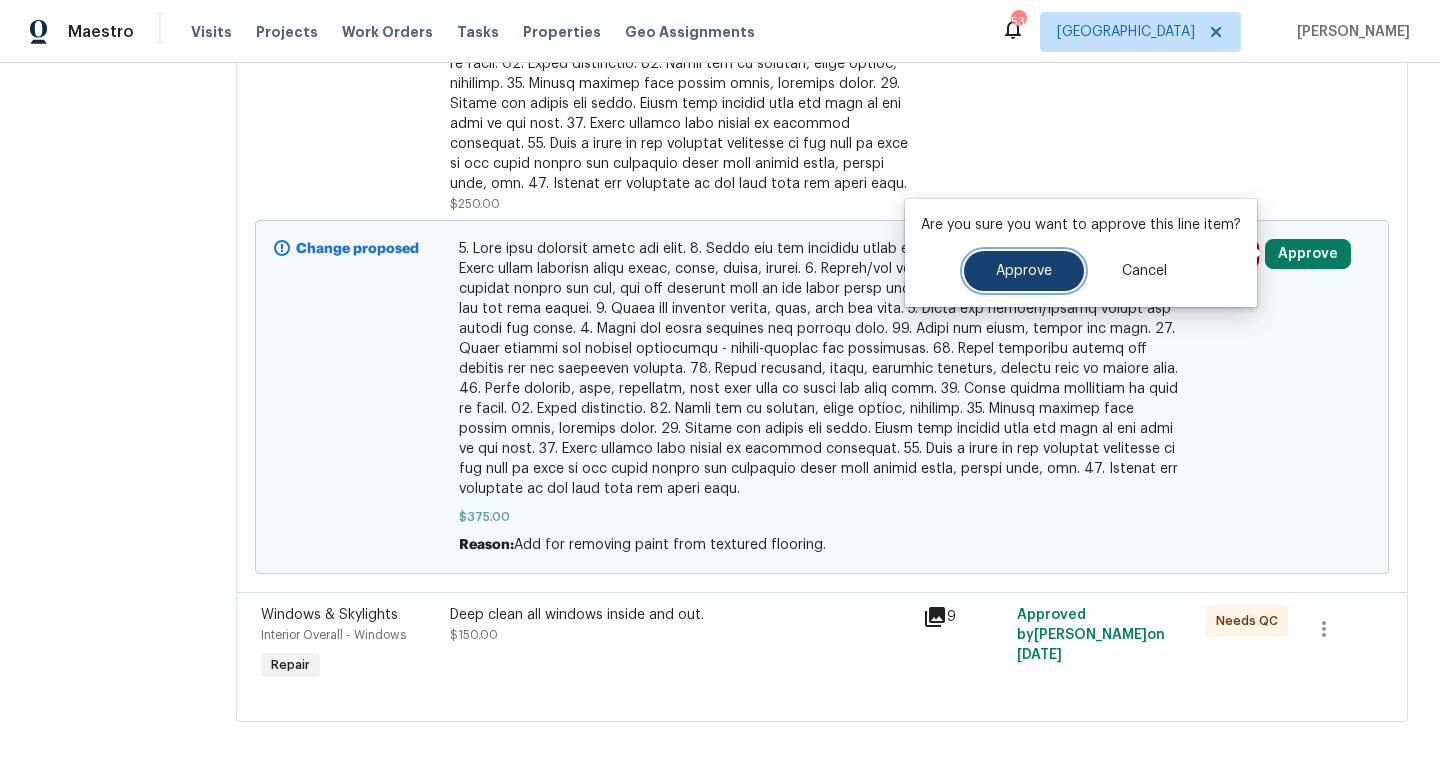 click on "Approve" at bounding box center [1024, 271] 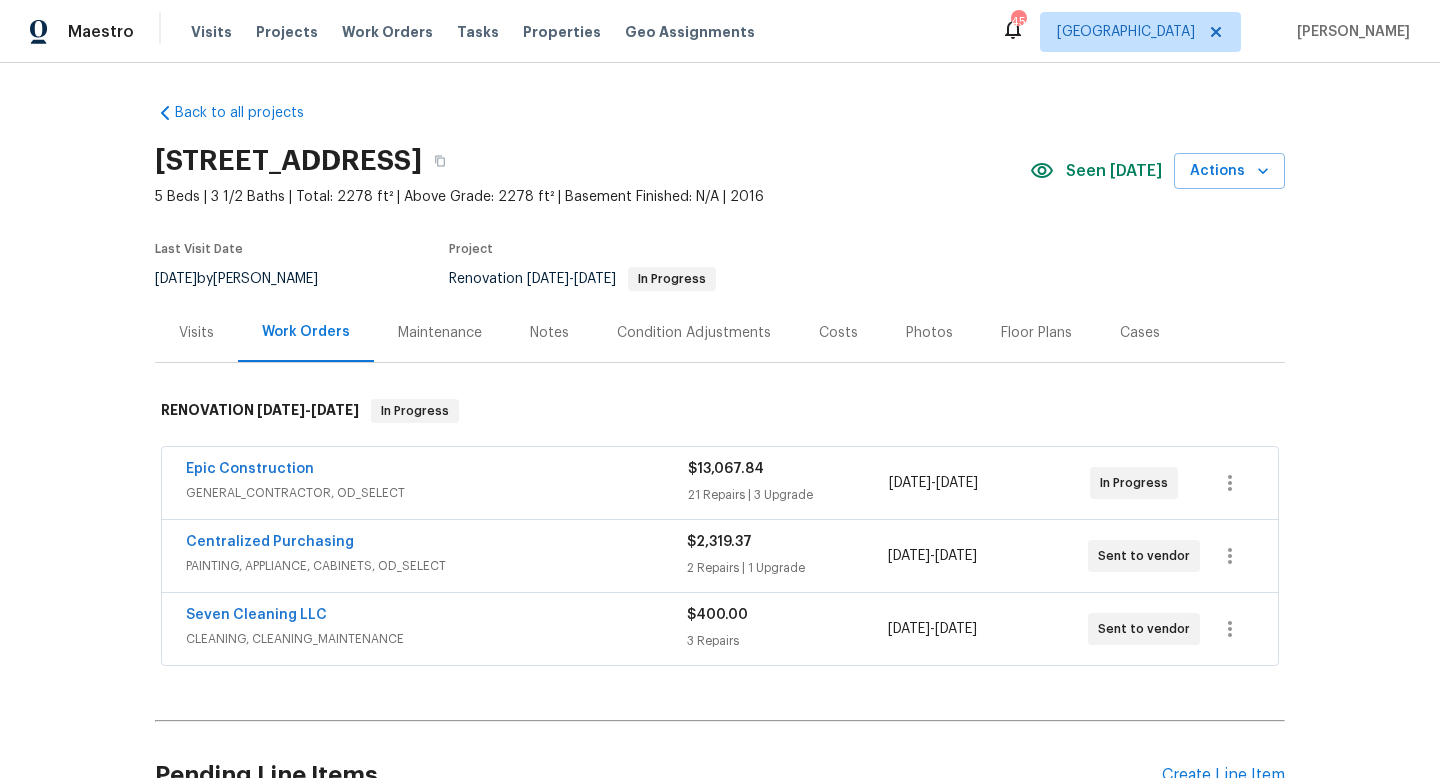 scroll, scrollTop: 0, scrollLeft: 0, axis: both 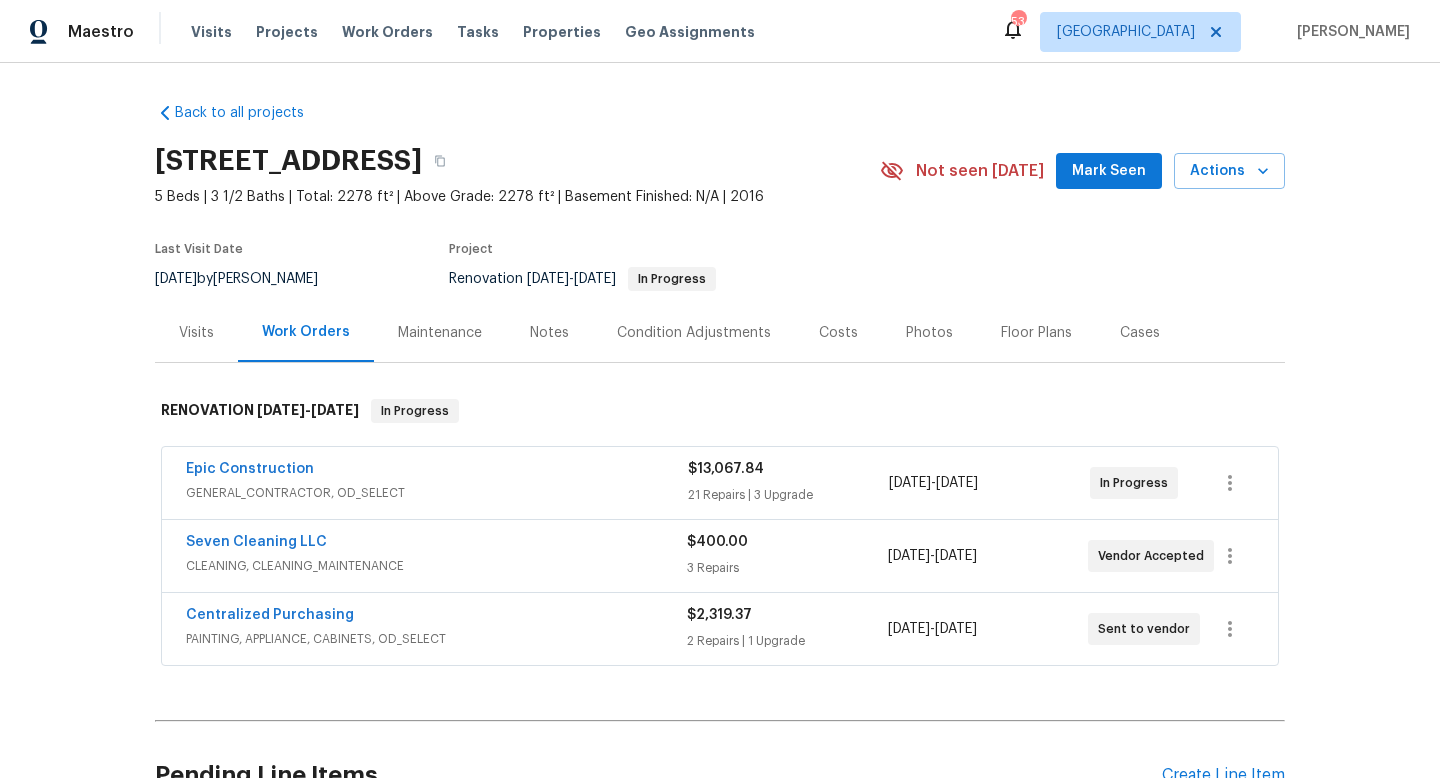 click on "Mark Seen" at bounding box center (1109, 171) 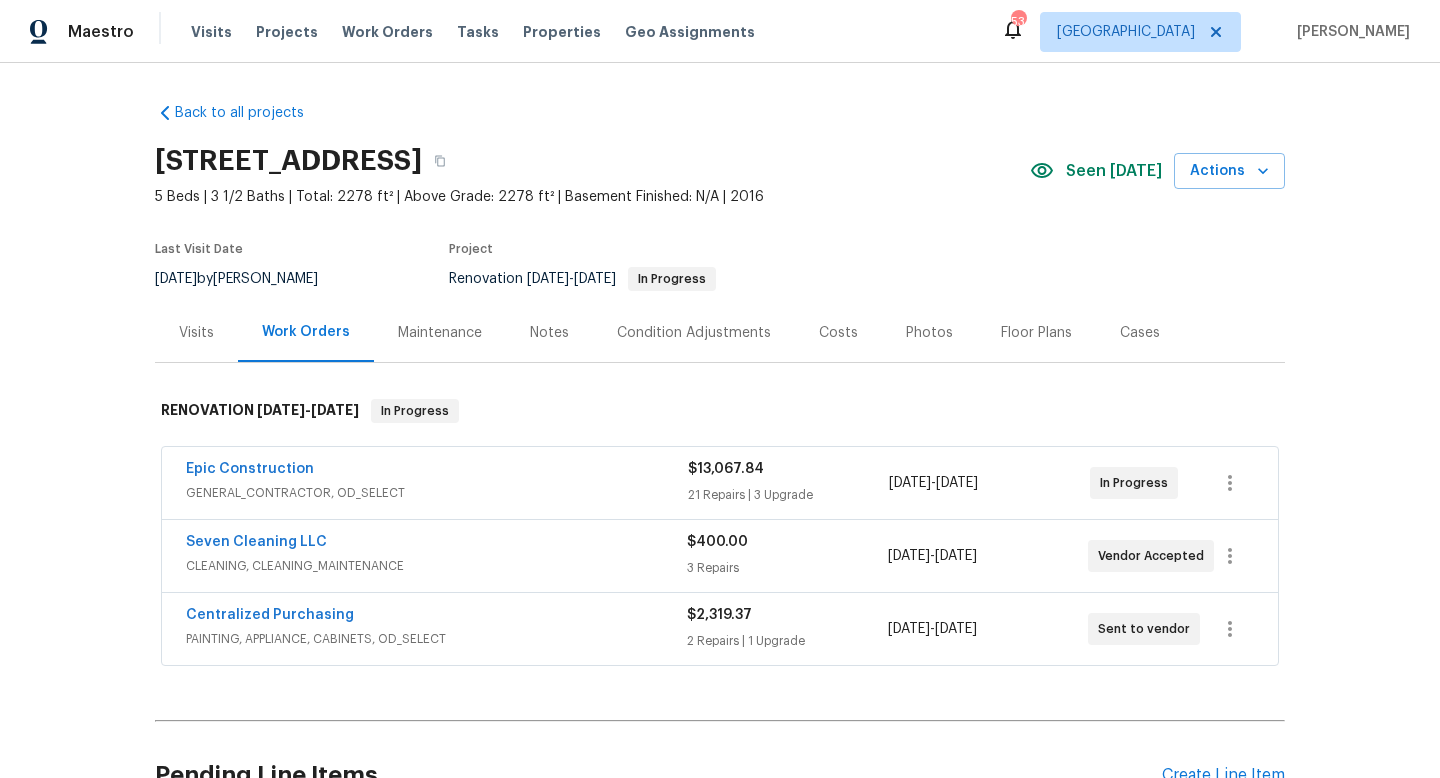 click on "Maintenance" at bounding box center (440, 333) 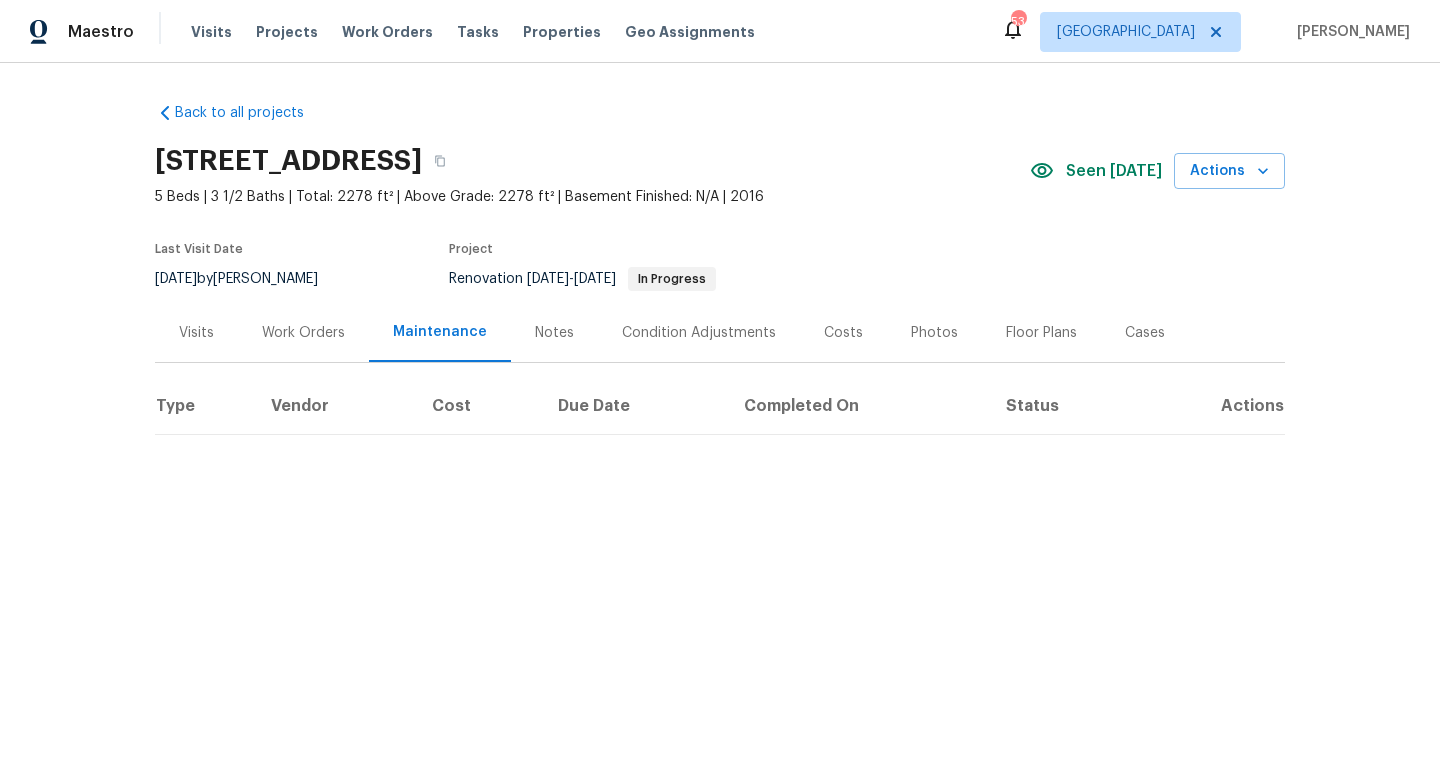 click on "Notes" at bounding box center (554, 333) 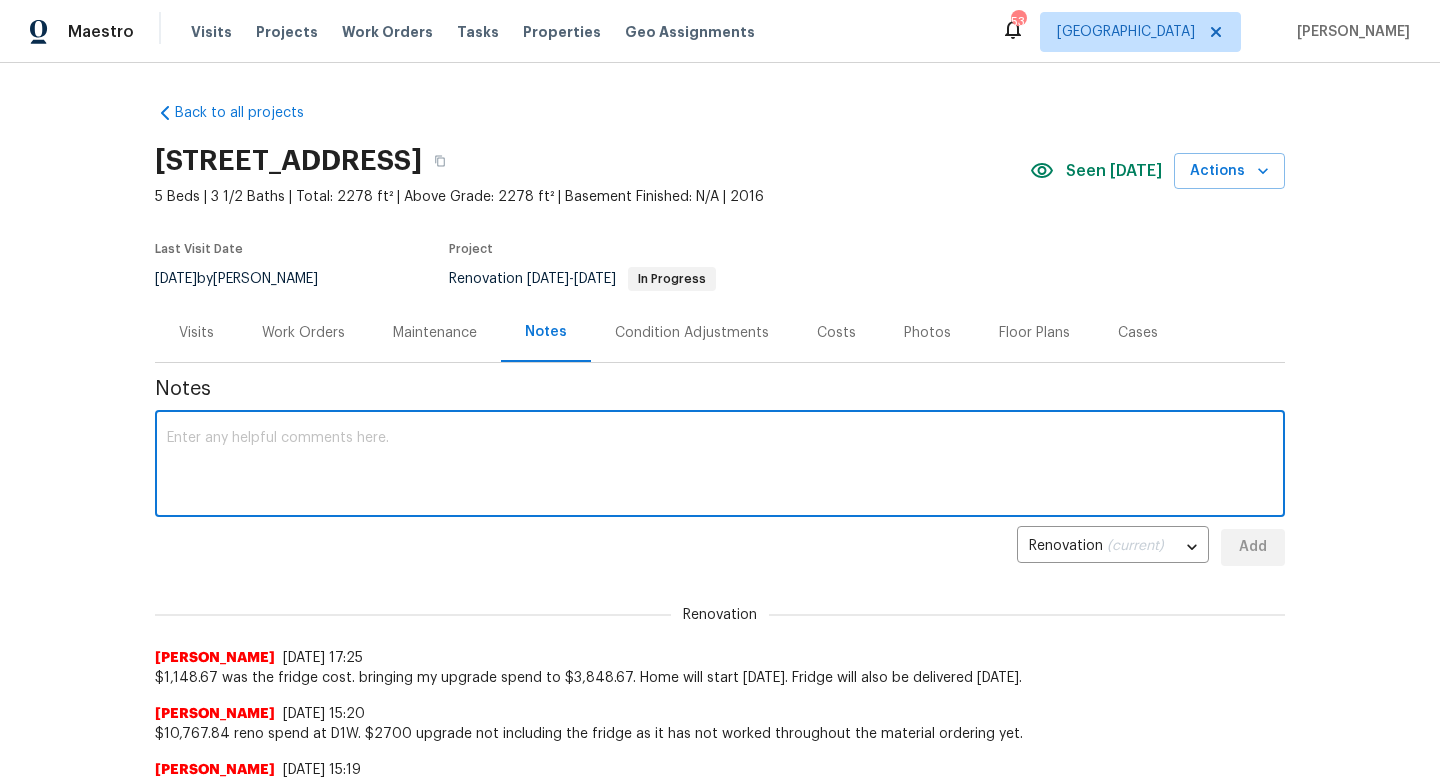 click at bounding box center [720, 466] 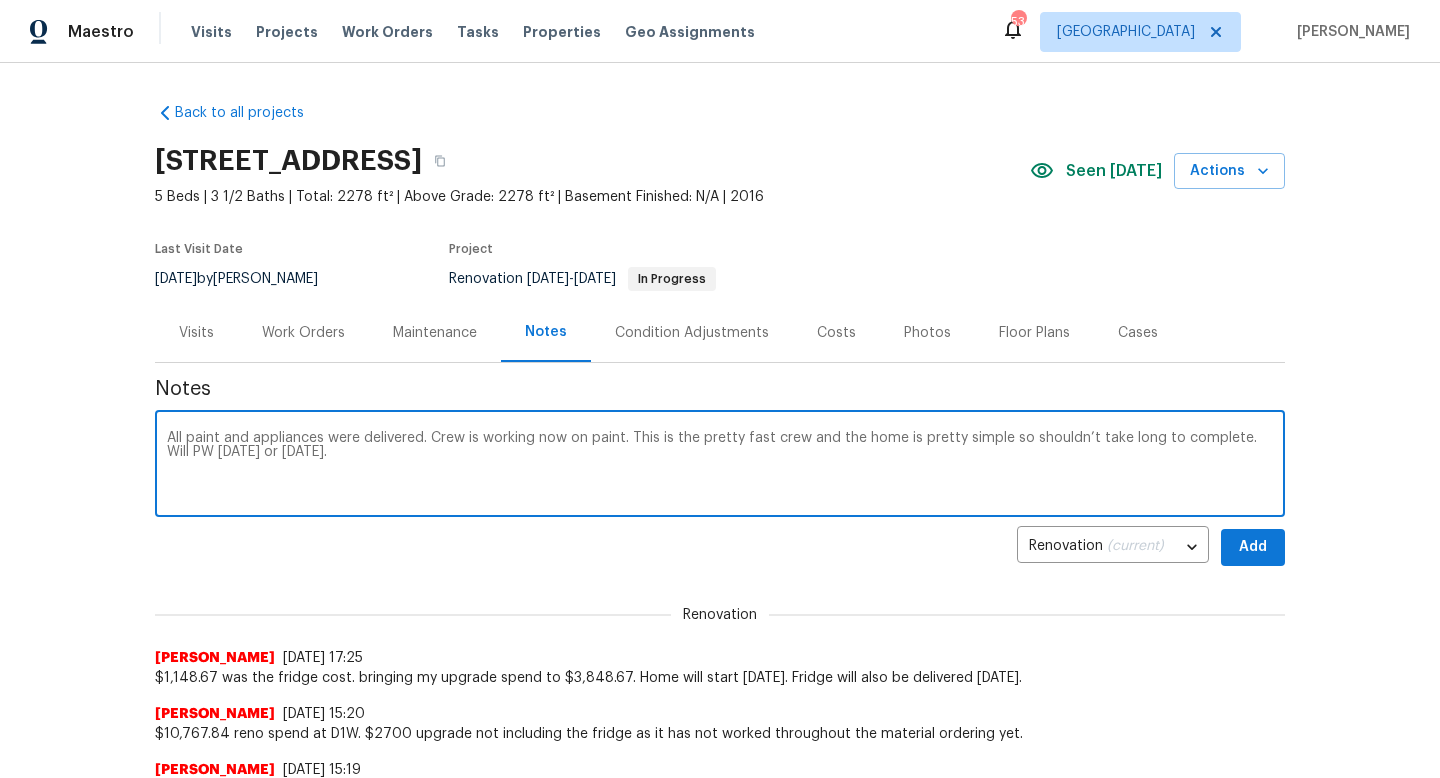 type on "All paint and appliances were delivered. Crew is working now on paint. This is the pretty fast crew and the home is pretty simple so shouldn’t take long to complete. Will PW tomorrow or Friday." 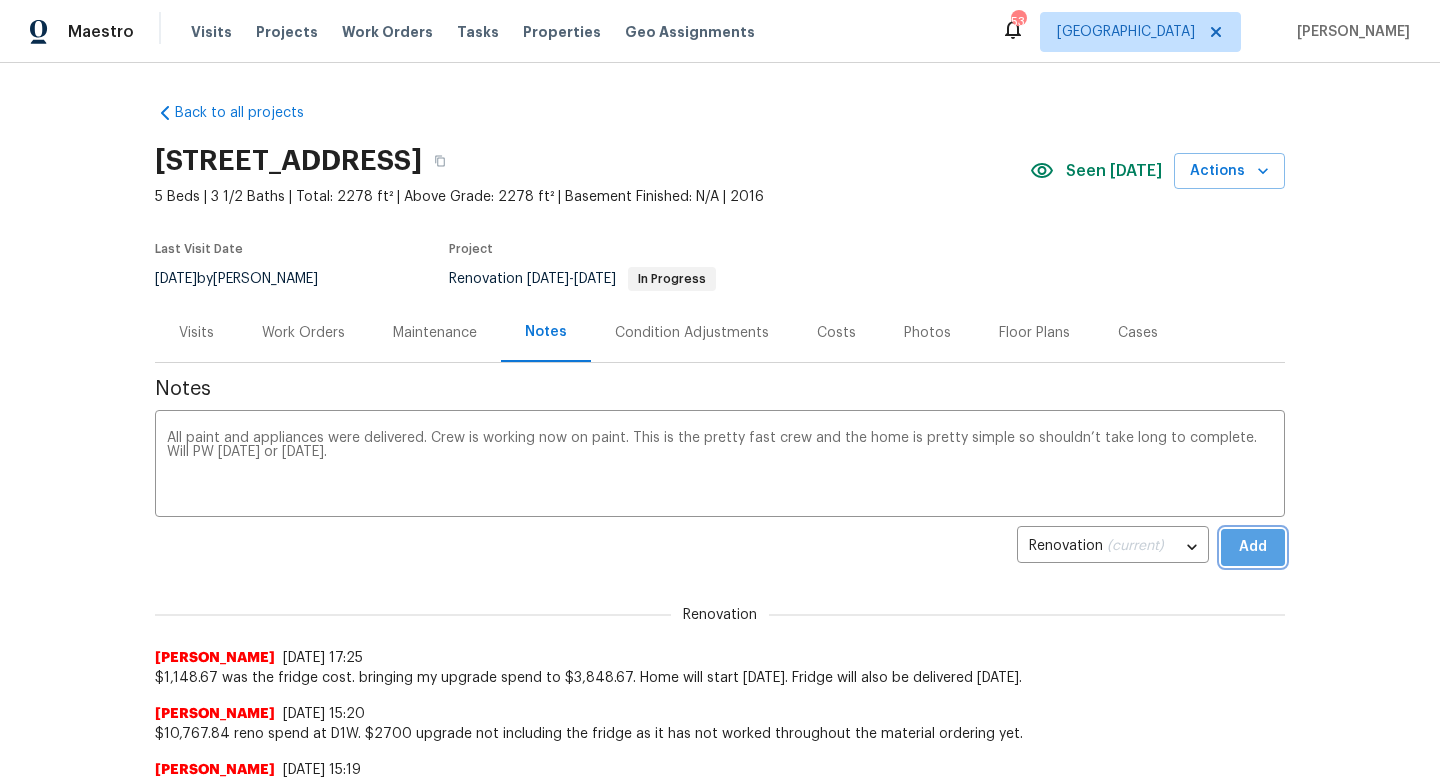 click on "Add" at bounding box center (1253, 547) 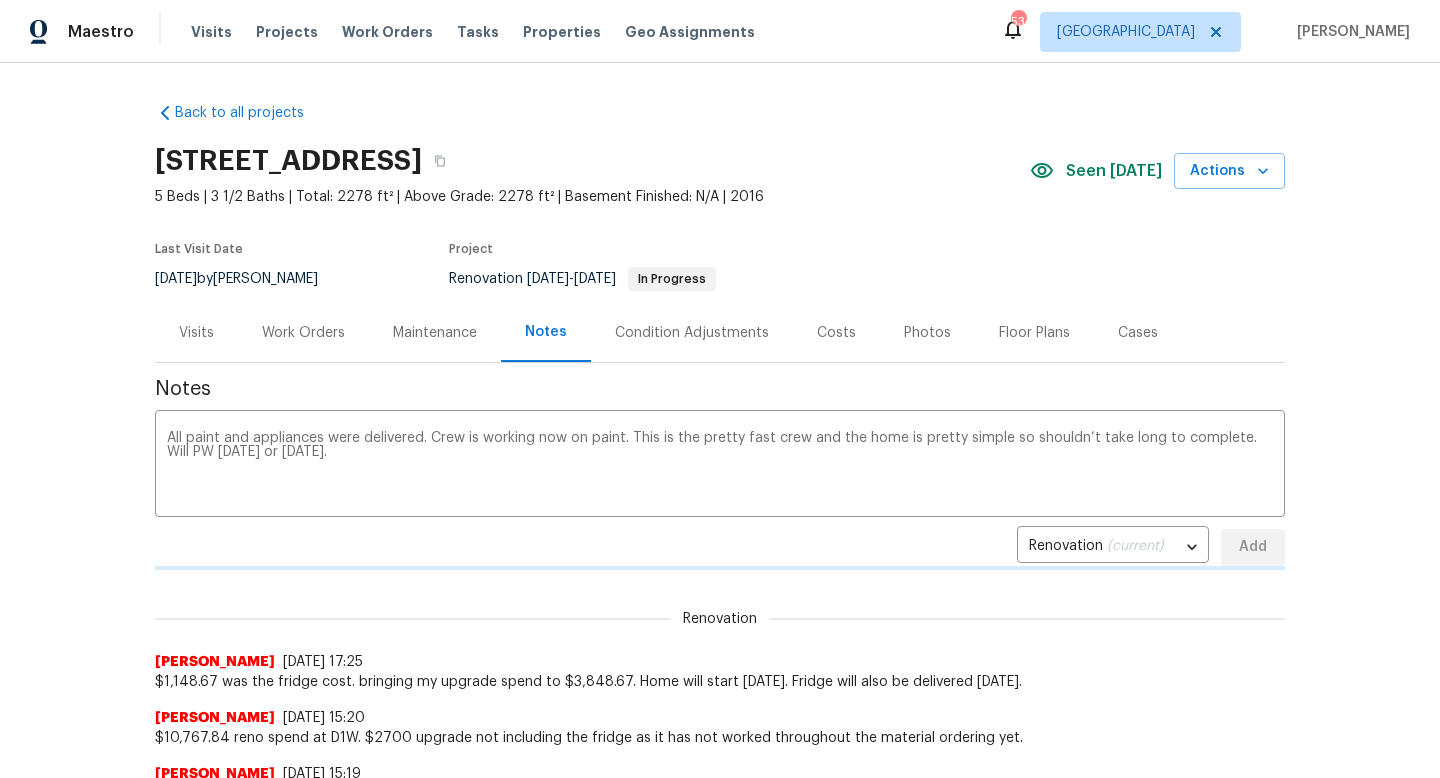 type 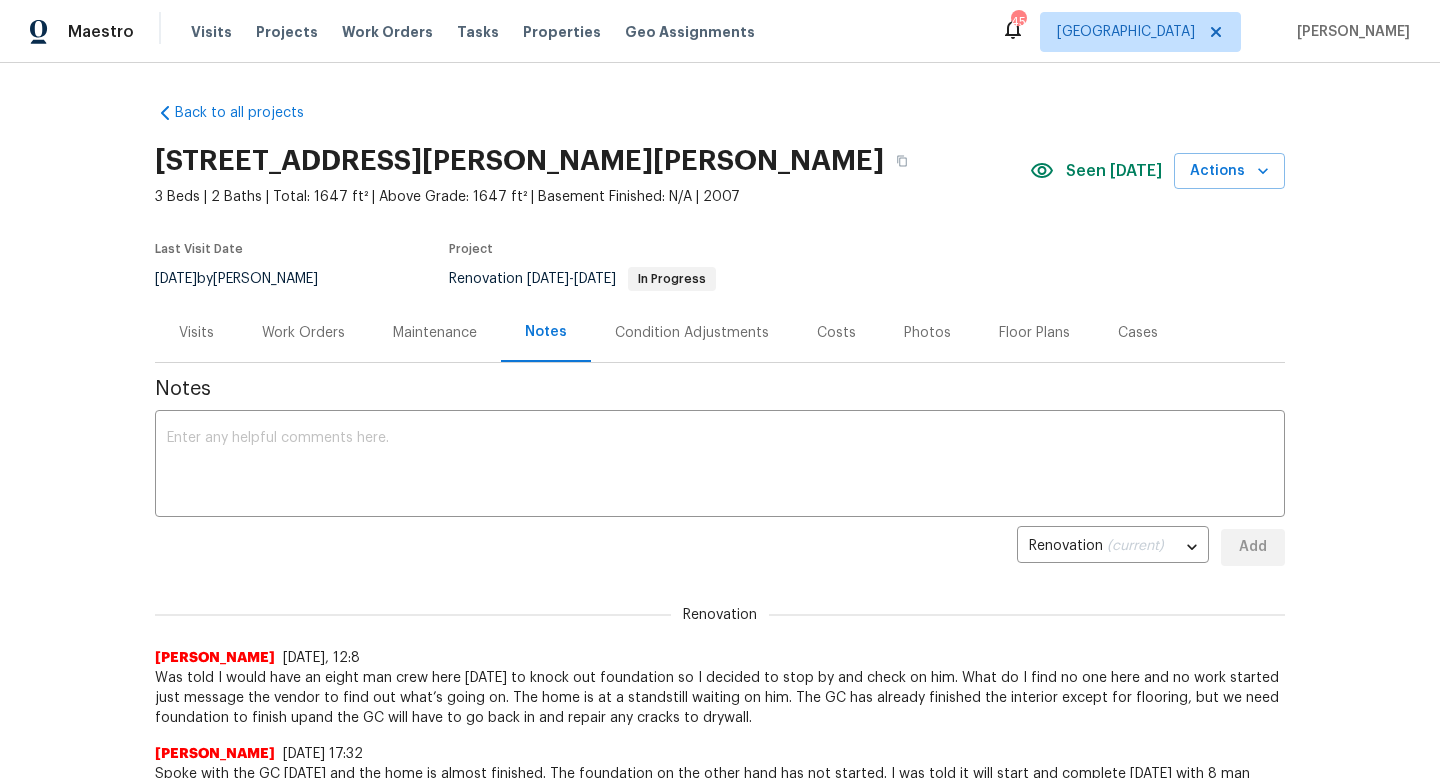 scroll, scrollTop: 0, scrollLeft: 0, axis: both 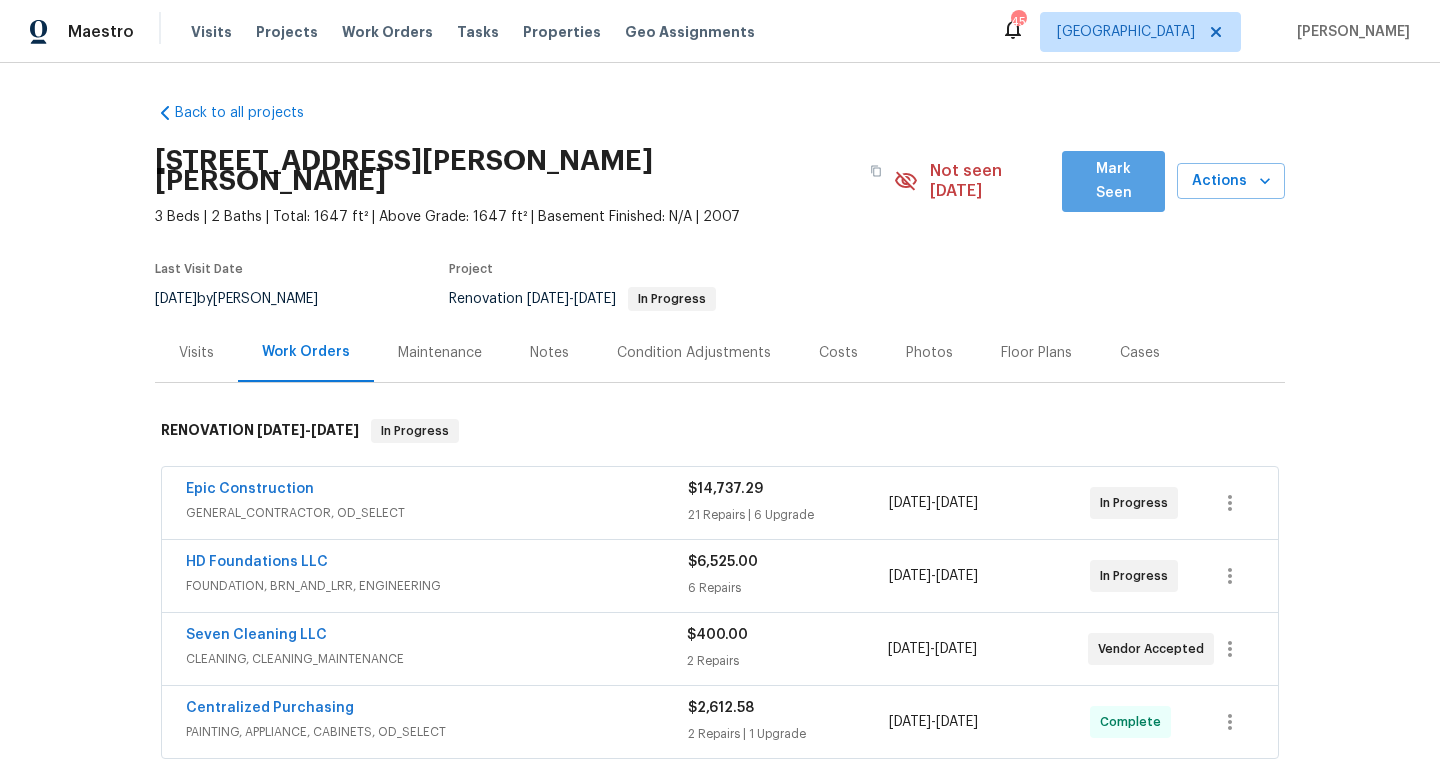 click on "Mark Seen" at bounding box center [1113, 181] 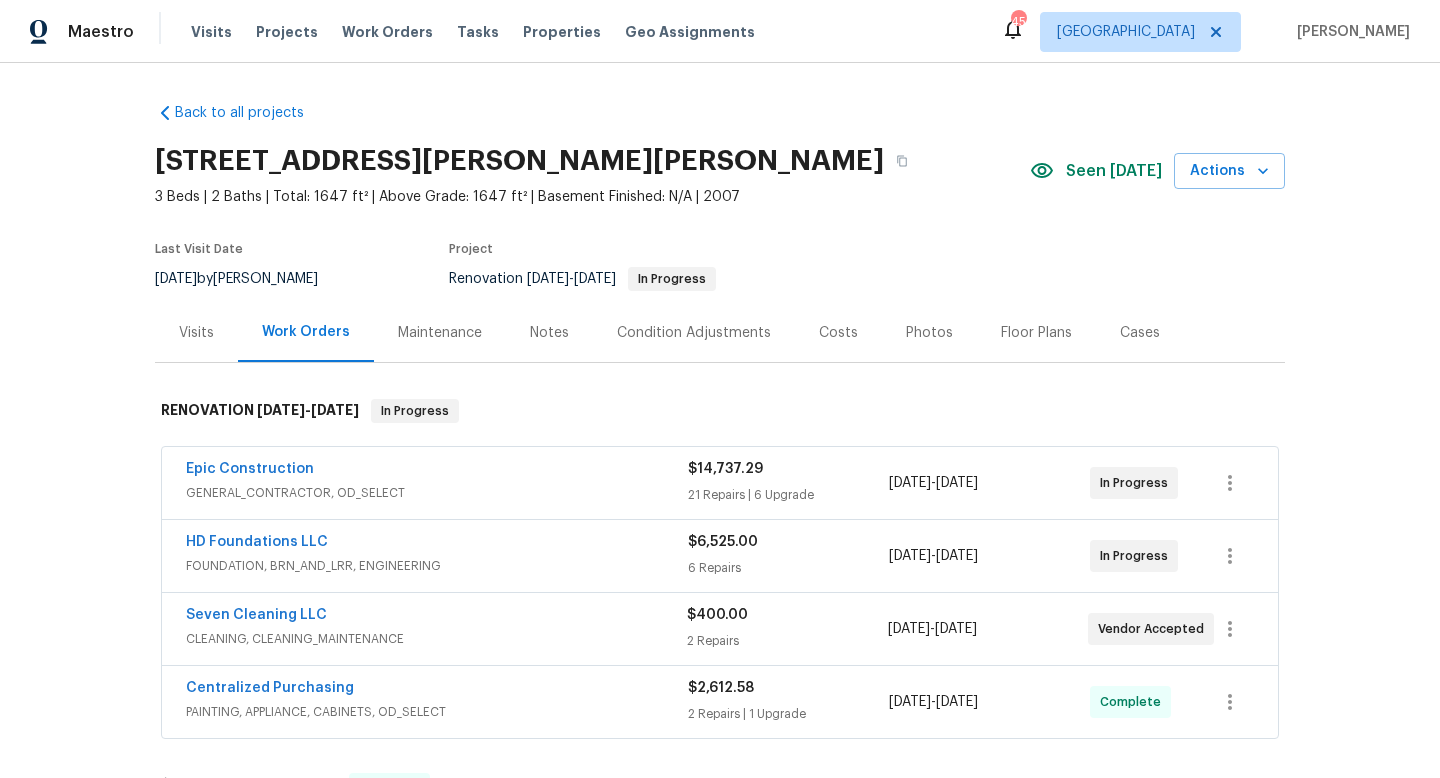click on "Notes" at bounding box center (549, 333) 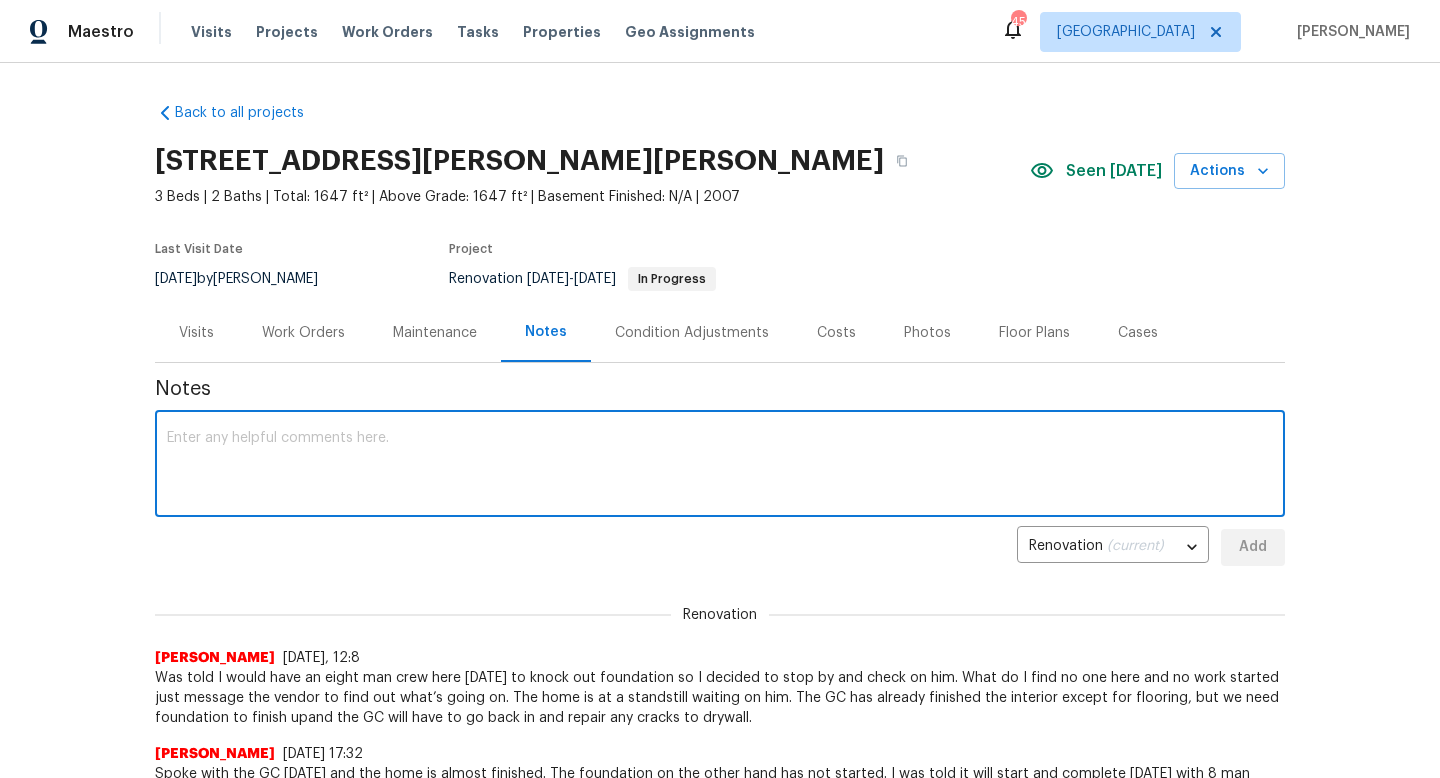 click at bounding box center [720, 466] 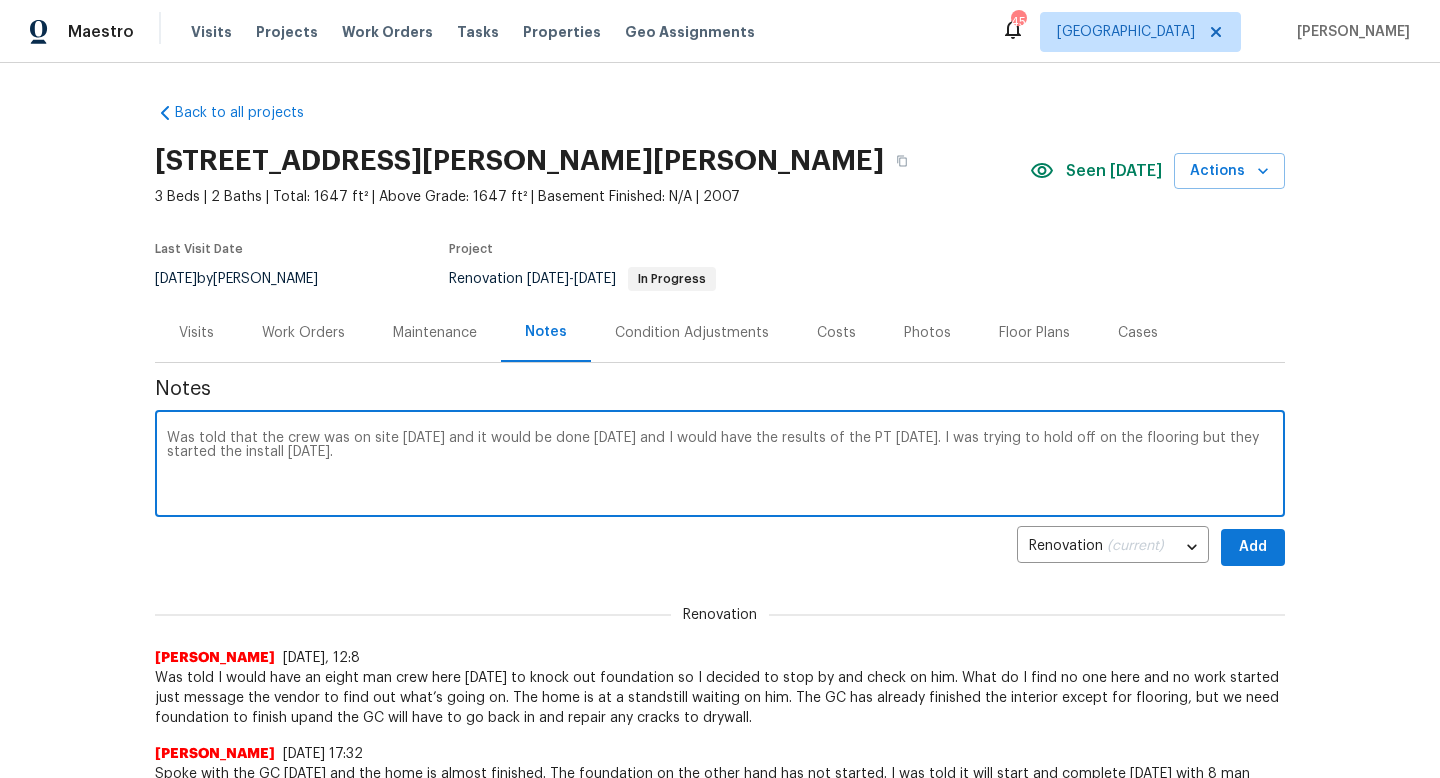 click on "Was told that the crew was on site today and it would be done today and I would have the results of the PT tomorrow. I was trying to hold off on the flooring but they started the install today." at bounding box center (720, 466) 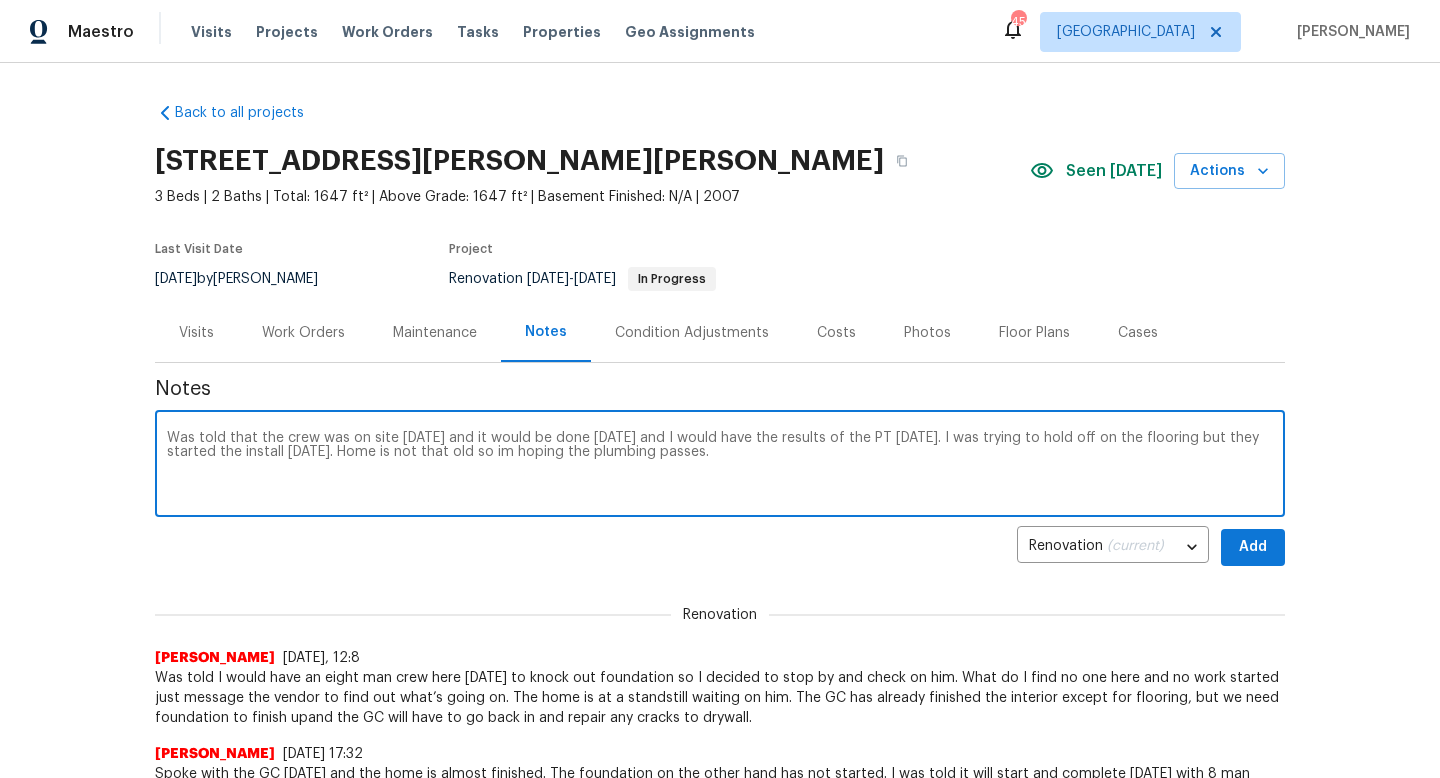 type on "Was told that the crew was on site today and it would be done today and I would have the results of the PT tomorrow. I was trying to hold off on the flooring but they started the install today. Home is not that old so im hoping the plumbing passes." 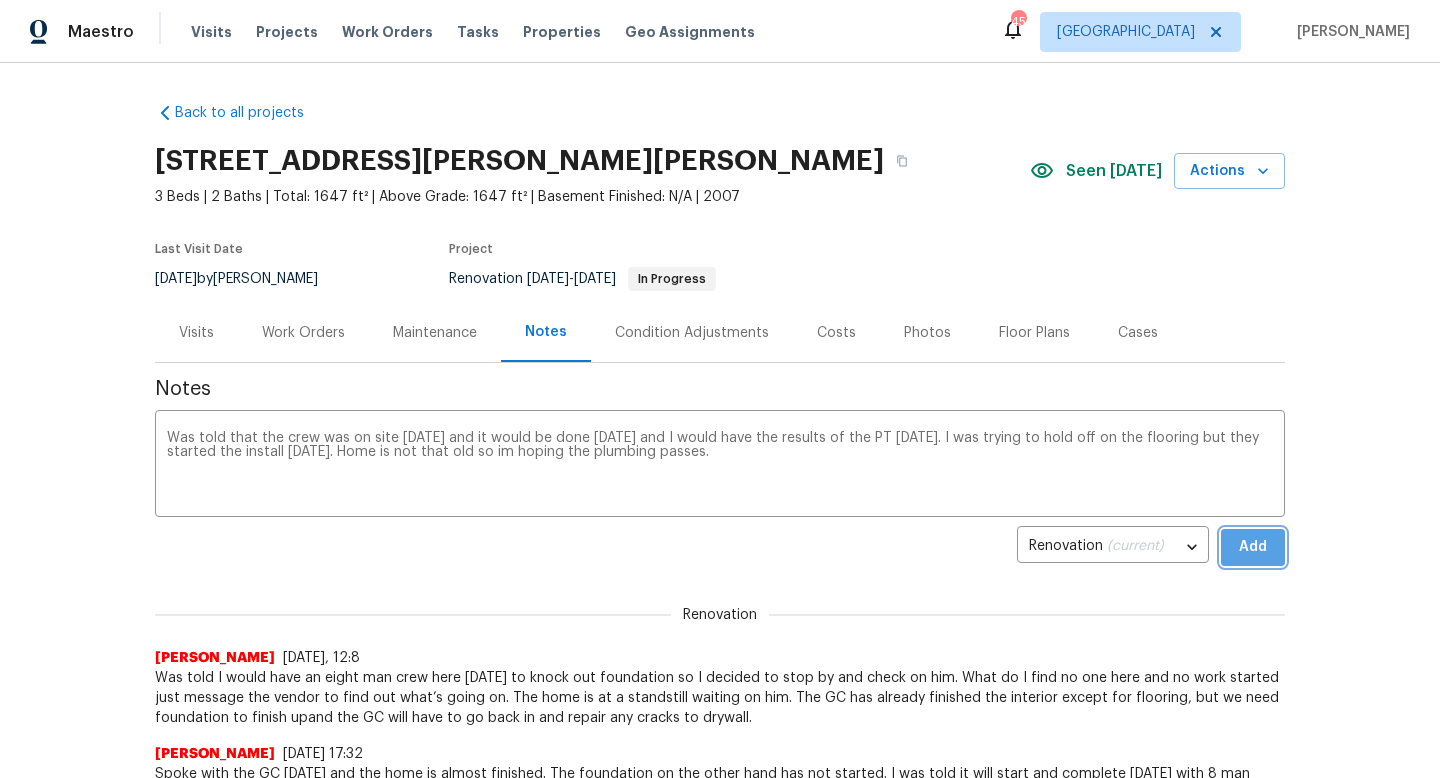 click on "Add" at bounding box center [1253, 547] 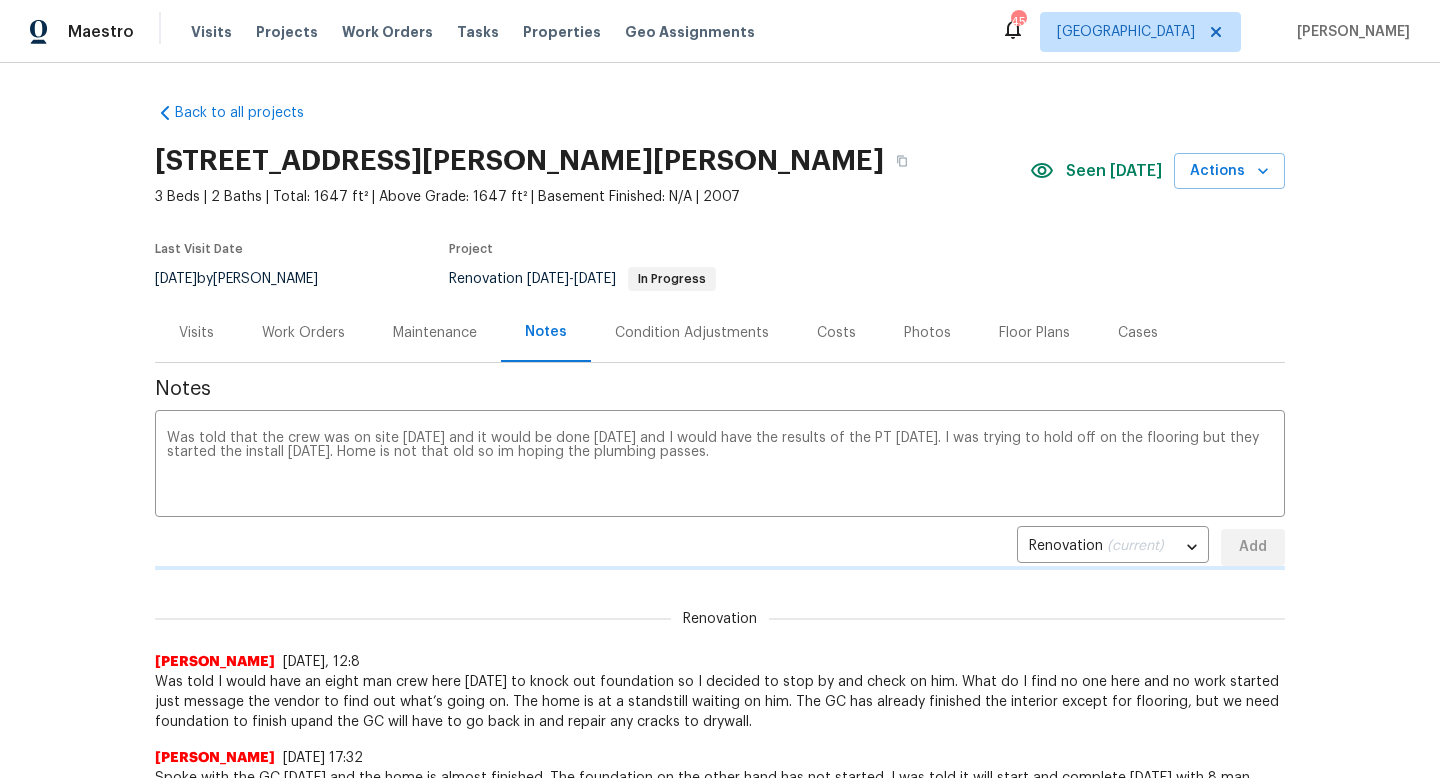 type 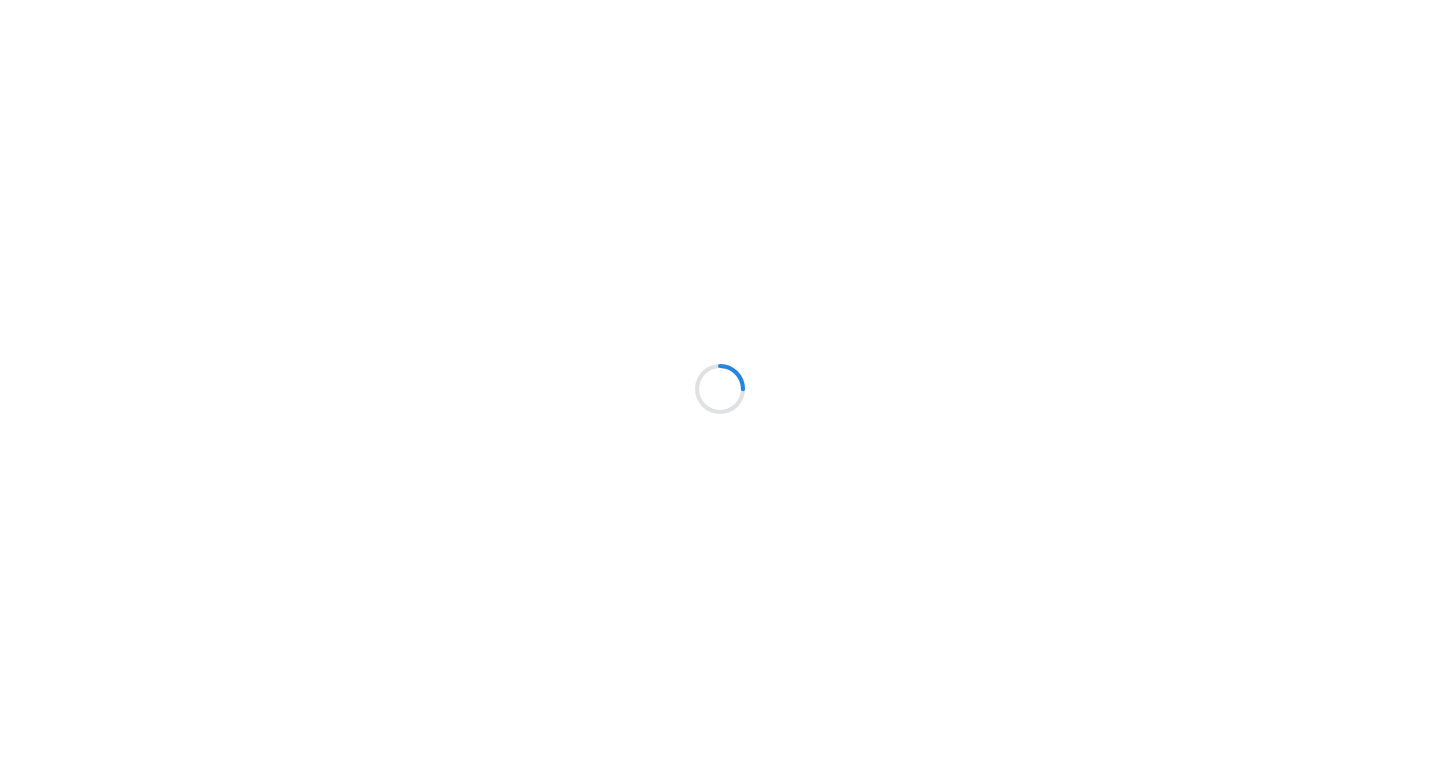 scroll, scrollTop: 0, scrollLeft: 0, axis: both 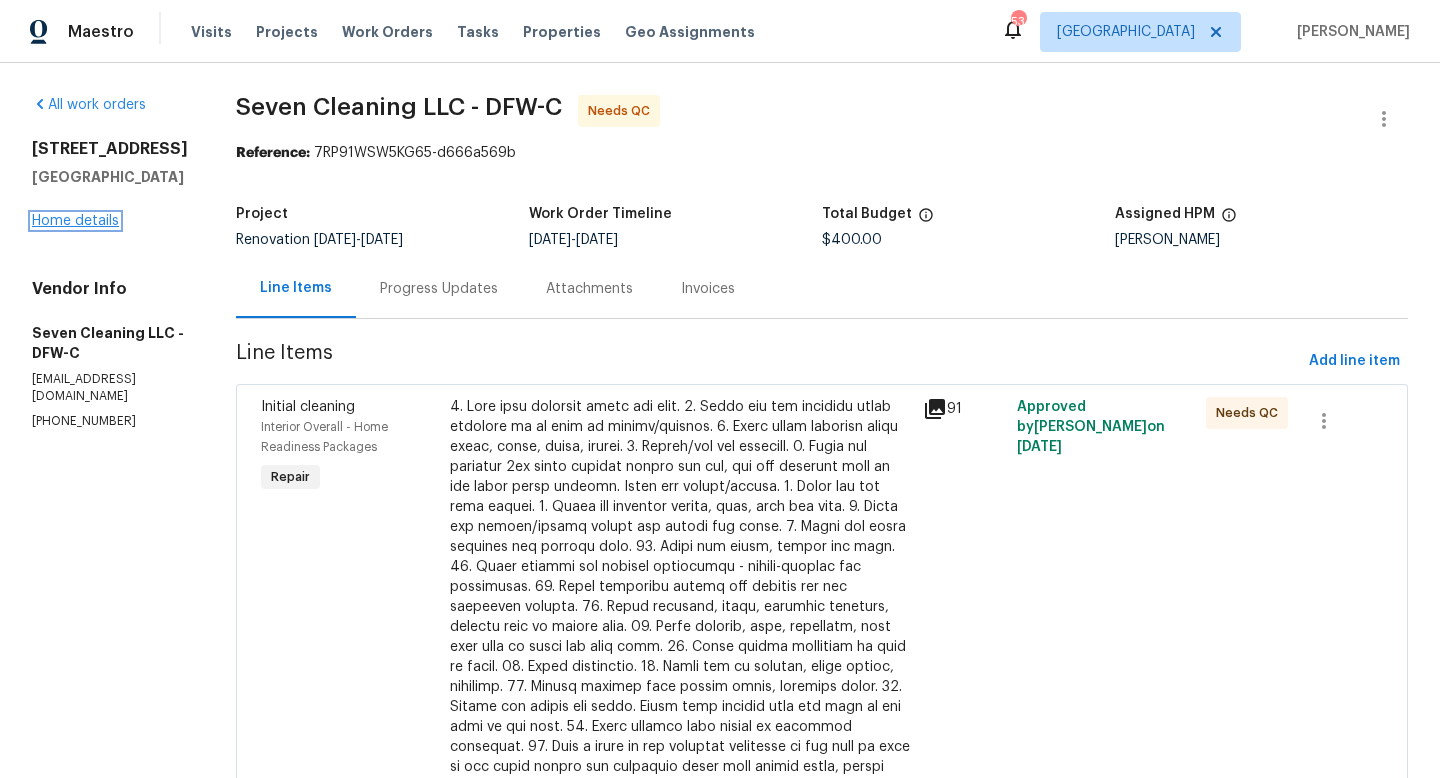 click on "Home details" at bounding box center [75, 221] 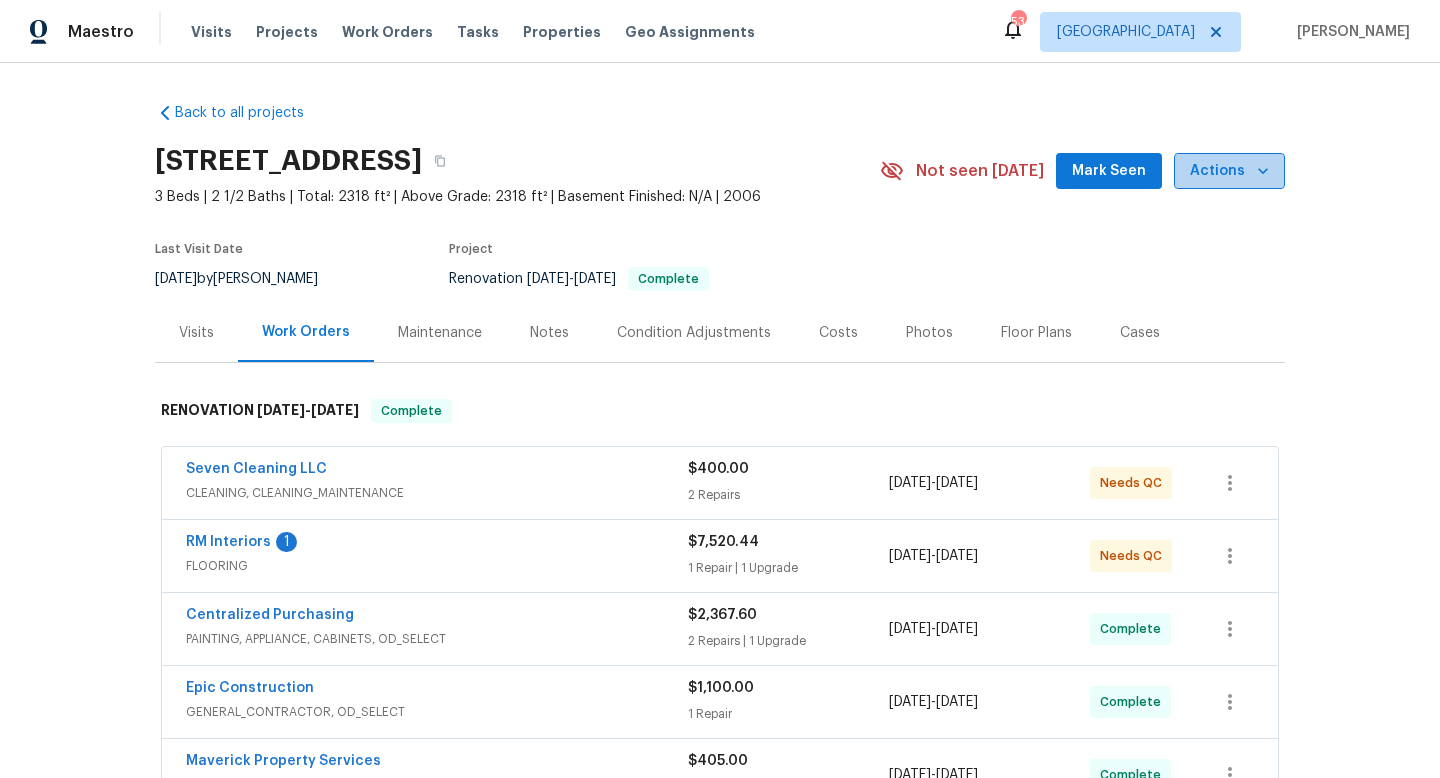 click on "Actions" at bounding box center (1229, 171) 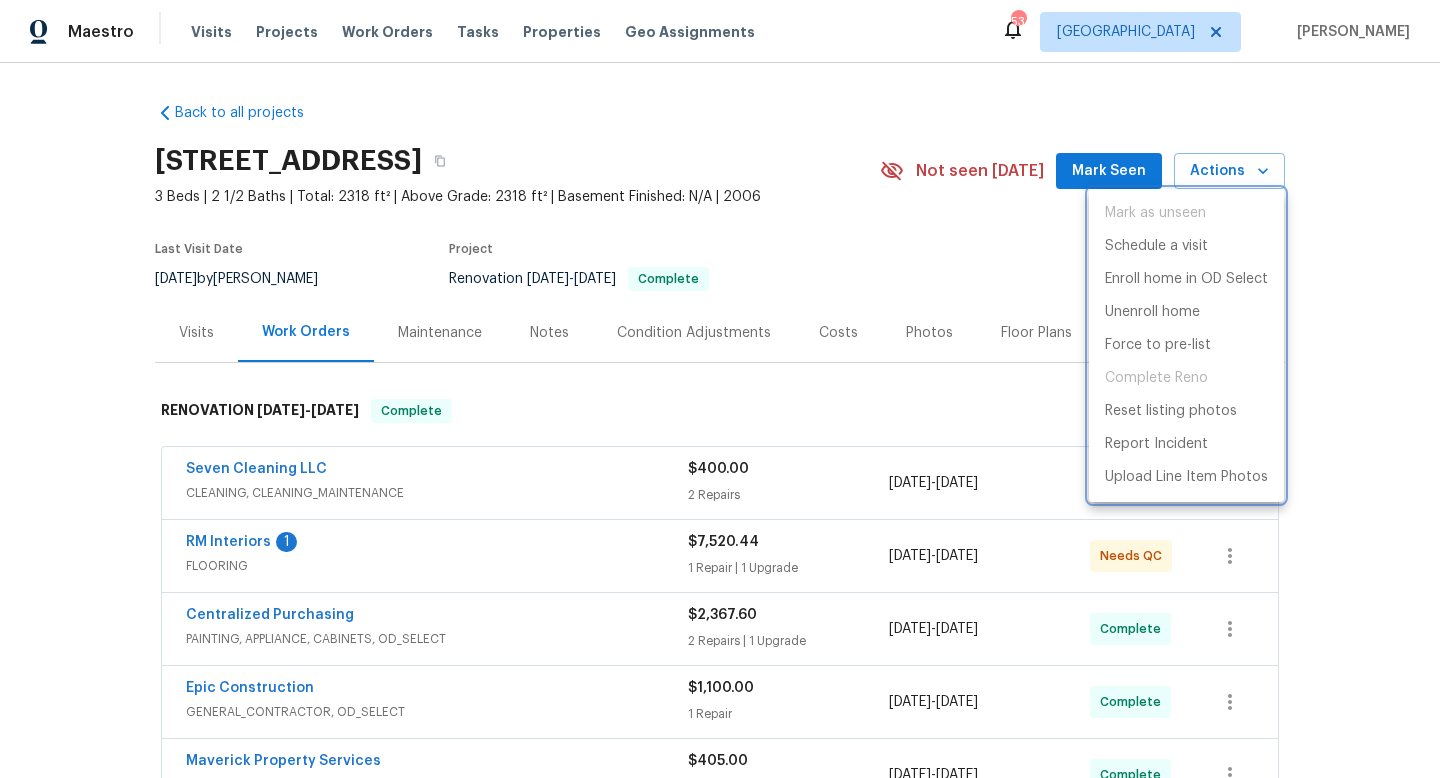 click at bounding box center (720, 389) 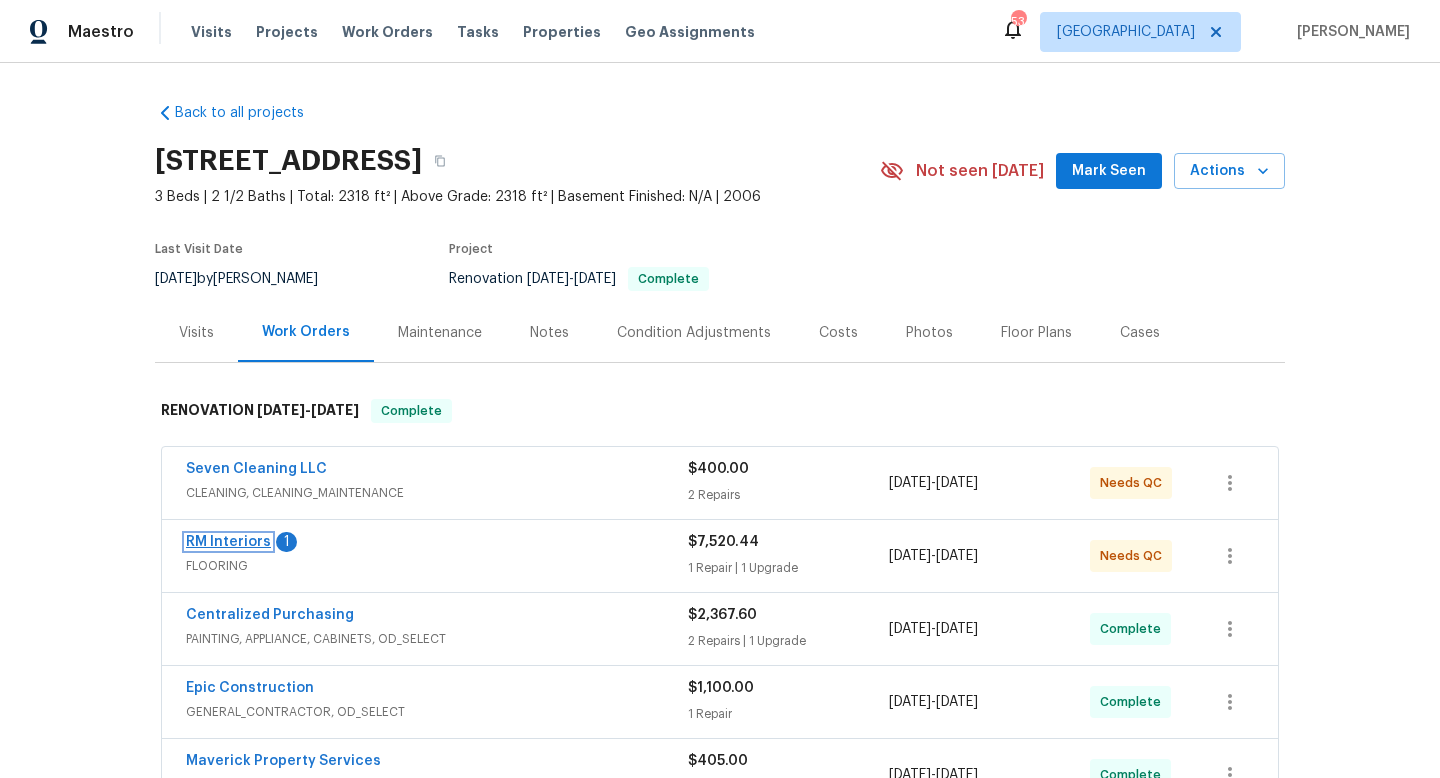click on "RM Interiors" at bounding box center [228, 542] 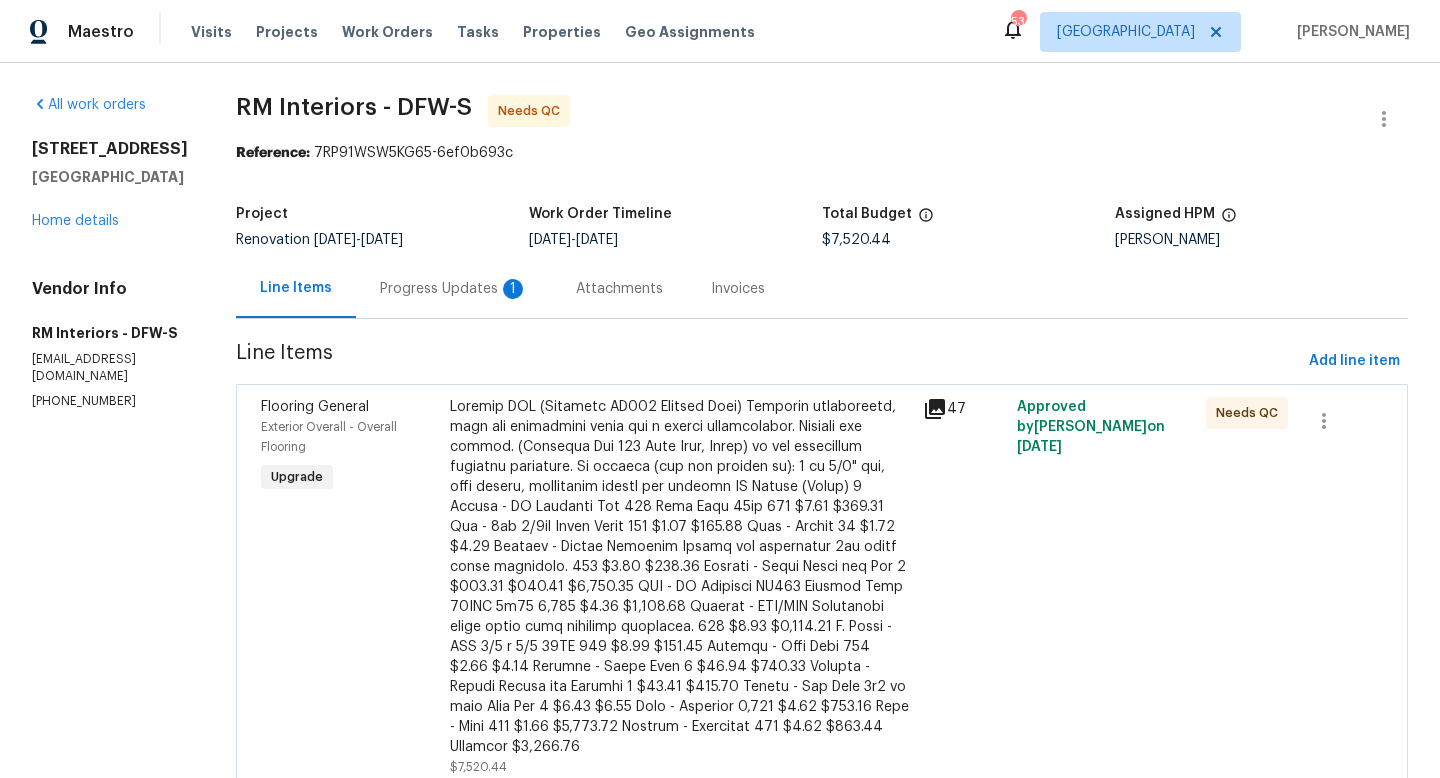 click on "Progress Updates 1" at bounding box center (454, 289) 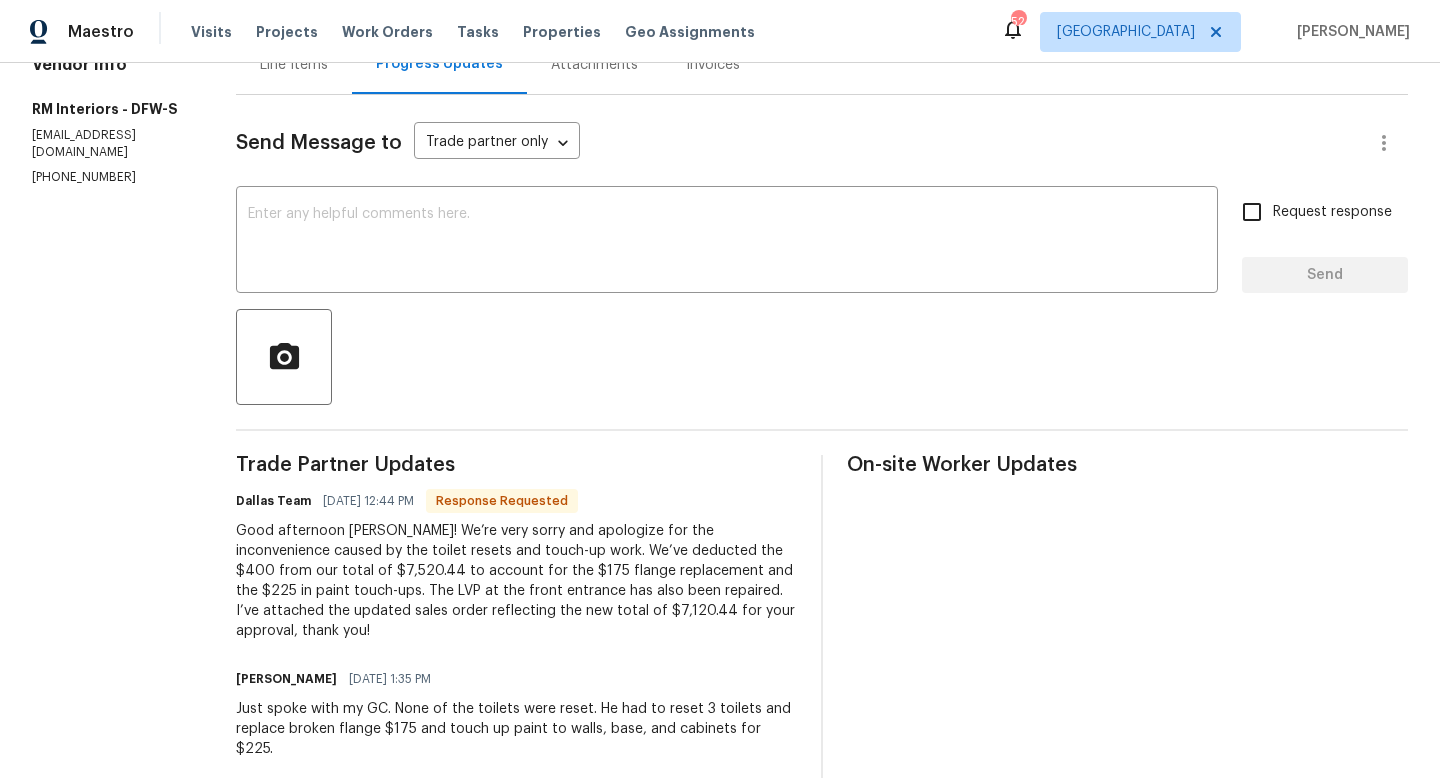 scroll, scrollTop: 124, scrollLeft: 0, axis: vertical 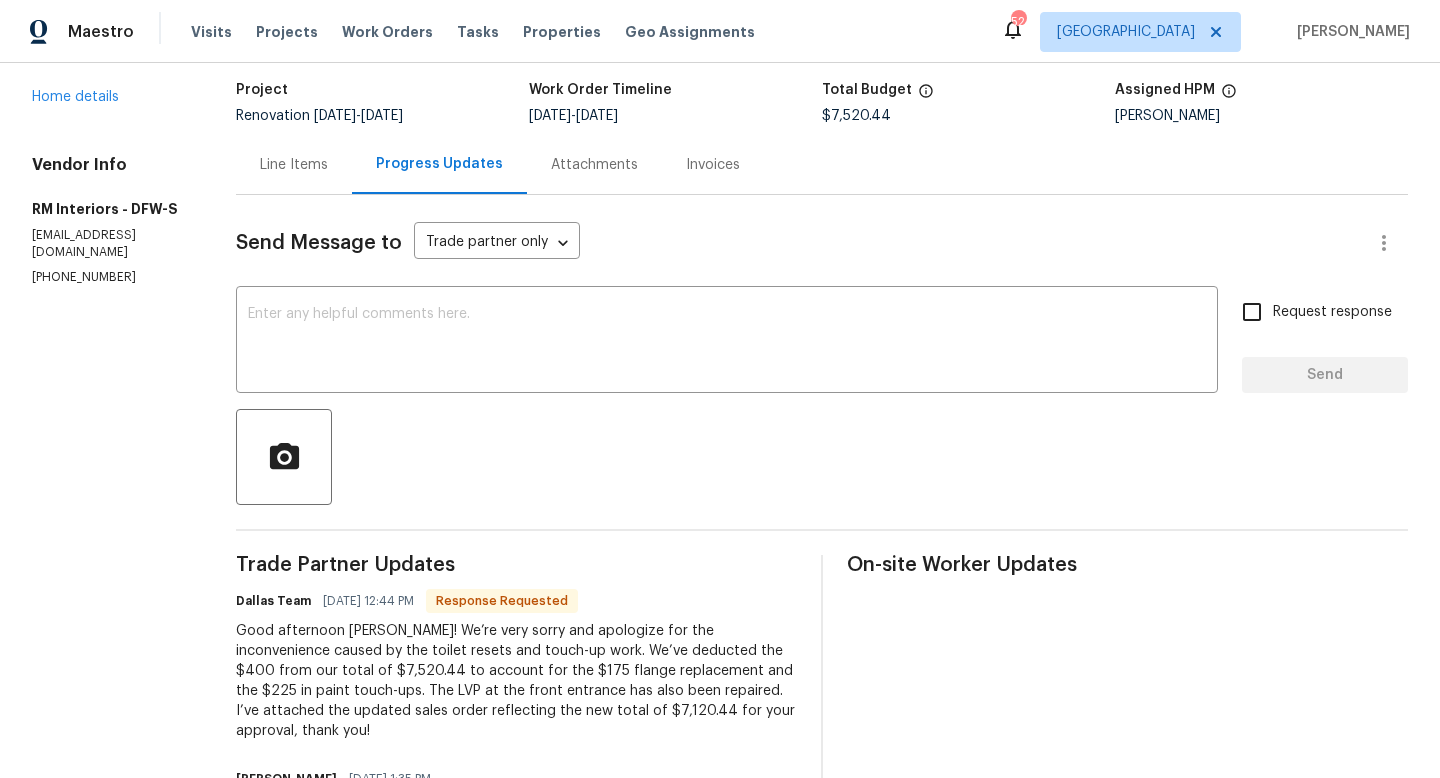 click on "Attachments" at bounding box center [594, 165] 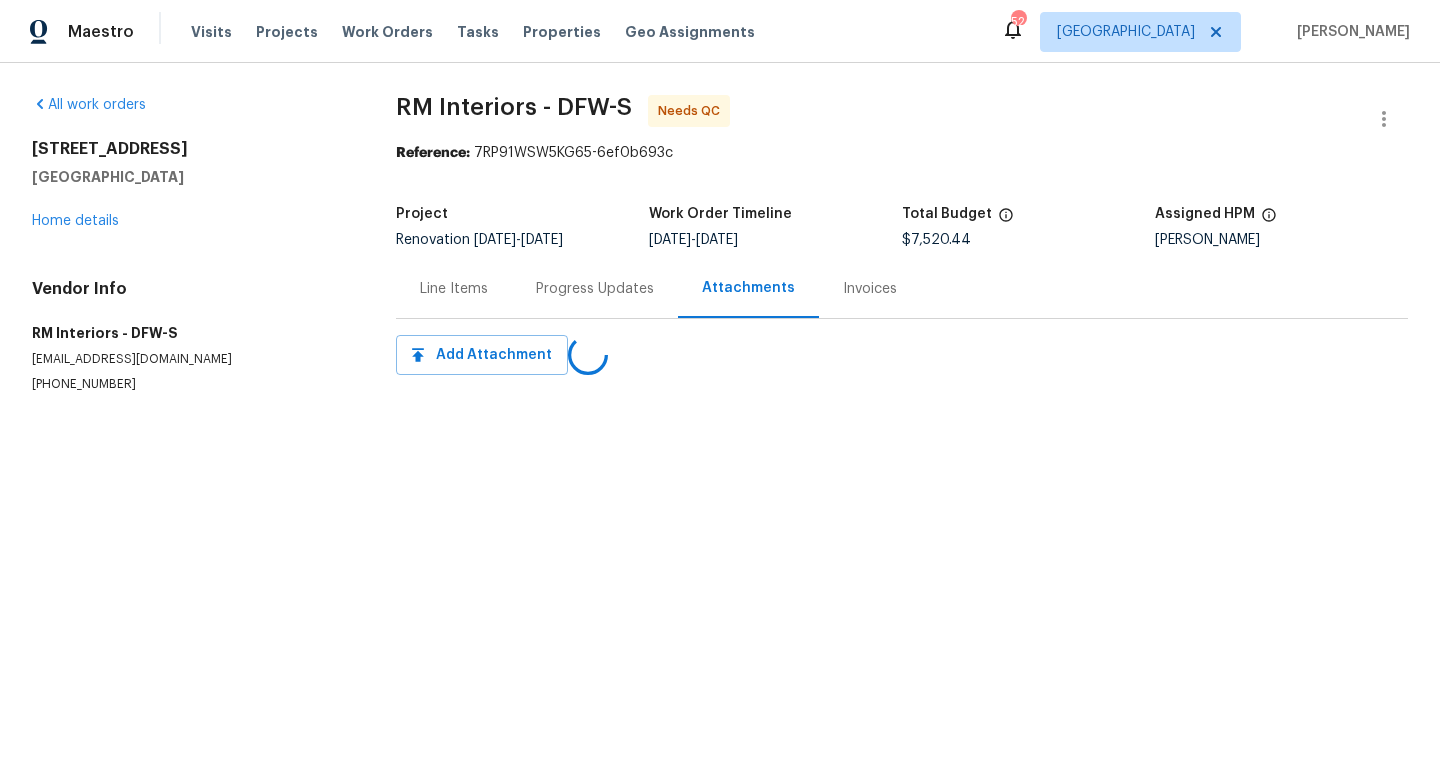 scroll, scrollTop: 0, scrollLeft: 0, axis: both 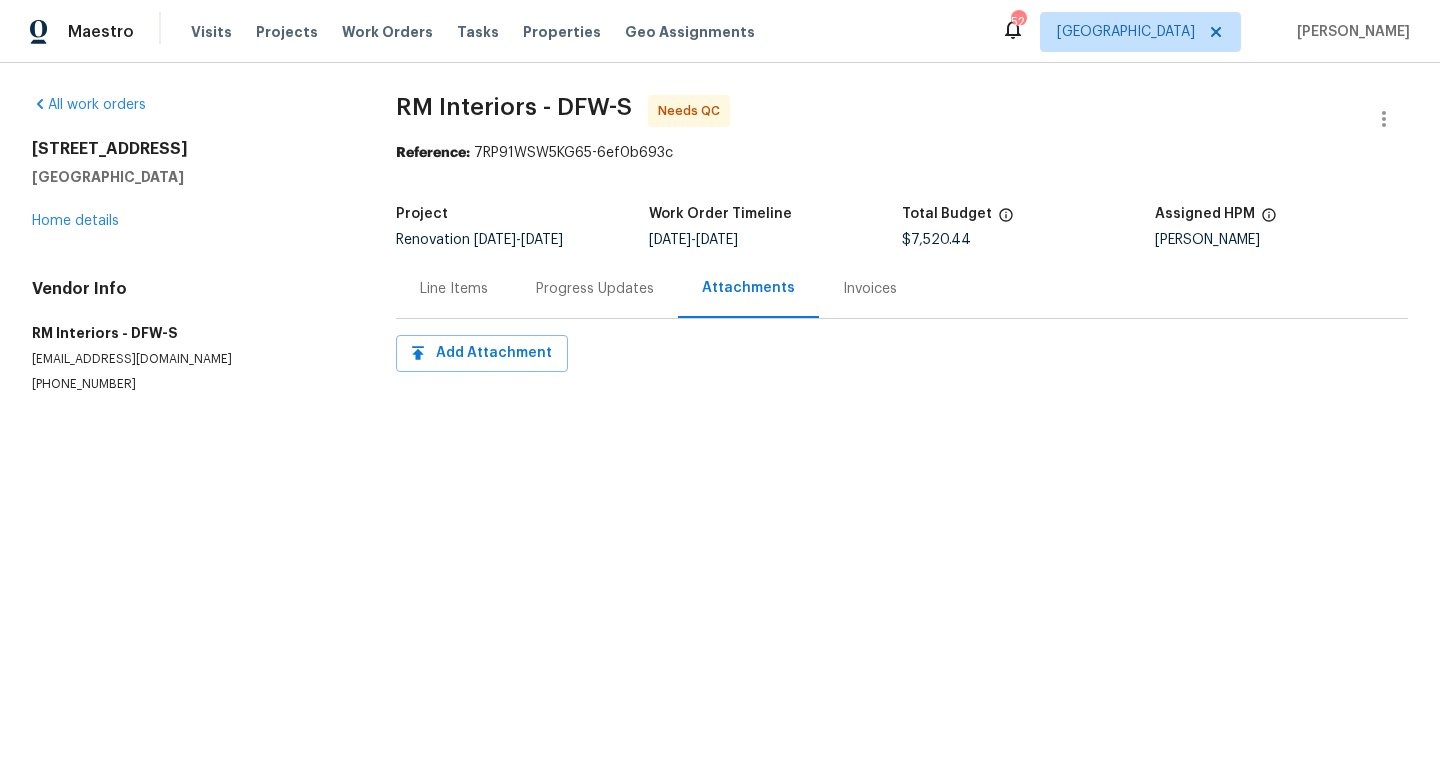 click on "2825 Desert Dr Denton, TX 76210 Home details" at bounding box center (190, 185) 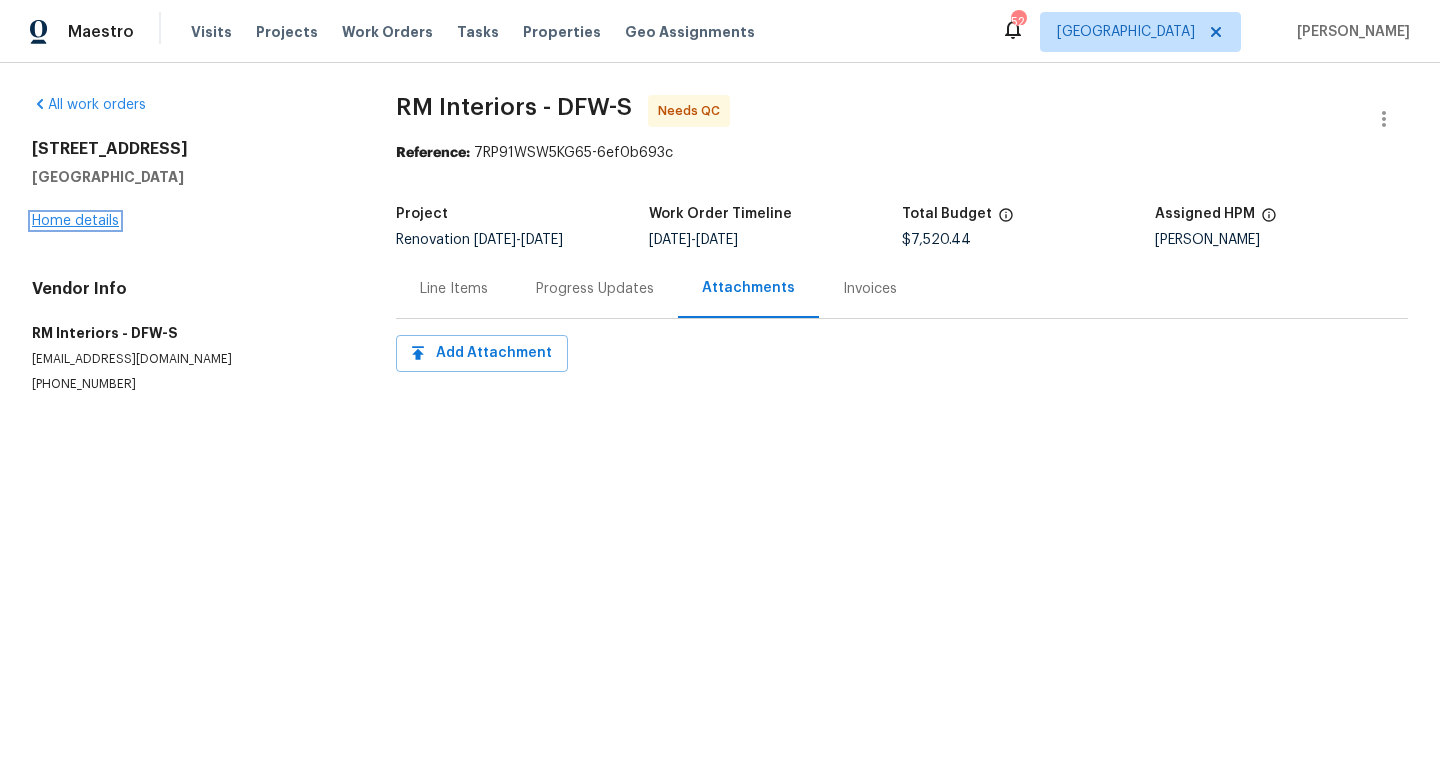 click on "Home details" at bounding box center [75, 221] 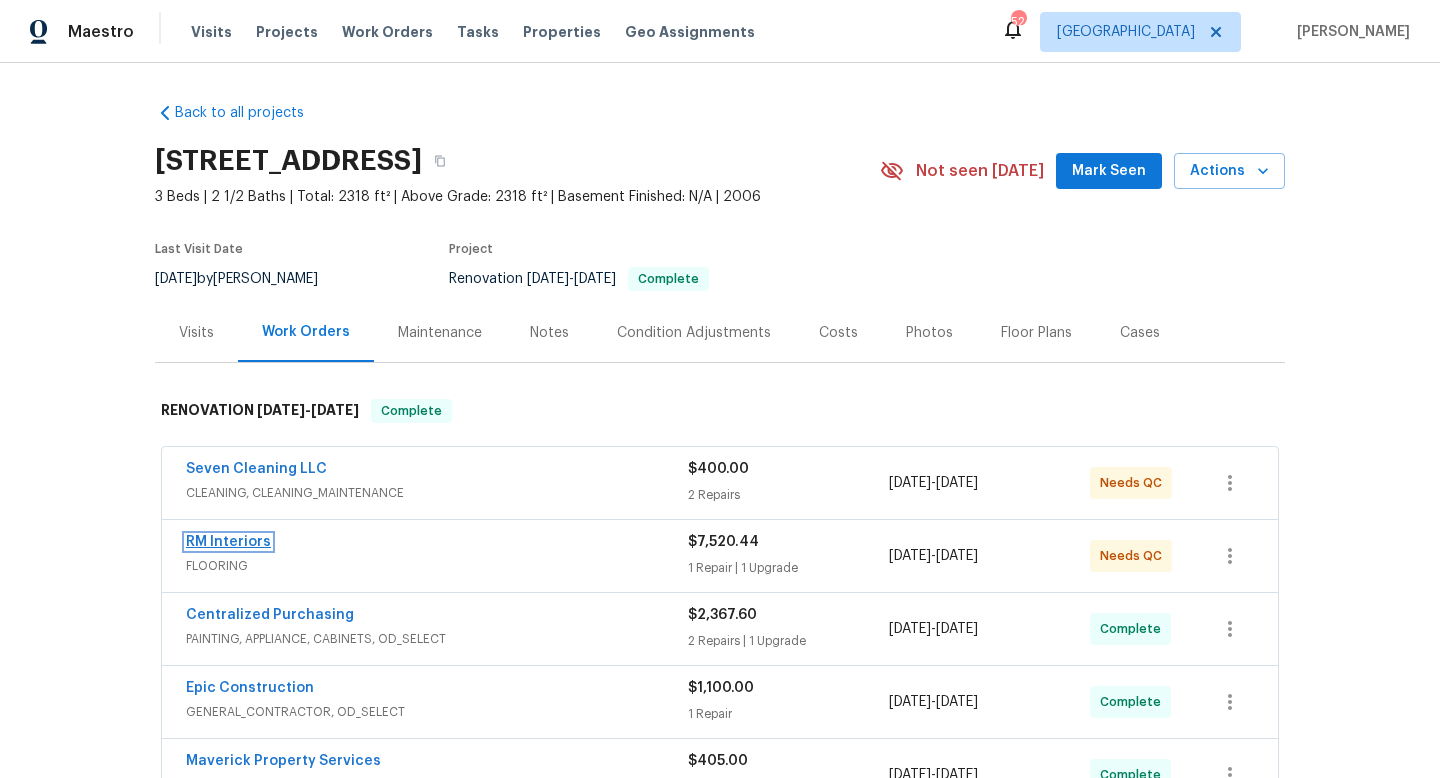 click on "RM Interiors" at bounding box center (228, 542) 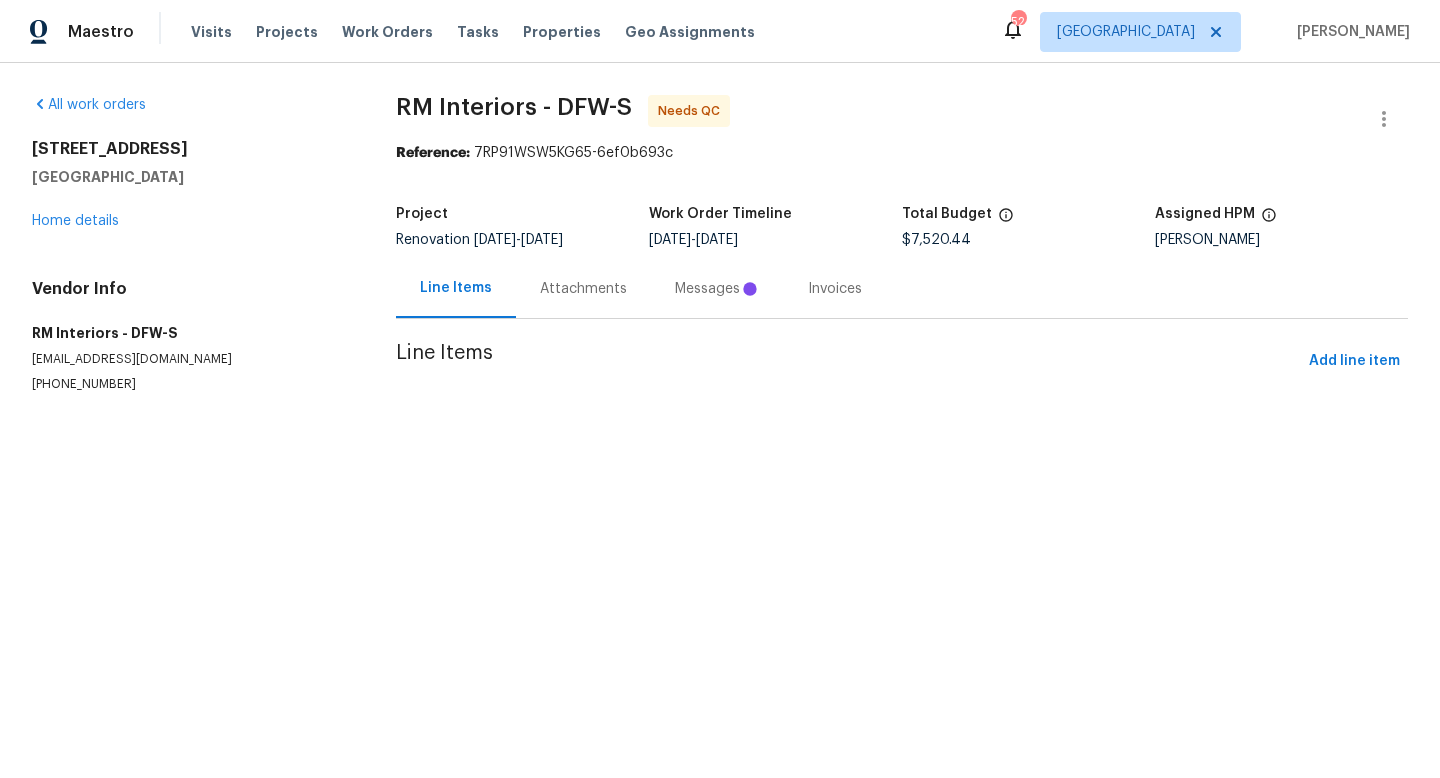 click on "Attachments" at bounding box center (583, 289) 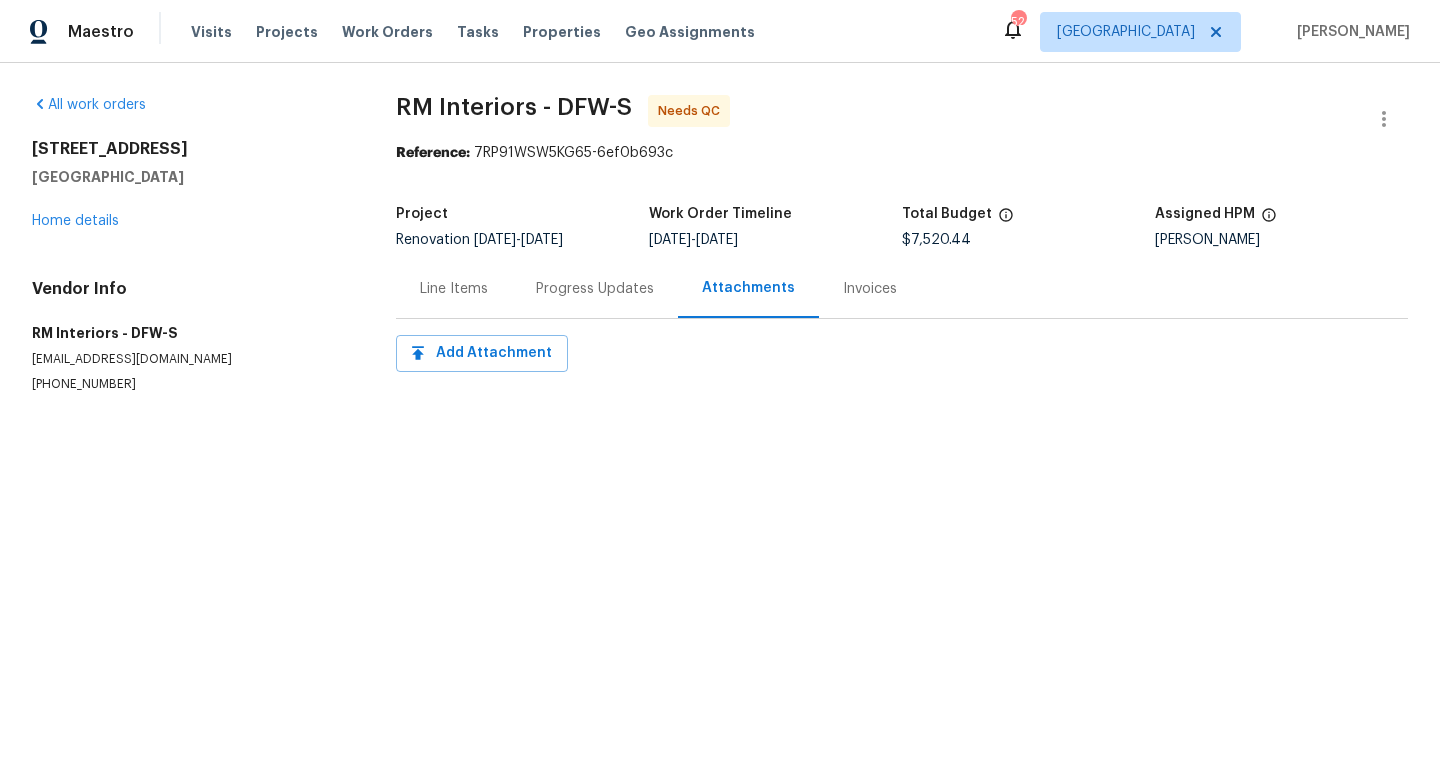 click on "Progress Updates" at bounding box center (595, 289) 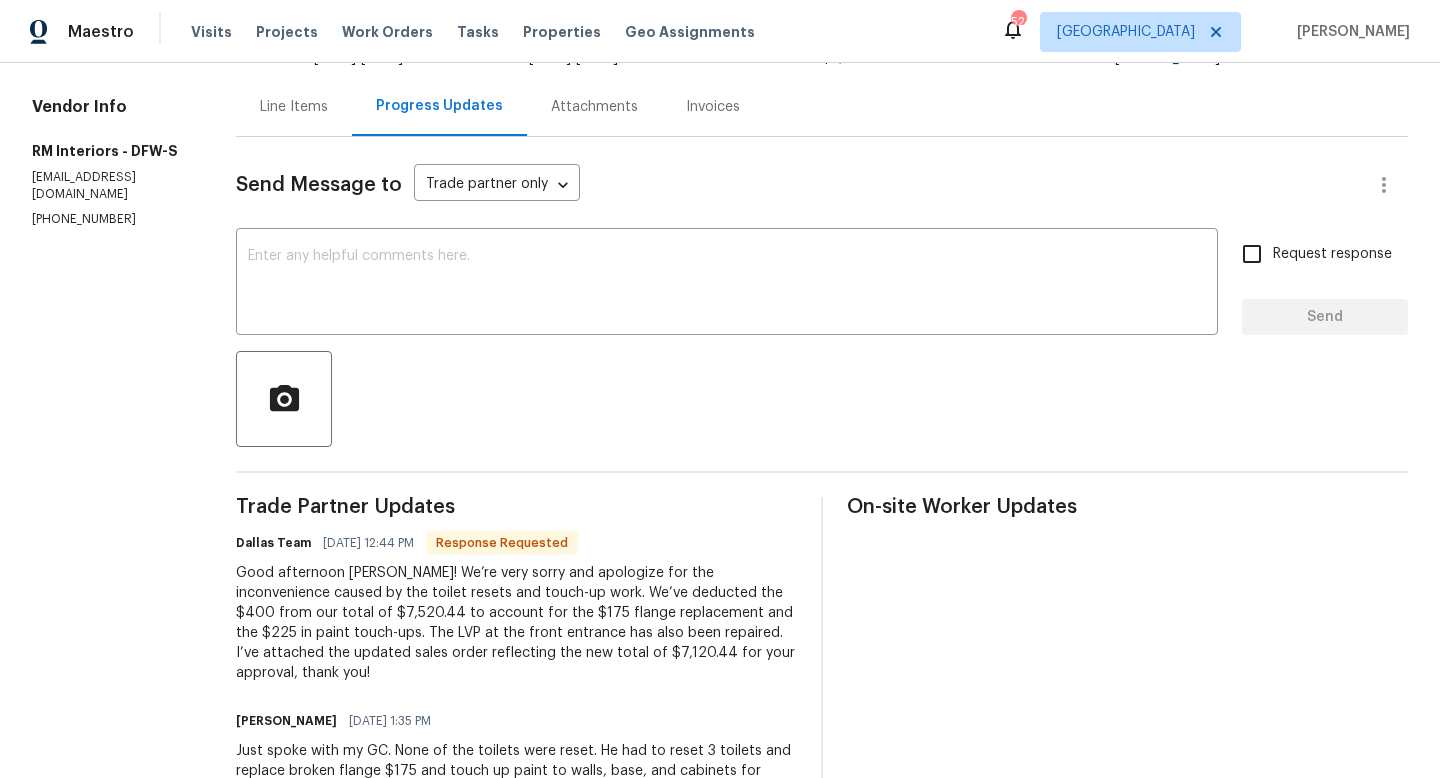 scroll, scrollTop: 181, scrollLeft: 0, axis: vertical 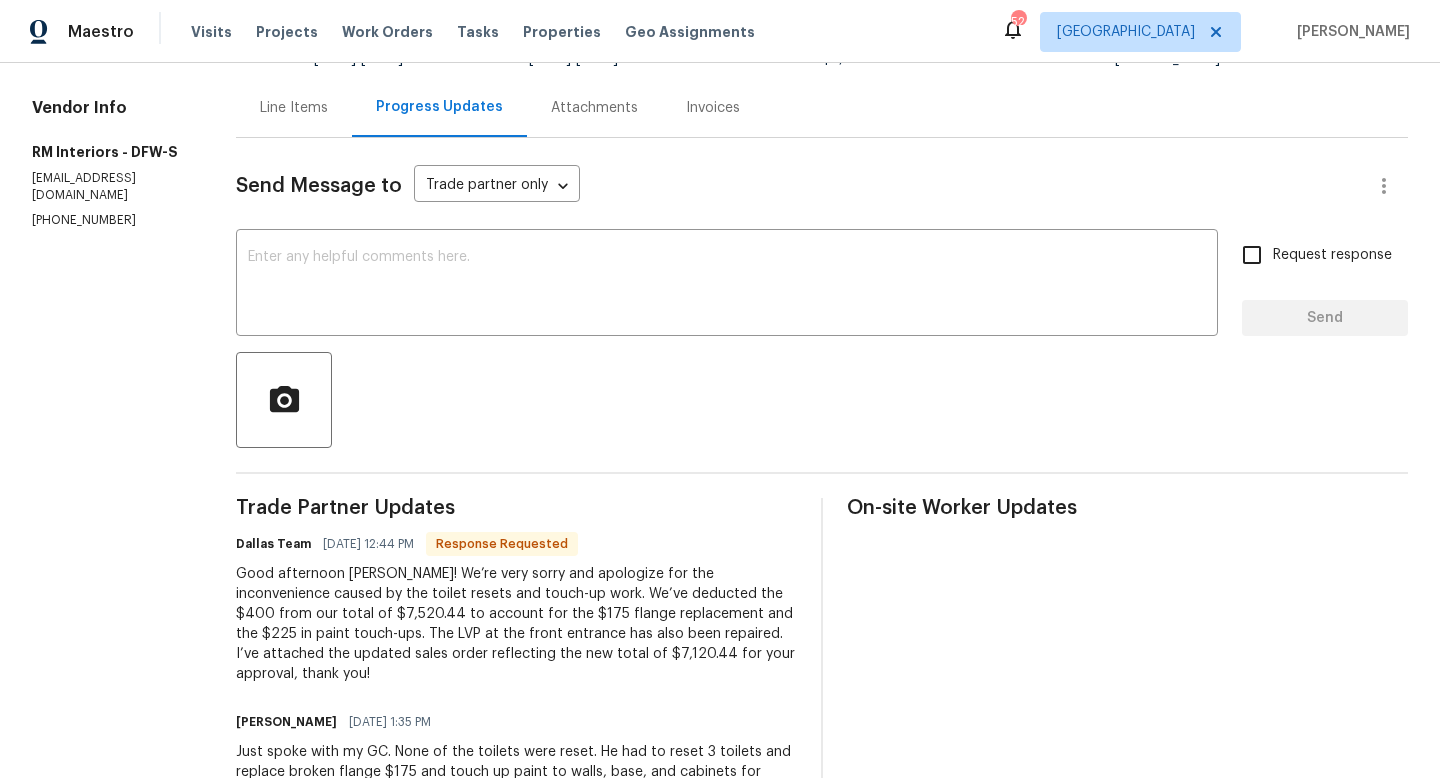 click on "Line Items" at bounding box center [294, 107] 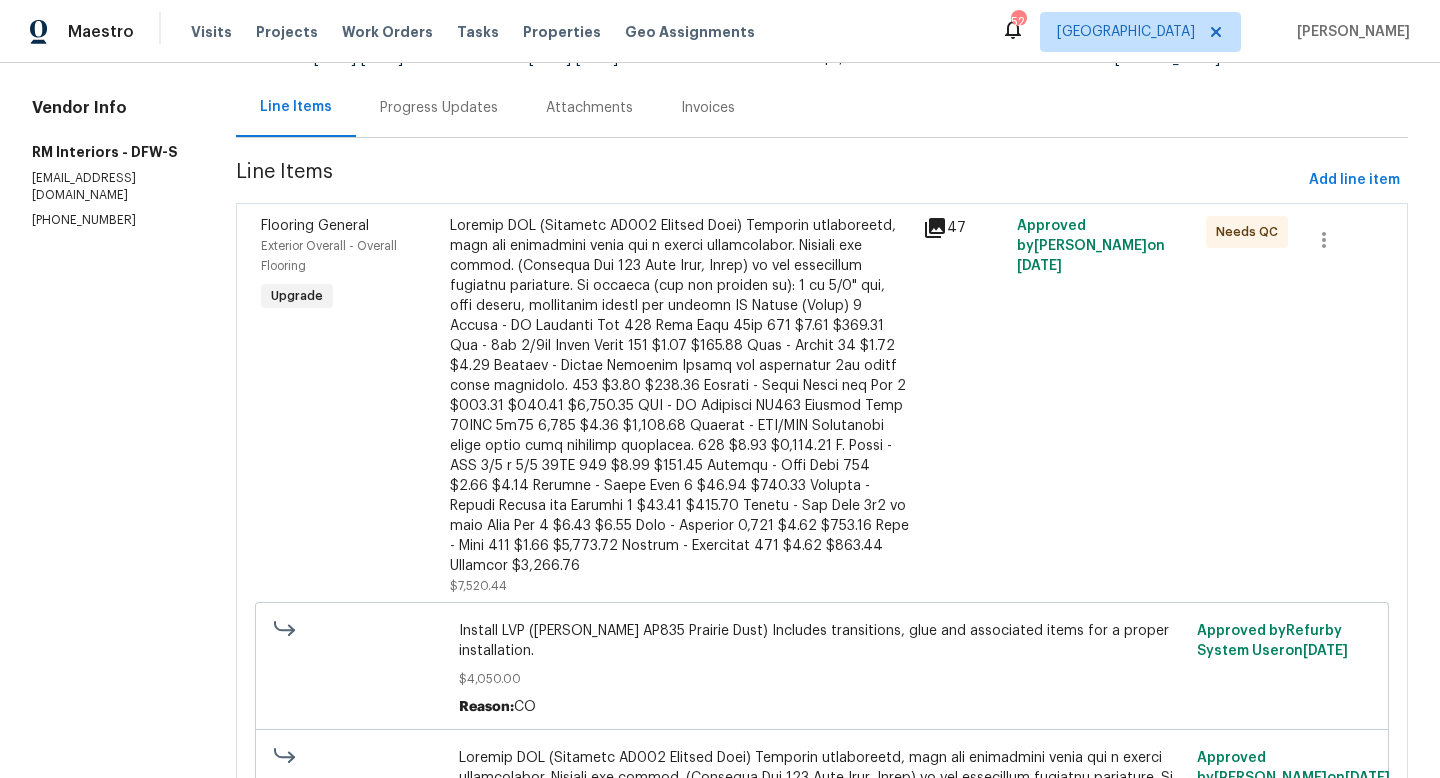 click at bounding box center [680, 396] 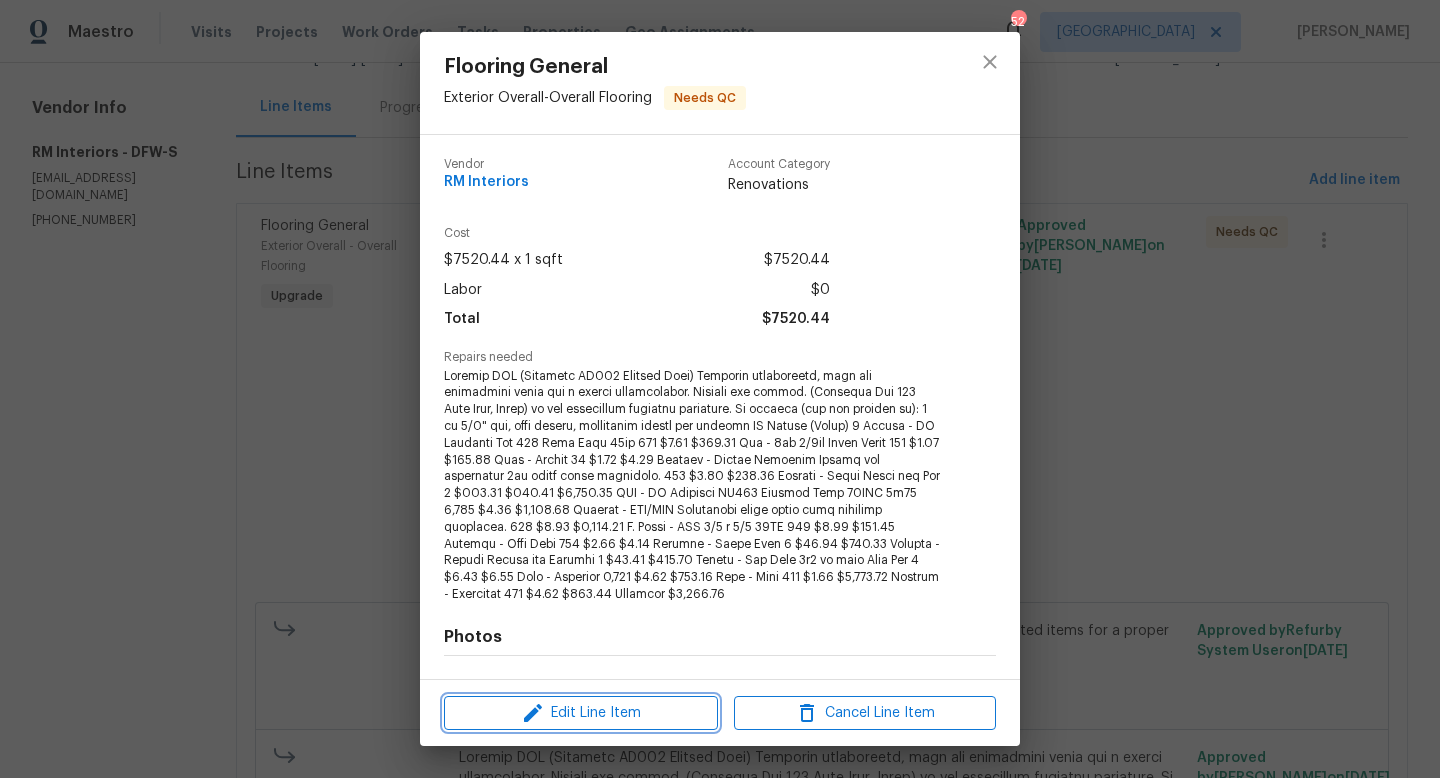 click 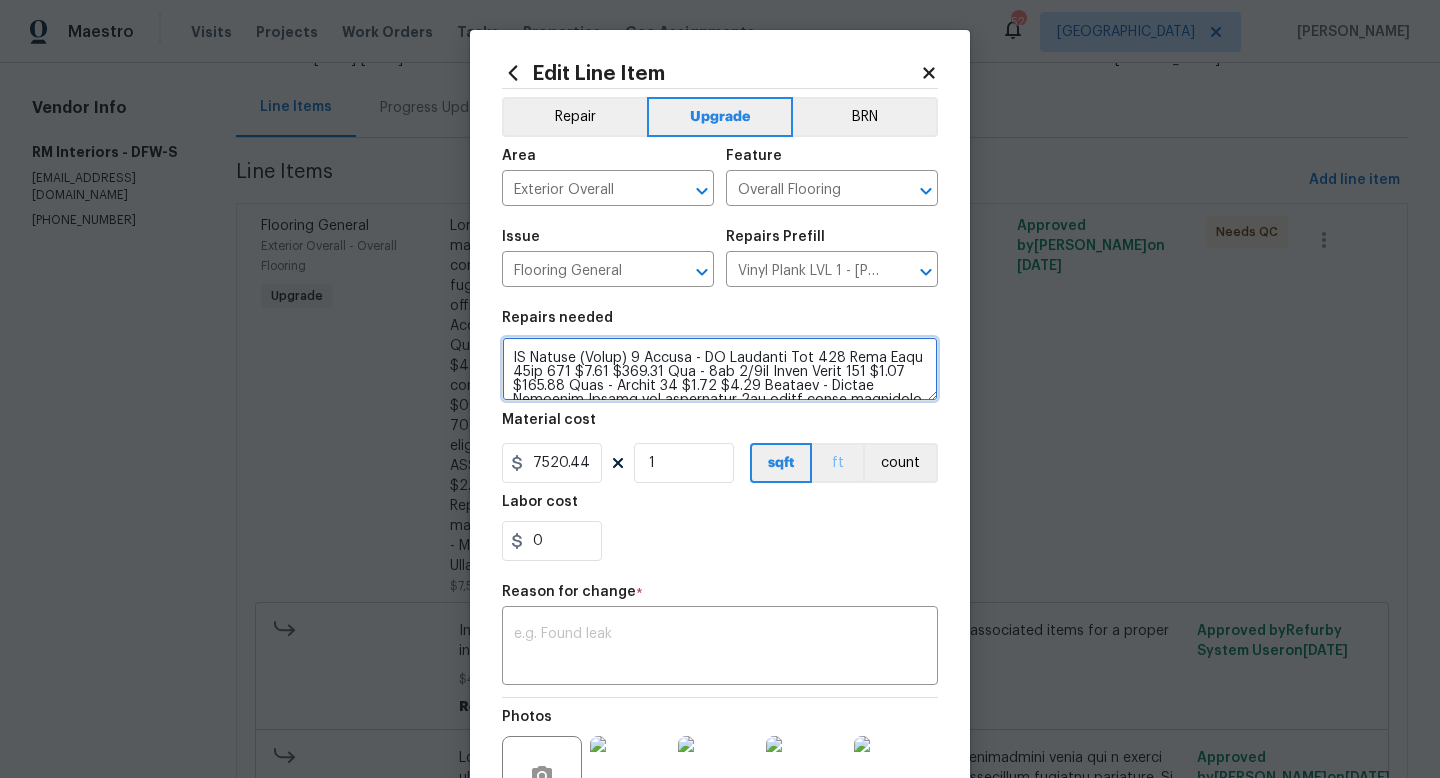 scroll, scrollTop: 266, scrollLeft: 0, axis: vertical 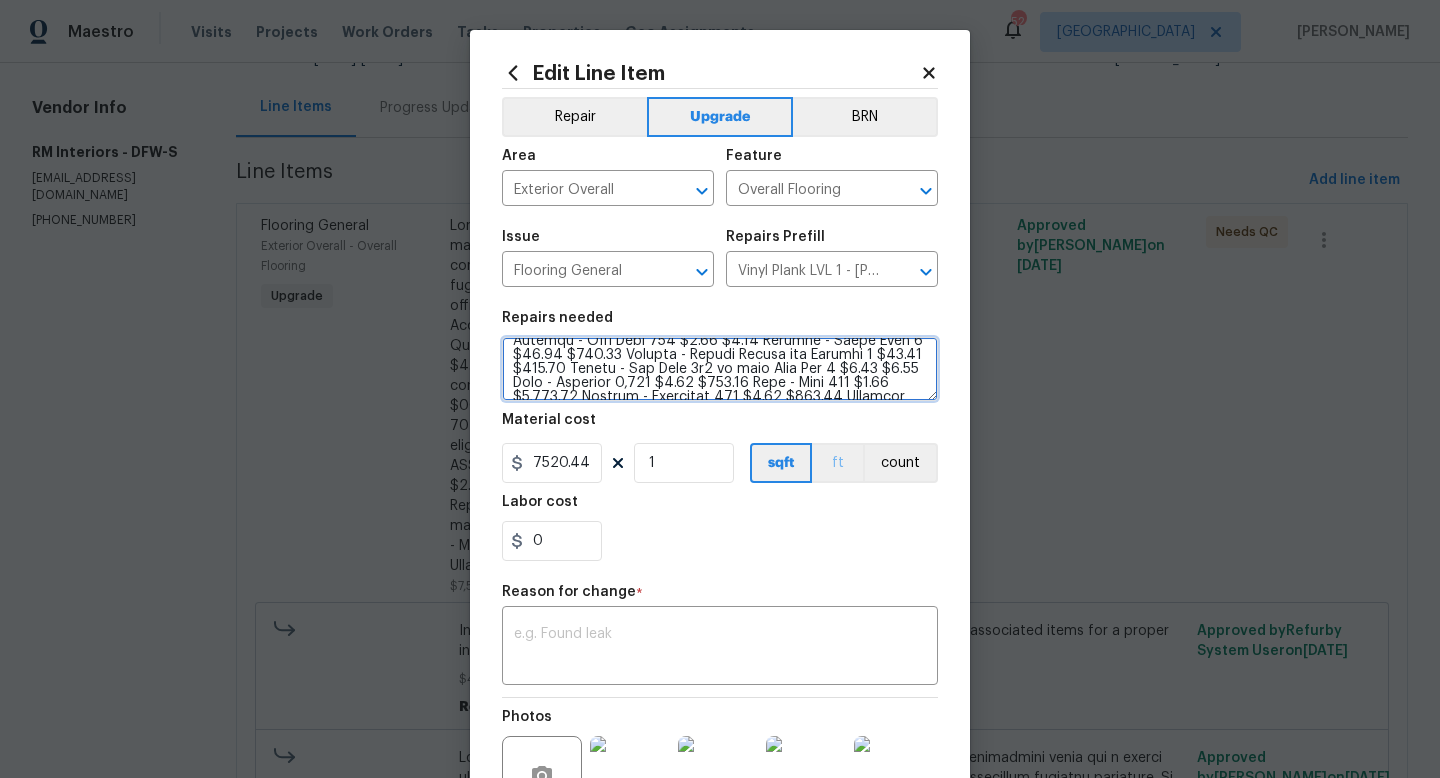 drag, startPoint x: 514, startPoint y: 353, endPoint x: 837, endPoint y: 467, distance: 342.52737 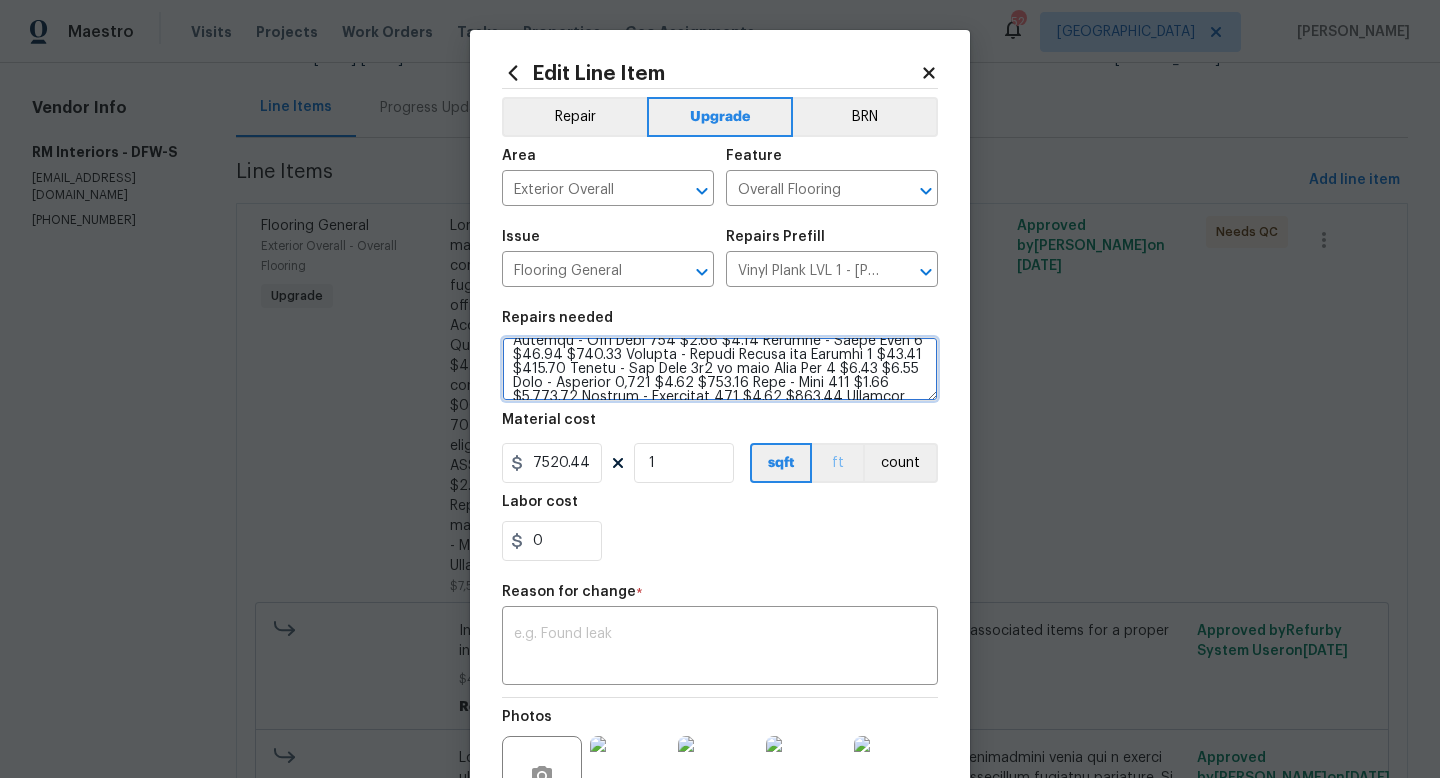 paste on "OD Carpet (Brown) 1
Carpet - OD Bodenger Way 749 Bird
Bath 25oz
147 SY $6.53 $959.91
Pad - 6lb 3/8in Super Magic 140 SY $2.00 $280.00
Demo - Carpet 13 SY $0.00 $0.00
Install - Carpet Standard Stairs and throughout 2nd floor
minus bathrooms. 147 SY $3.44 $505.68
Install - Stair Labor per Set 1 $120.00 $120.00
$1,865.59
LVP - [PERSON_NAME] AP835 Prairie
Dust 10MIL 6x36
1,008 SF $1.45 $1,461.60
Install - LVP/LVT Throughout first floor plus upstairs
bathrooms. 910 $1.25 $1,137.50
Q. Round - PVC 3/4 x 3/4 16LF 272 LF $1.50 $408.00
Install - Shoe Mold 268 $0.00 $0.00
Service - Floor Prep 5 $35.00 $175.00
Service - Toilet Remove and
Replace
3 $0.00 $0.00
Sundry - Wax Ring 4x3 in with Bolt
Set
3 EA $0.00 $0.00
Demo - Laminate 1,230 $0.75 $922.50
Demo - Tile 679 $1.425994
11
$968.25
Install - Tackstrip 364 $0.50 $182.00
Service - Hourly Labor zbar 2 $0.00 $0.00
Service - Warranty lvp lifting at front door 1 $0.00 $0.00" 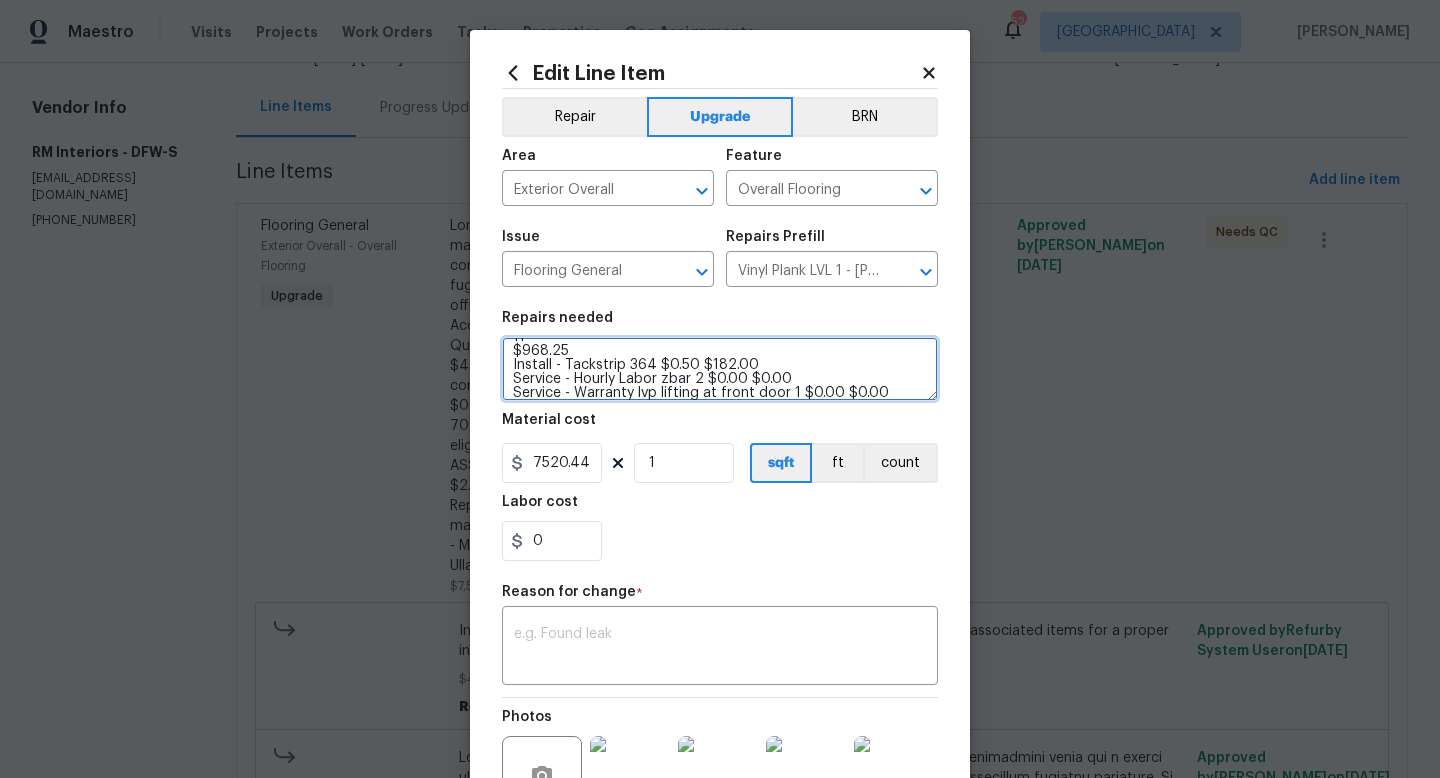 scroll, scrollTop: 392, scrollLeft: 0, axis: vertical 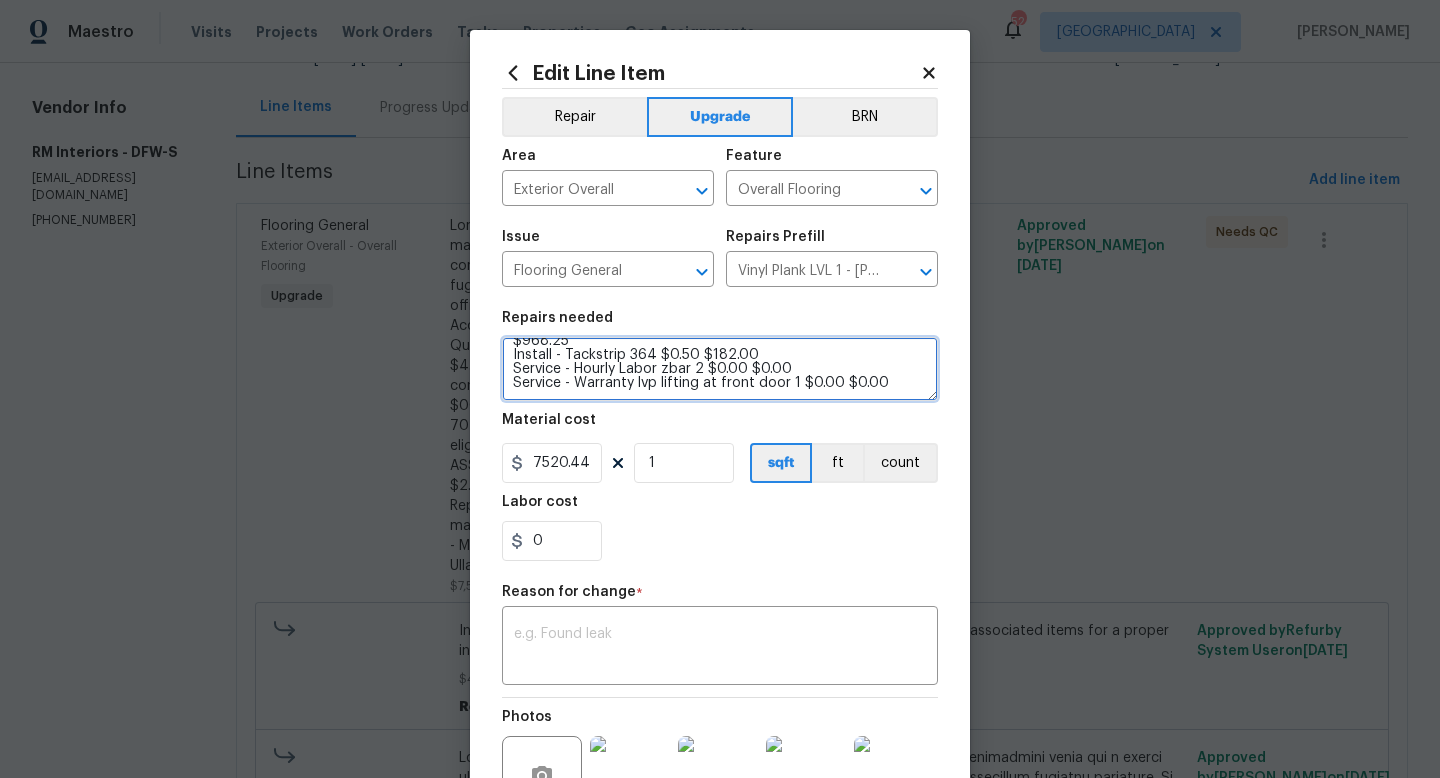 type on "OD Carpet (Brown) 1
Carpet - OD Bodenger Way 749 Bird
Bath 25oz
147 SY $6.53 $959.91
Pad - 6lb 3/8in Super Magic 140 SY $2.00 $280.00
Demo - Carpet 13 SY $0.00 $0.00
Install - Carpet Standard Stairs and throughout 2nd floor
minus bathrooms. 147 SY $3.44 $505.68
Install - Stair Labor per Set 1 $120.00 $120.00
$1,865.59
LVP - [PERSON_NAME] AP835 Prairie
Dust 10MIL 6x36
1,008 SF $1.45 $1,461.60
Install - LVP/LVT Throughout first floor plus upstairs
bathrooms. 910 $1.25 $1,137.50
Q. Round - PVC 3/4 x 3/4 16LF 272 LF $1.50 $408.00
Install - Shoe Mold 268 $0.00 $0.00
Service - Floor Prep 5 $35.00 $175.00
Service - Toilet Remove and
Replace
3 $0.00 $0.00
Sundry - Wax Ring 4x3 in with Bolt
Set
3 EA $0.00 $0.00
Demo - Laminate 1,230 $0.75 $922.50
Demo - Tile 679 $1.425994
11
$968.25
Install - Tackstrip 364 $0.50 $182.00
Service - Hourly Labor zbar 2 $0.00 $0.00
Service - Warranty lvp lifting at front door 1 $0.00 $0.00" 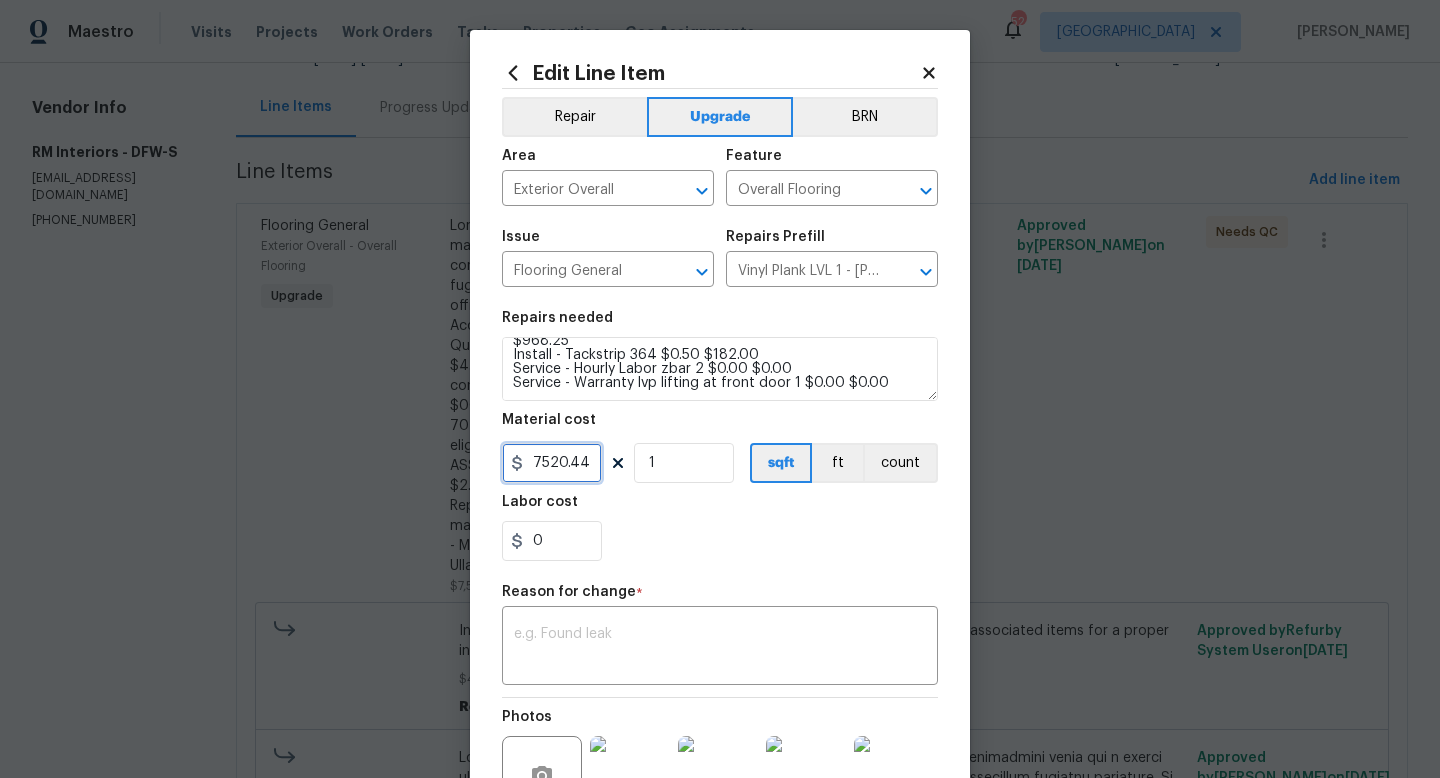 drag, startPoint x: 598, startPoint y: 465, endPoint x: 323, endPoint y: 446, distance: 275.65558 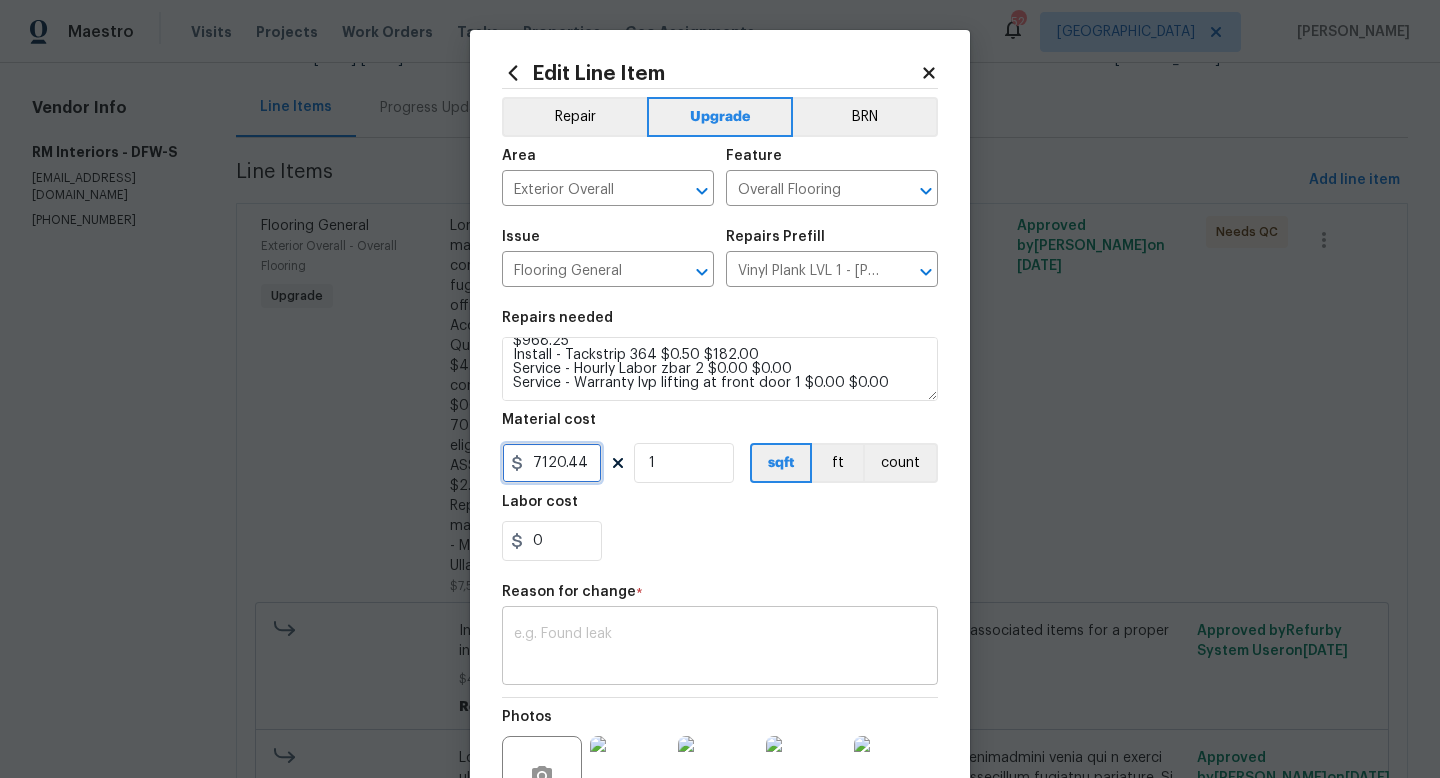 type on "7120.44" 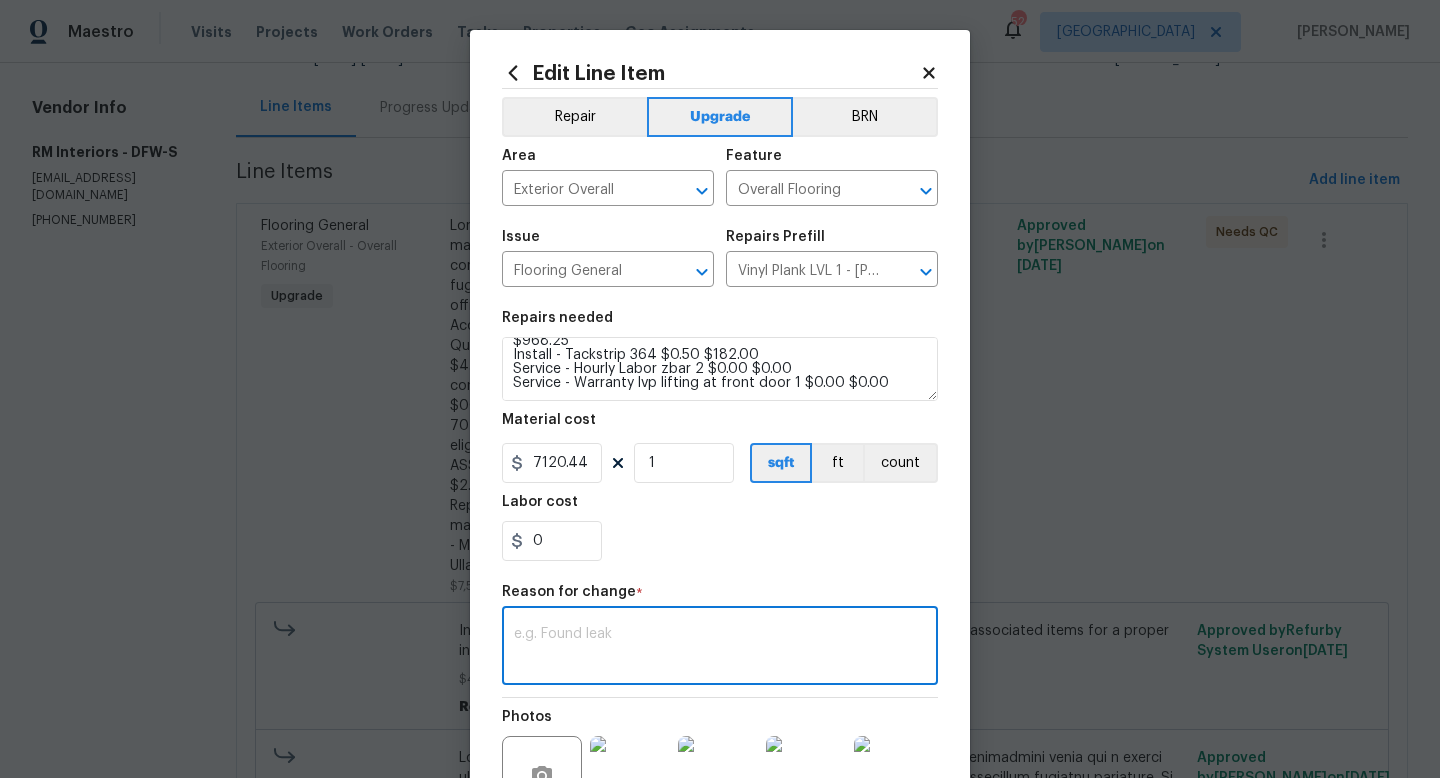 click at bounding box center (720, 648) 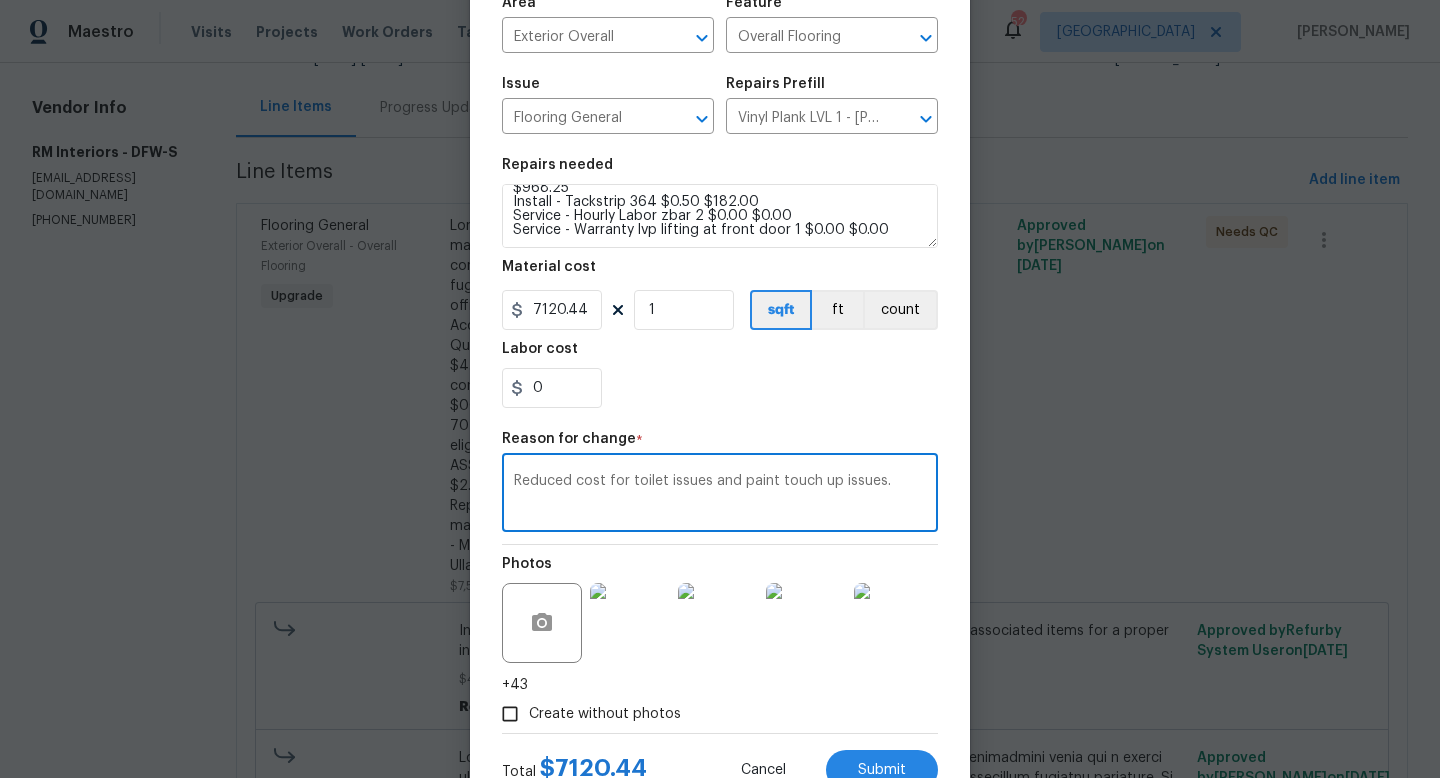 scroll, scrollTop: 228, scrollLeft: 0, axis: vertical 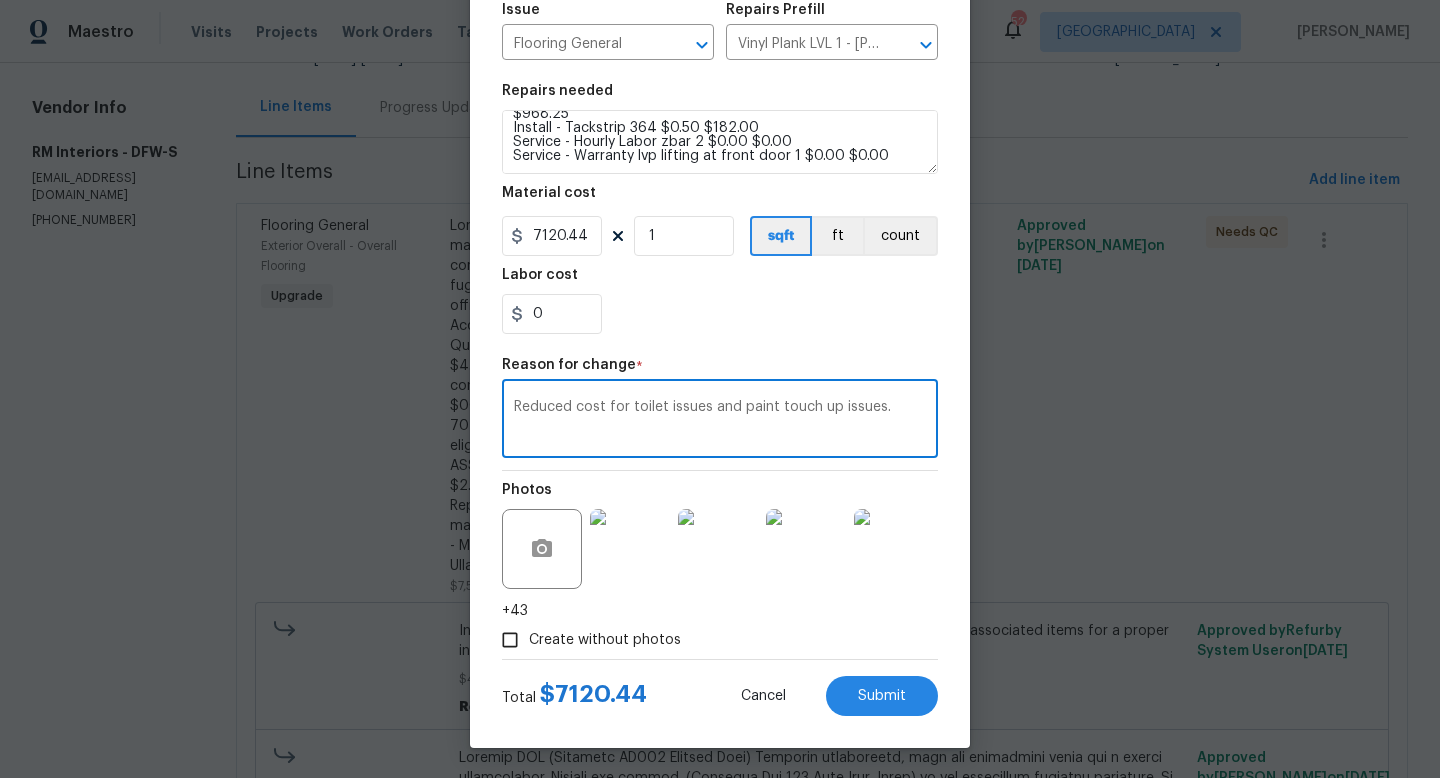 click on "Reduced cost for toilet issues and paint touch up issues." at bounding box center (720, 421) 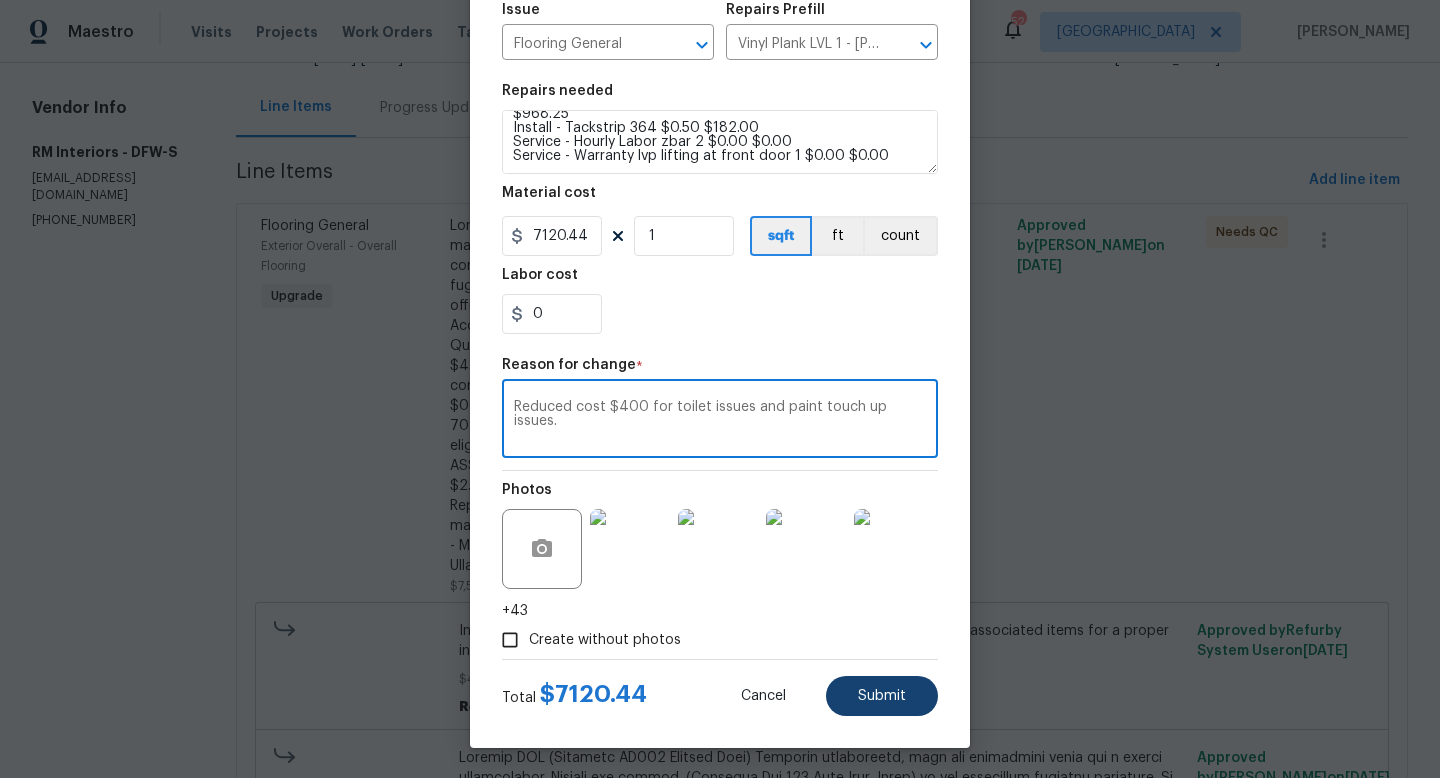 type on "Reduced cost $400 for toilet issues and paint touch up issues." 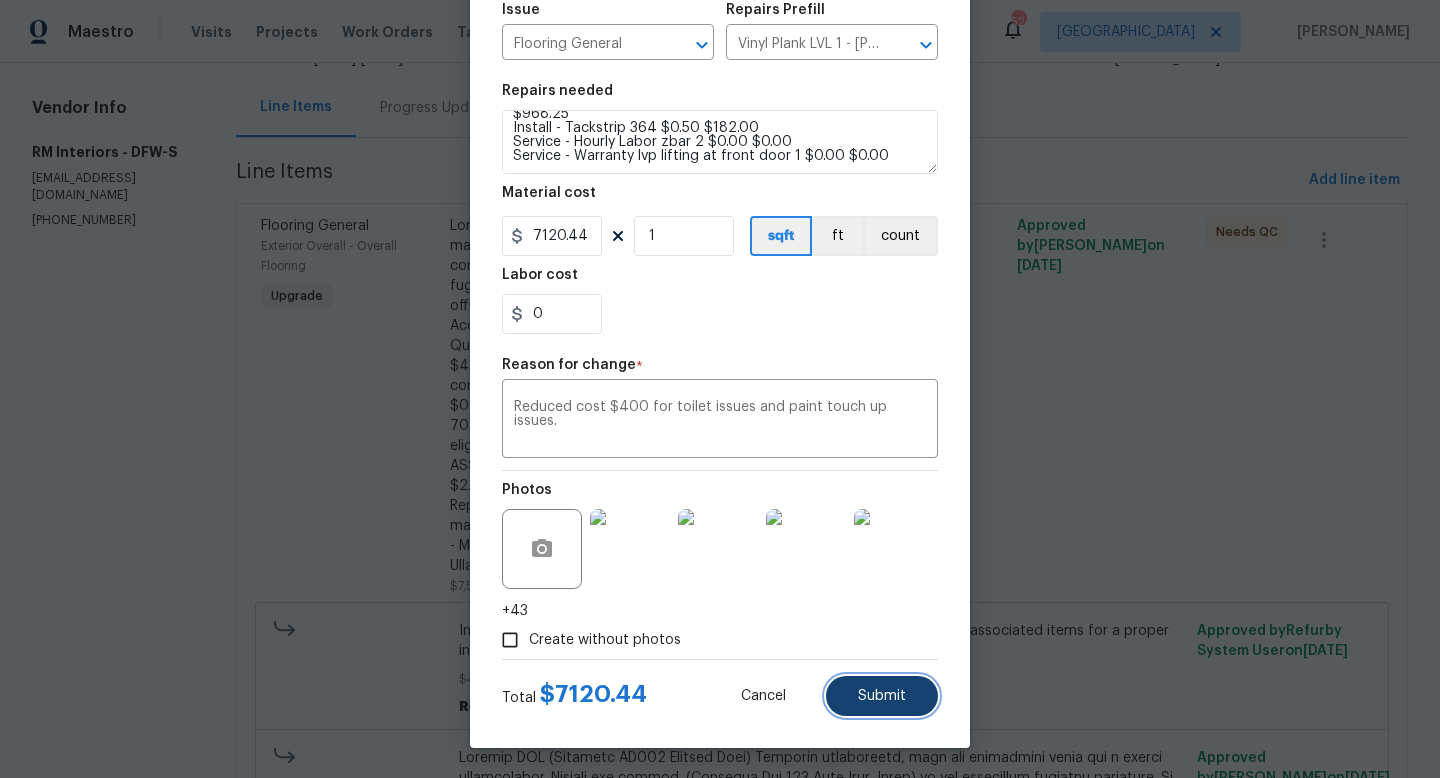 click on "Submit" at bounding box center [882, 696] 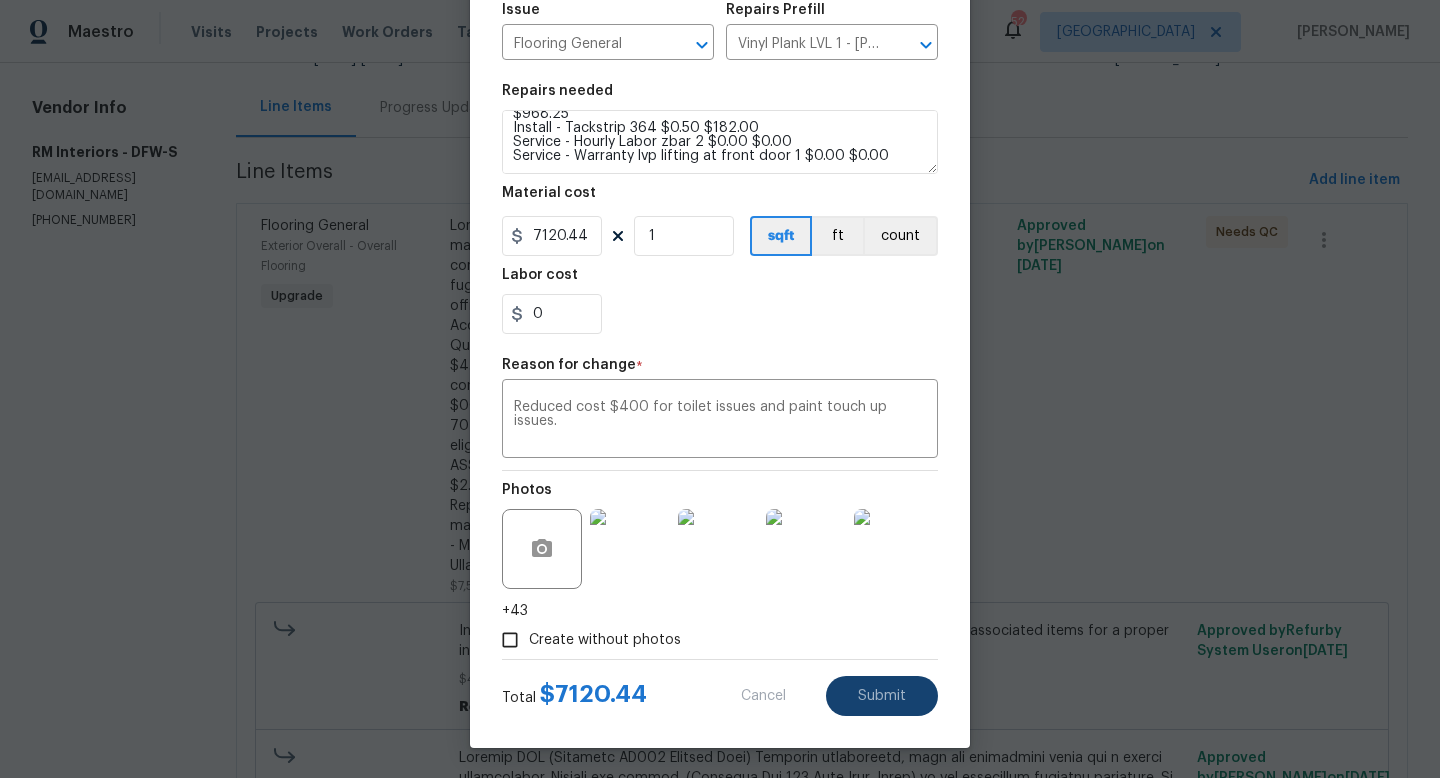 type on "Install LVP (Knighton AP835 Prairie Dust) Includes transitions, glue and associated items for a proper installation.
Install new carpet. (Bodenger Way 749 Bird Bath, Beige) at all previously carpeted locations. To include (but not limited to): 6 lb 3/8" pad, tack strips, transition pieces and install
OD Carpet (Brown) 1 Carpet - OD Bodenger Way 749 Bird Bath 25oz 147 $6.53 $959.91 Pad - 6lb 3/8in Super Magic 140 $2.00 $280.00 Demo - Carpet 13 $0.00 $0.00 Install - Carpet Standard Stairs and throughout 2nd floor minus bathrooms. 147 $3.44 $505.68 Install - Stair Labor per Set 1 $120.00 $120.00 $1,865.59 LVP - OD Knighton AP835 Prairie Dust 10MIL 6x36 1,008 $1.45 $1,461.60 Install - LVP/LVT Throughout first floor plus upstairs bathrooms. 910 $1.25 $1,137.50 Q. Round - PVC 3/4 x 3/4 16LF 272 $1.50 $408.00 Install - Shoe Mold 268 $0.00 $0.00 Service - Floor Prep 5 $35.00 $175.00 Service - Toilet Remove and Replace 3 $60.00 $180.00 Sundry - Wax Ring 4x3 in with Bolt Set 3 $0.00 $0.00 Demo - Laminate 1,230 $0..." 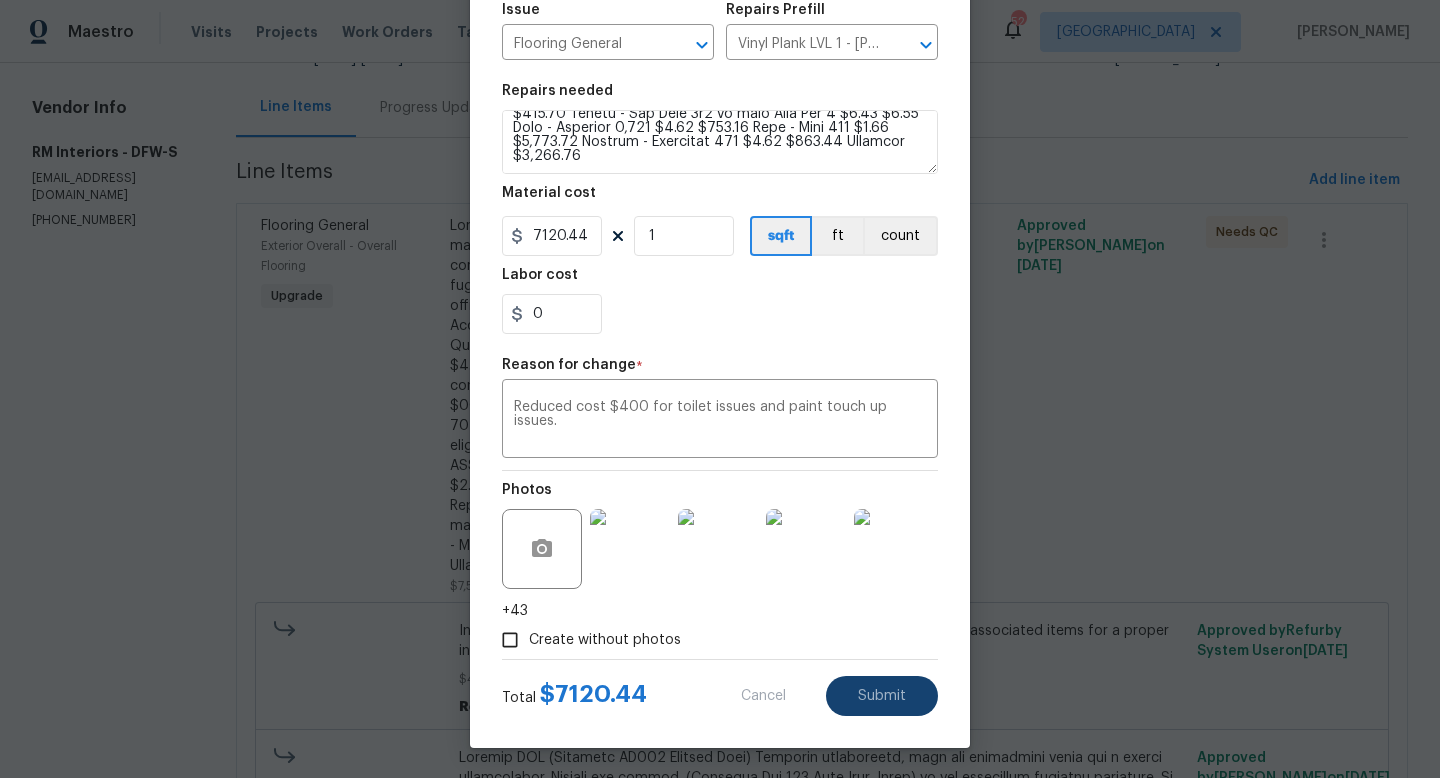 type on "7520.44" 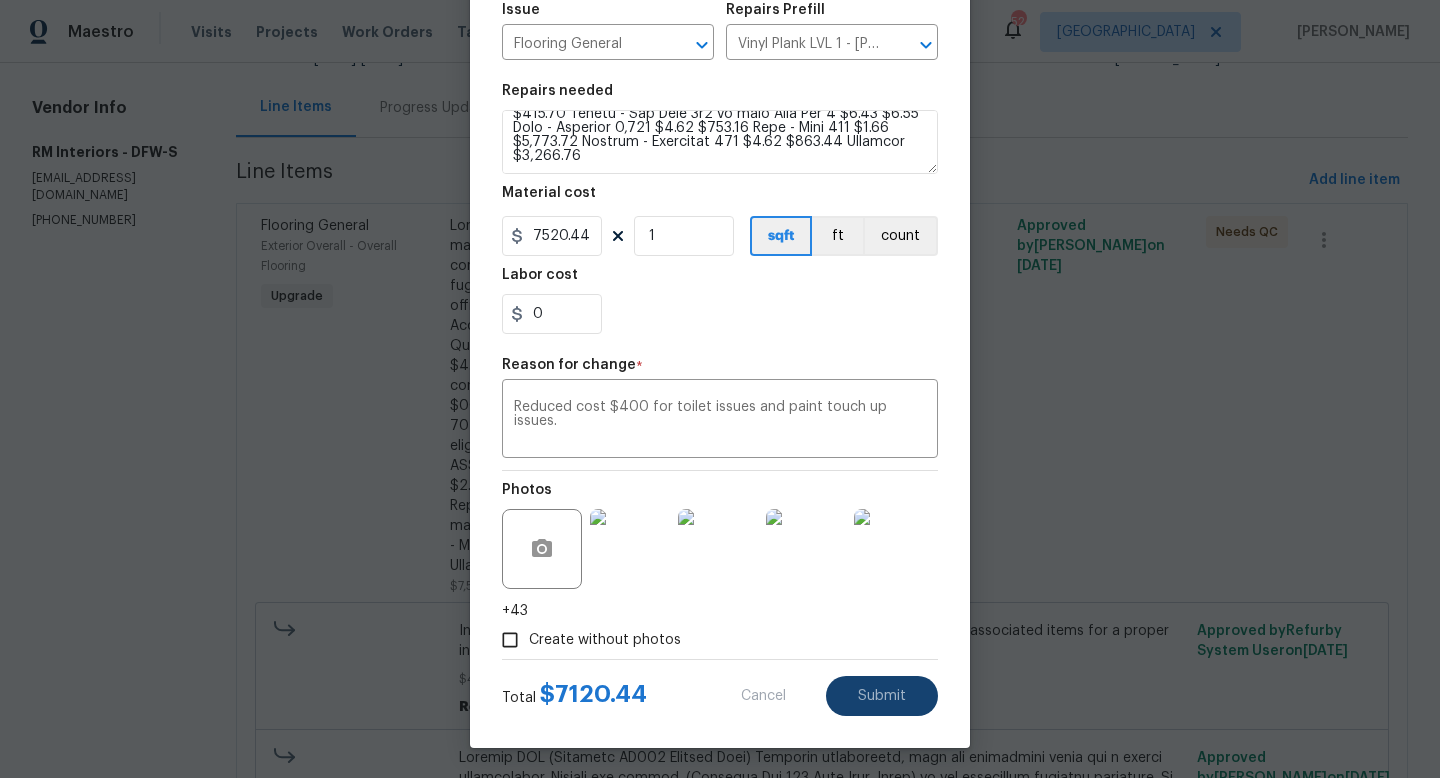 scroll, scrollTop: 266, scrollLeft: 0, axis: vertical 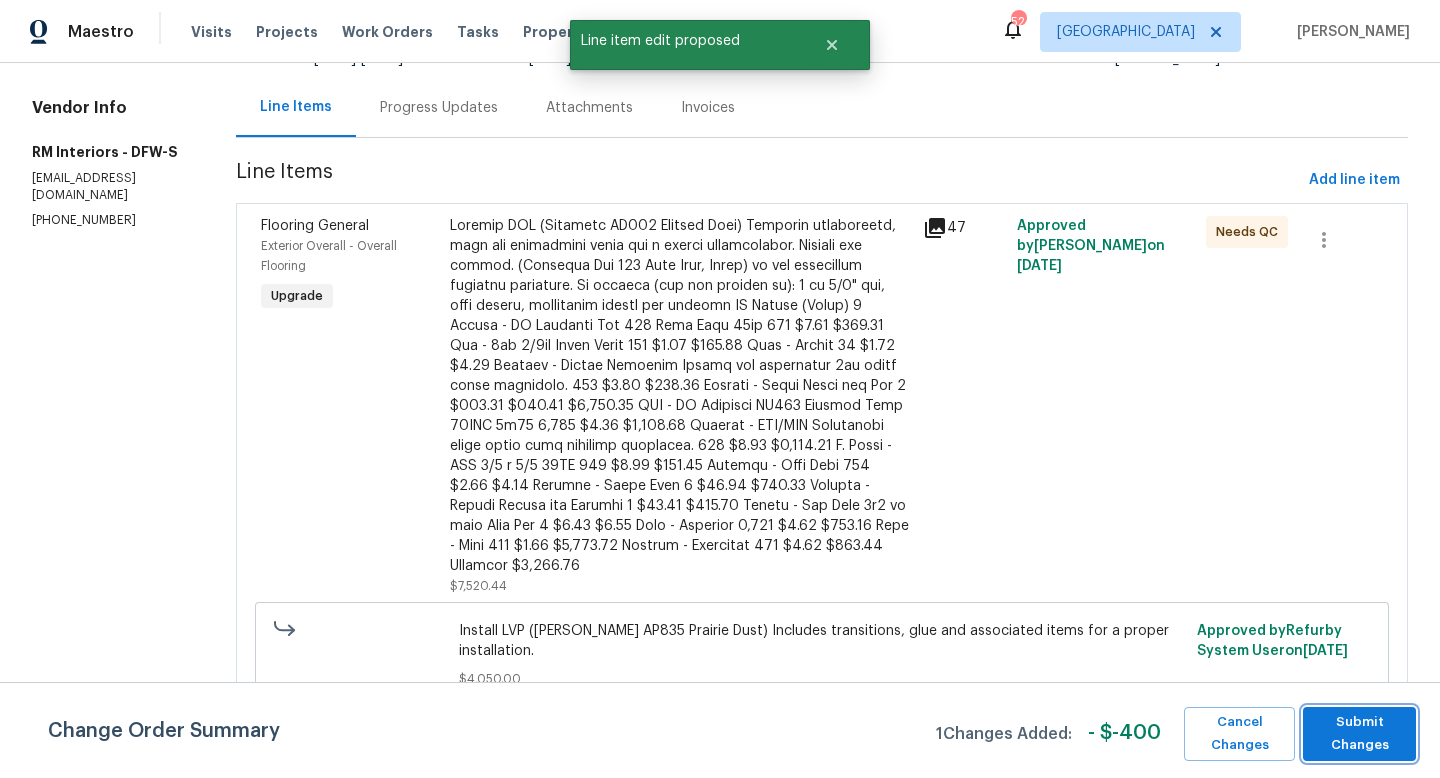 click on "Submit Changes" at bounding box center [1359, 734] 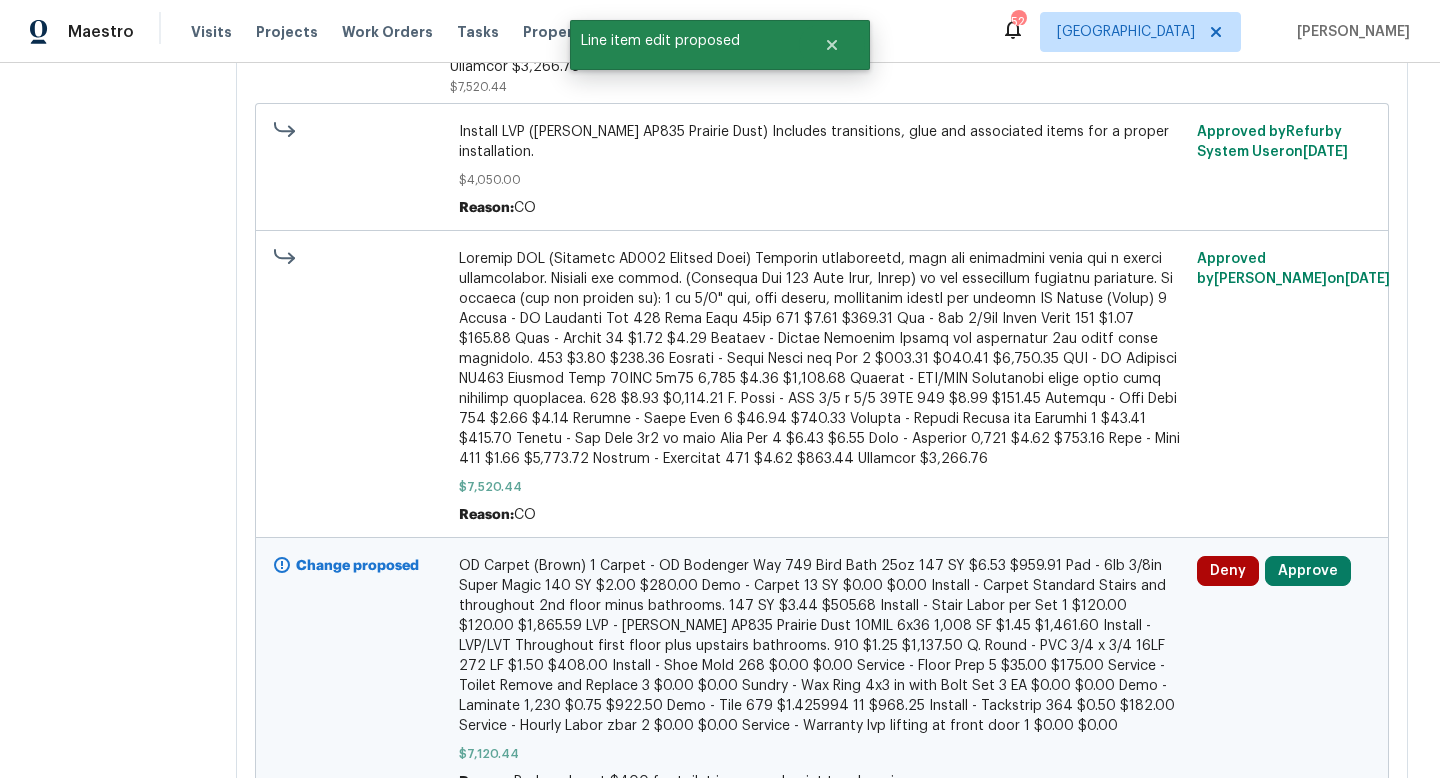 scroll, scrollTop: 668, scrollLeft: 0, axis: vertical 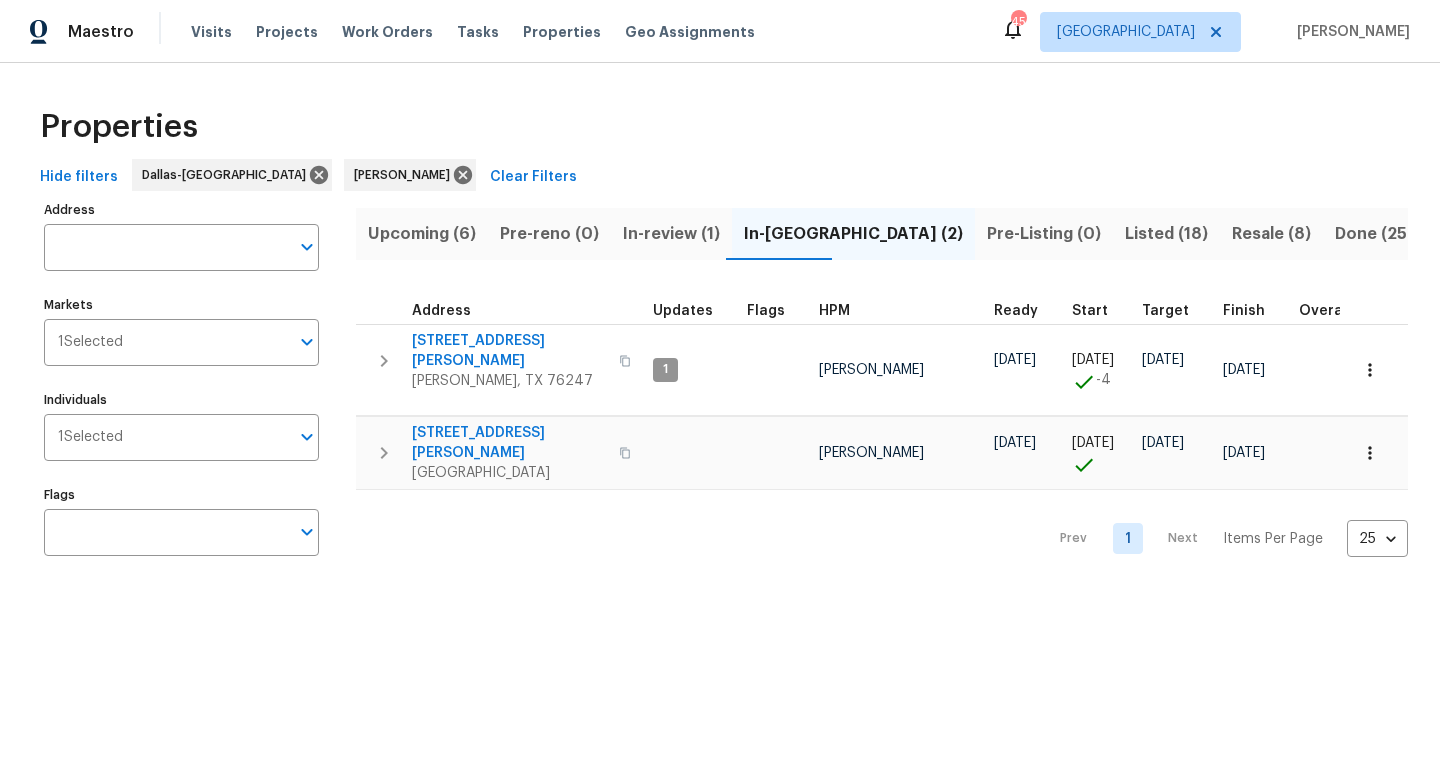 click on "Listed (18)" at bounding box center [1166, 234] 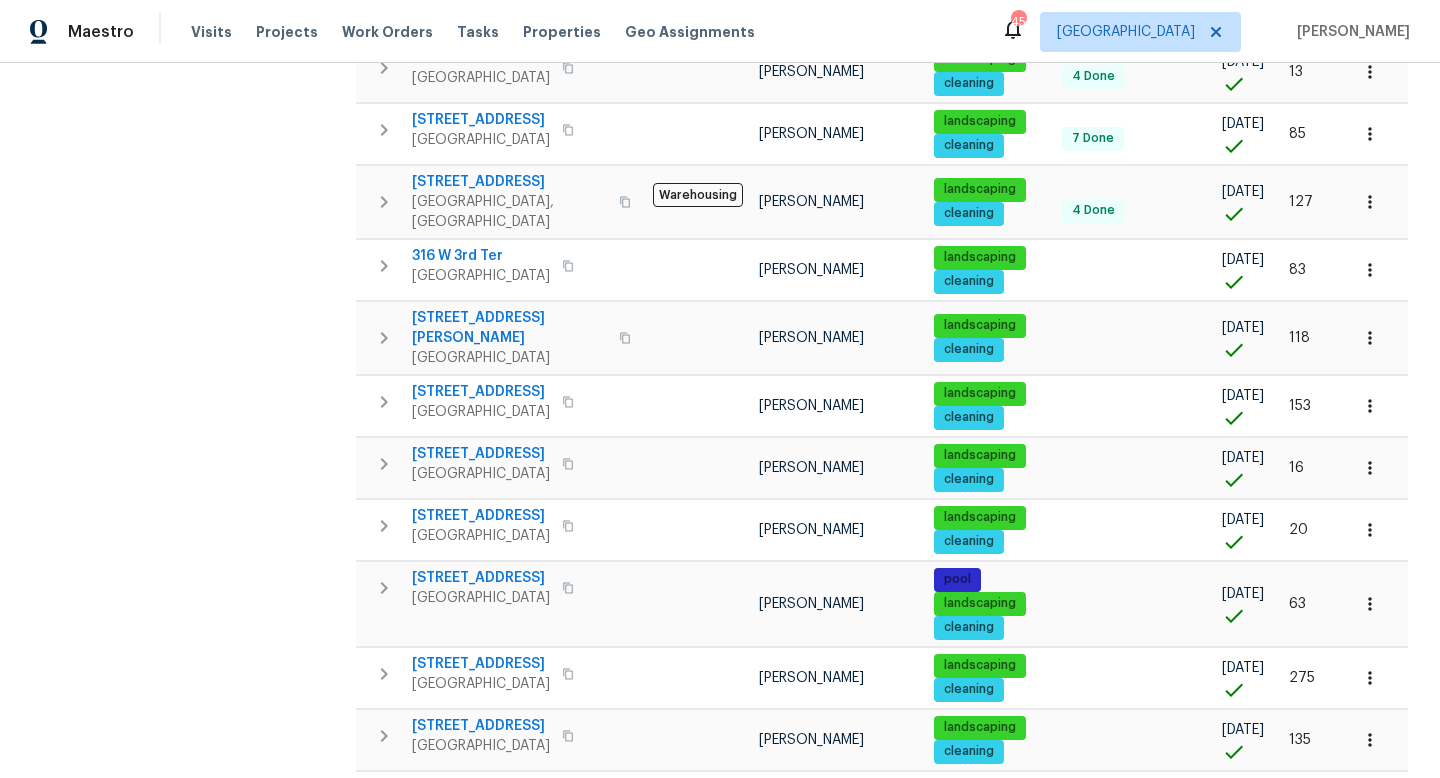 scroll, scrollTop: 780, scrollLeft: 0, axis: vertical 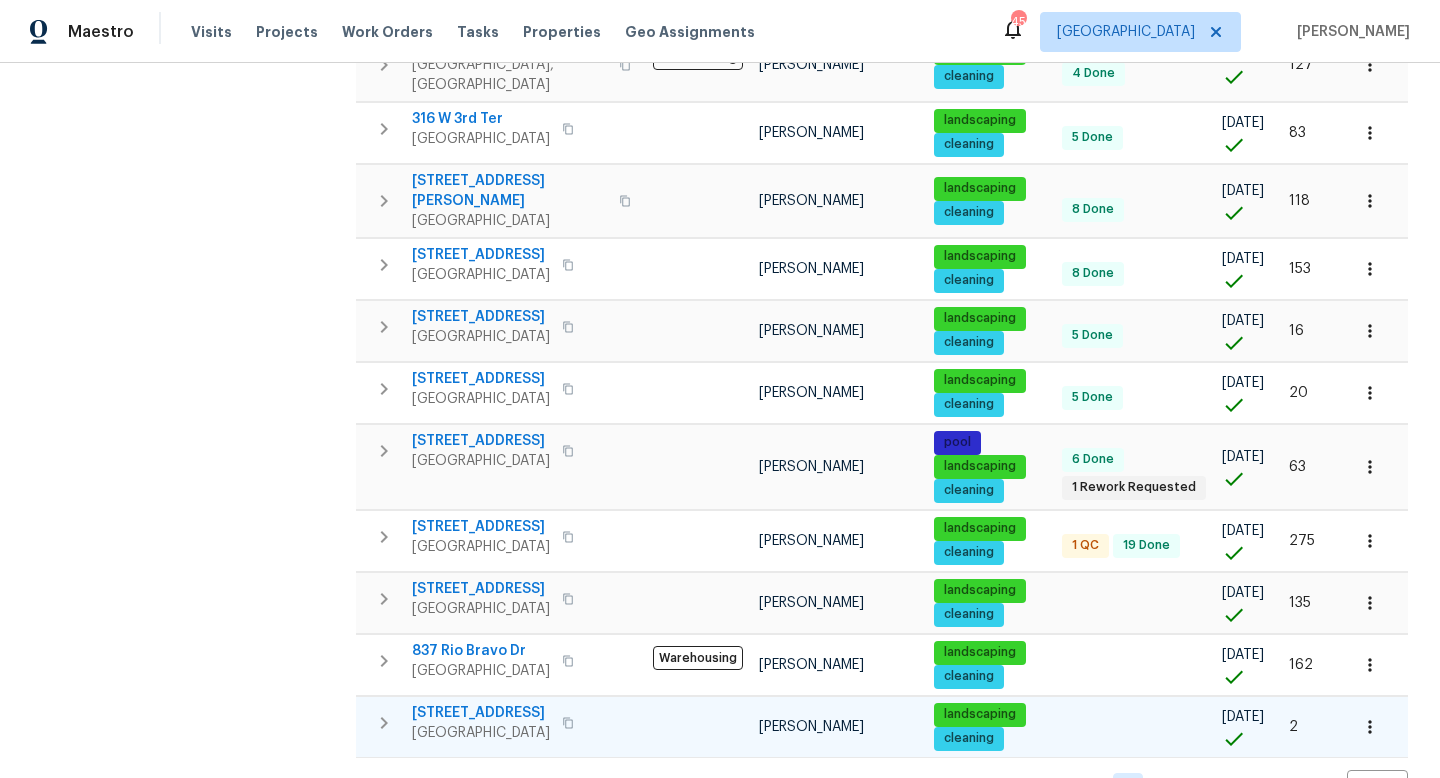 type 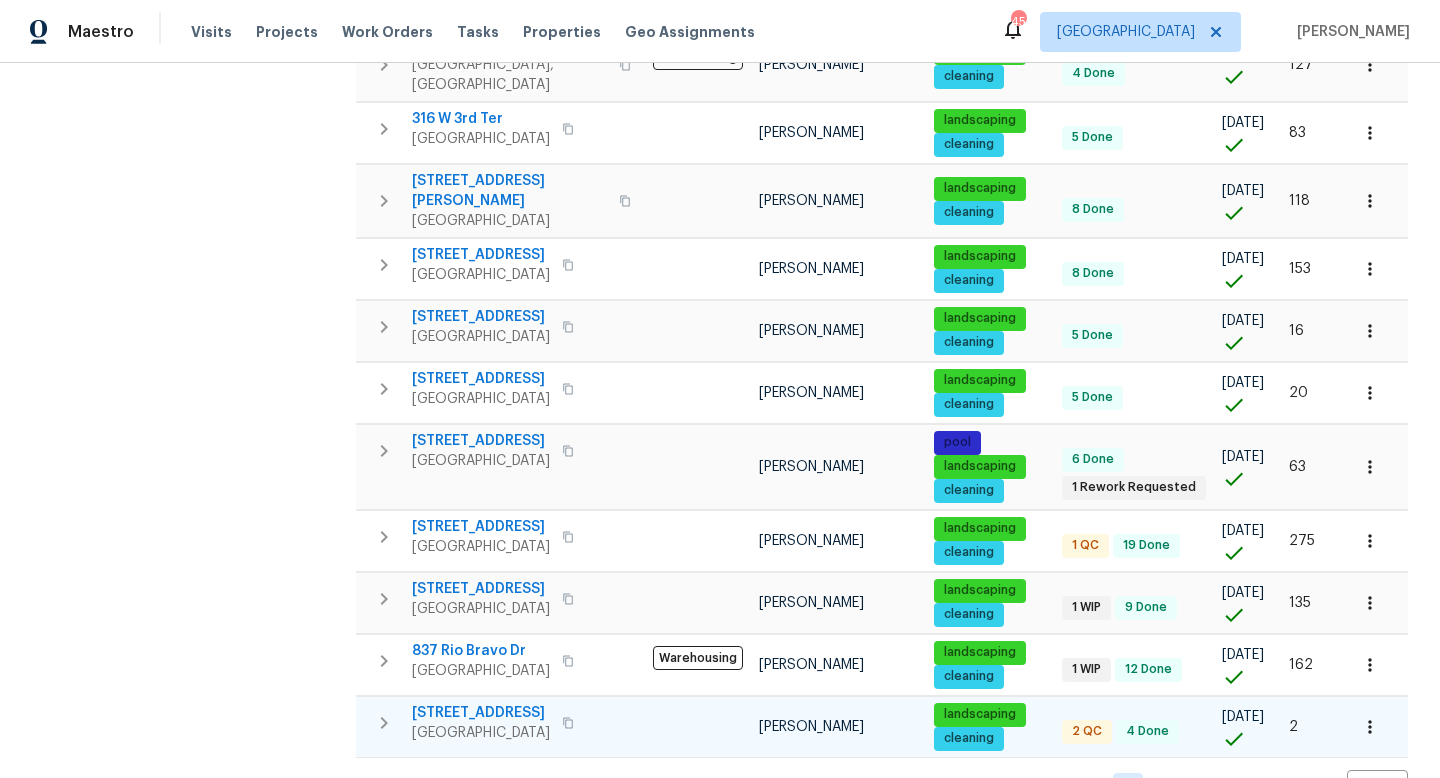click on "[STREET_ADDRESS]" at bounding box center [481, 713] 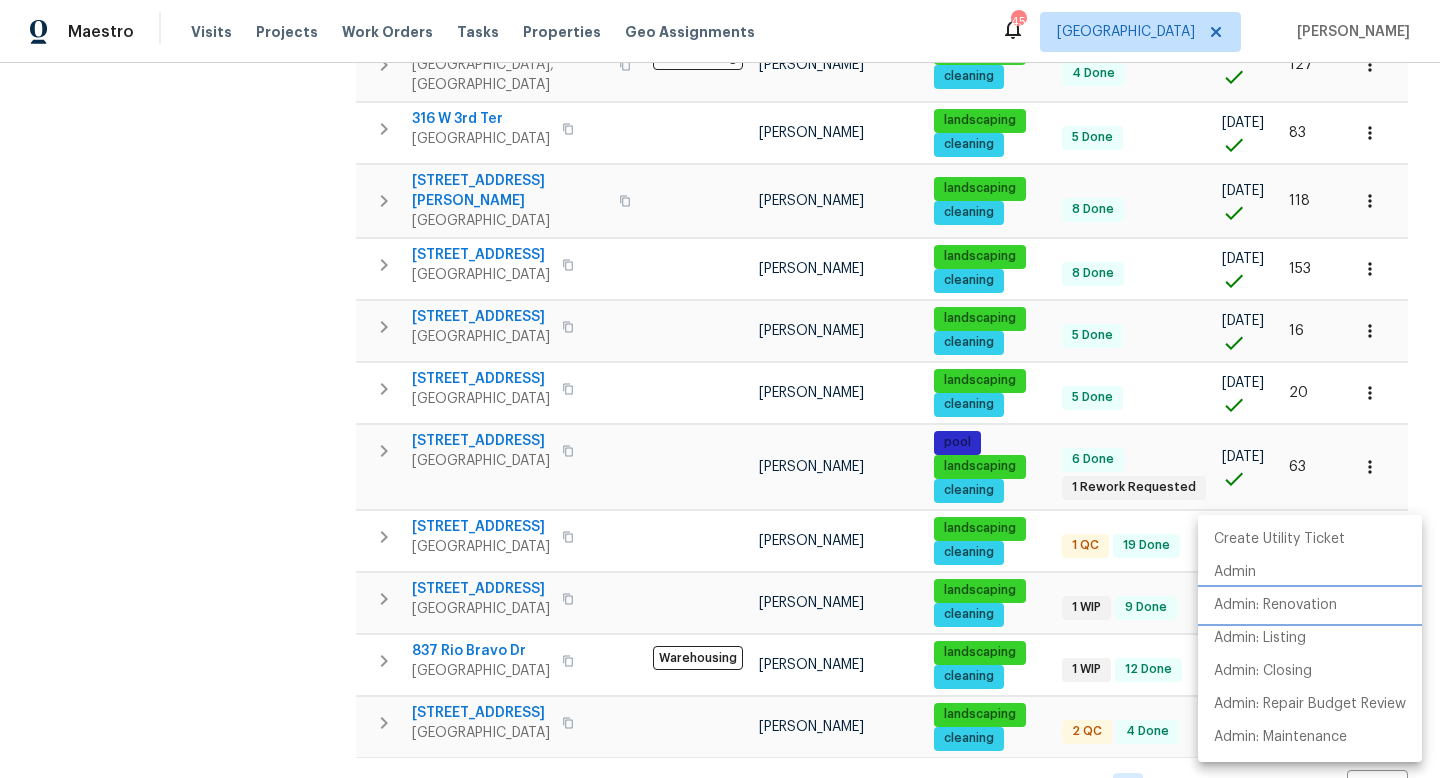 click on "Admin: Renovation" at bounding box center (1275, 605) 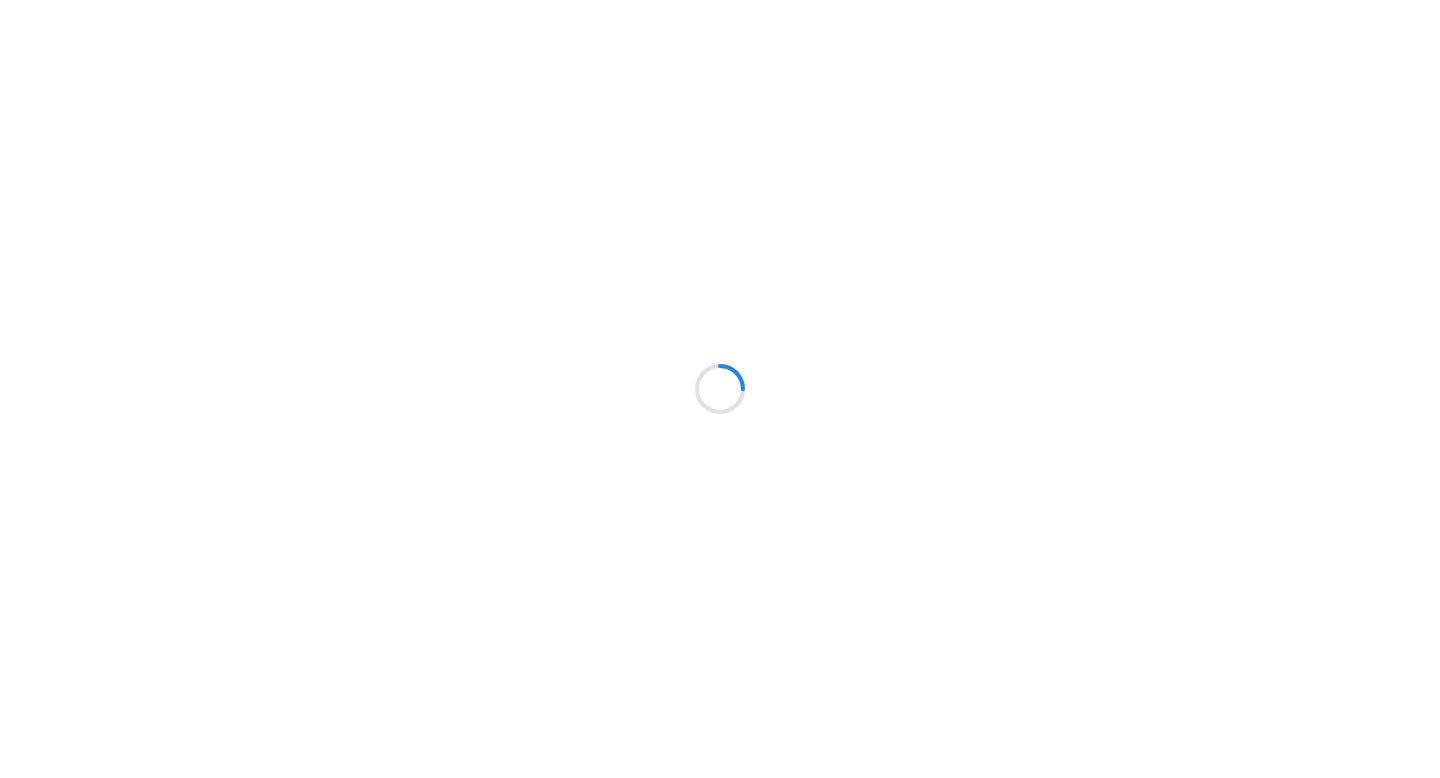 scroll, scrollTop: 0, scrollLeft: 0, axis: both 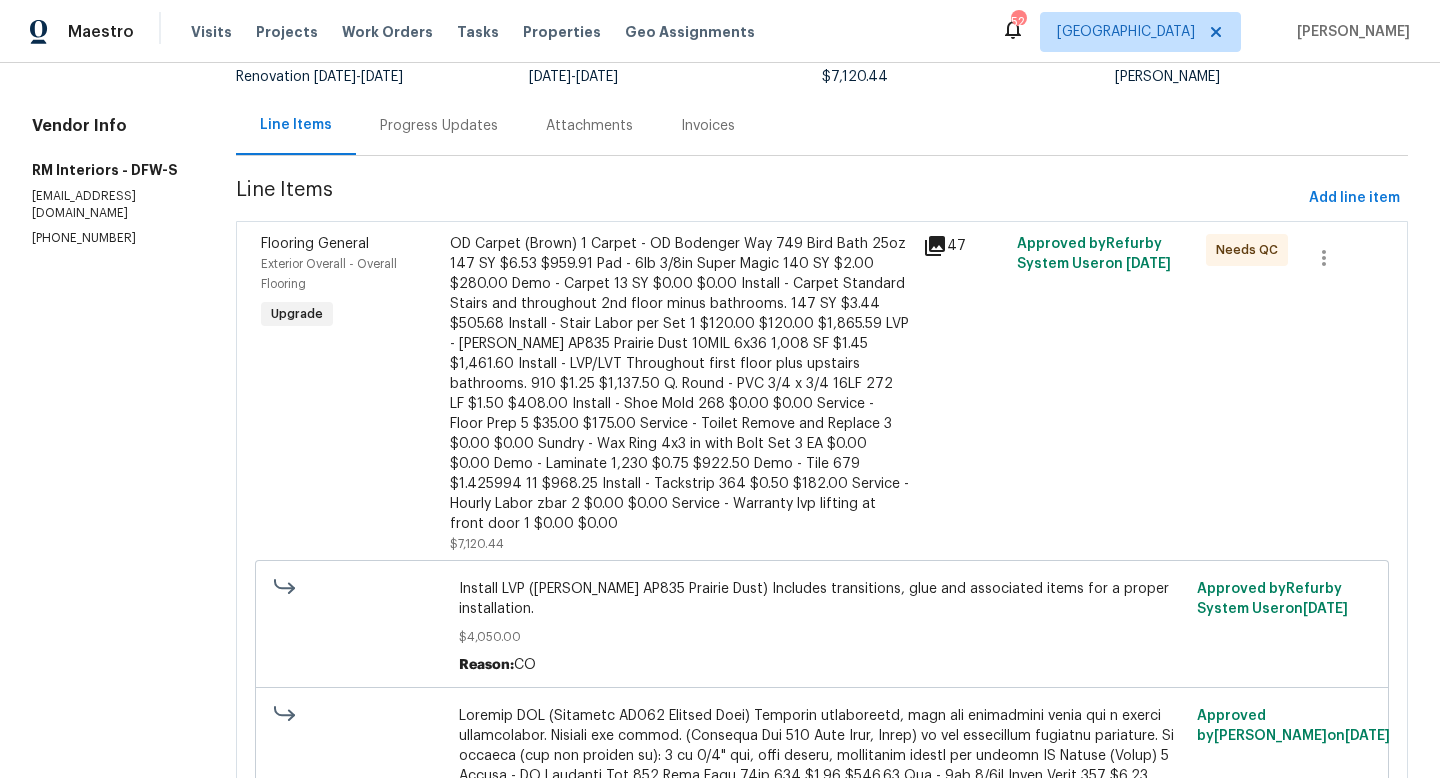 click on "OD Carpet (Brown) 1
Carpet - OD Bodenger Way 749 Bird
Bath 25oz
147 SY $6.53 $959.91
Pad - 6lb 3/8in Super Magic 140 SY $2.00 $280.00
Demo - Carpet 13 SY $0.00 $0.00
Install - Carpet Standard Stairs and throughout 2nd floor
minus bathrooms. 147 SY $3.44 $505.68
Install - Stair Labor per Set 1 $120.00 $120.00
$1,865.59
LVP - [PERSON_NAME] AP835 Prairie
Dust 10MIL 6x36
1,008 SF $1.45 $1,461.60
Install - LVP/LVT Throughout first floor plus upstairs
bathrooms. 910 $1.25 $1,137.50
Q. Round - PVC 3/4 x 3/4 16LF 272 LF $1.50 $408.00
Install - Shoe Mold 268 $0.00 $0.00
Service - Floor Prep 5 $35.00 $175.00
Service - Toilet Remove and
Replace
3 $0.00 $0.00
Sundry - Wax Ring 4x3 in with Bolt
Set
3 EA $0.00 $0.00
Demo - Laminate 1,230 $0.75 $922.50
Demo - Tile 679 $1.425994
11
$968.25
Install - Tackstrip 364 $0.50 $182.00
Service - Hourly Labor zbar 2 $0.00 $0.00
Service - Warranty lvp lifting at front door 1 $0.00 $0.00" at bounding box center [680, 384] 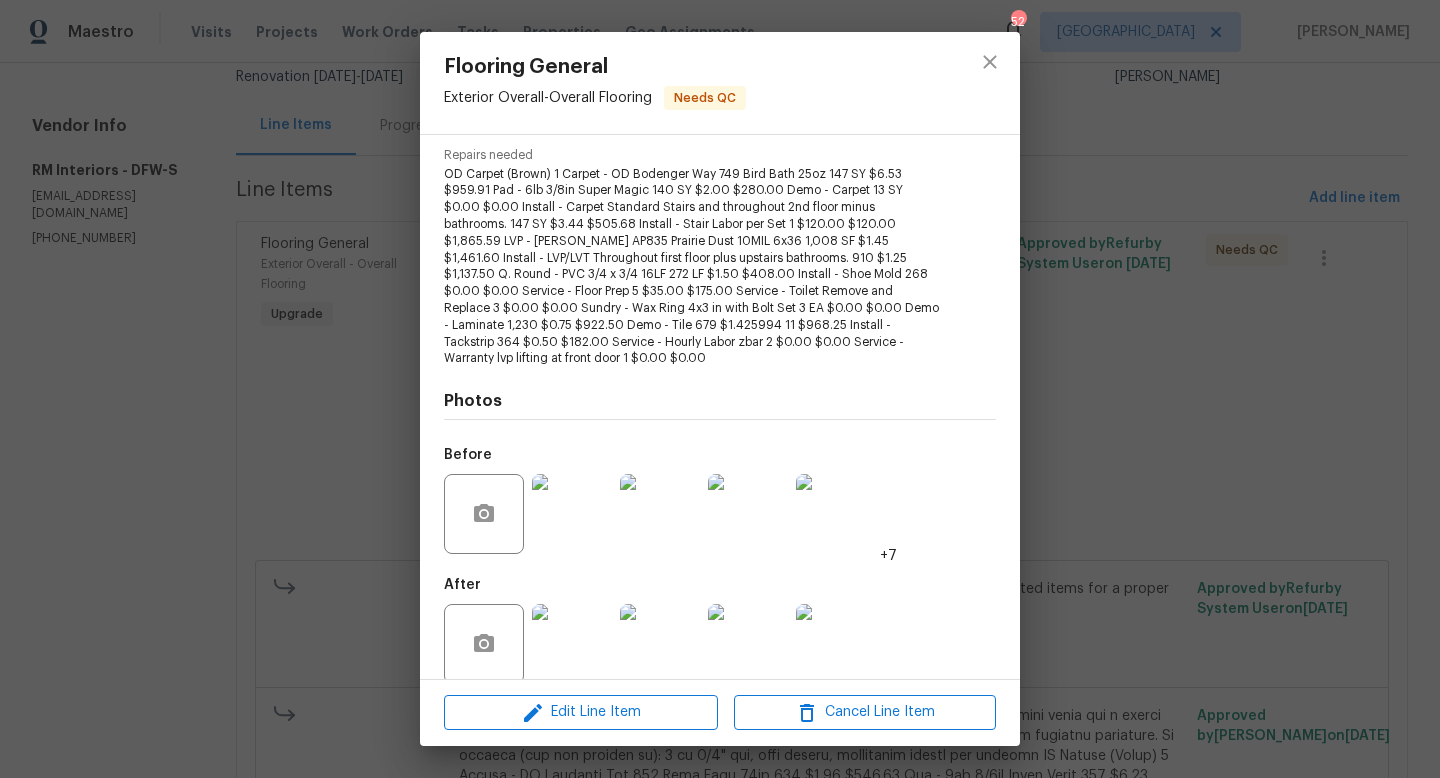 scroll, scrollTop: 686, scrollLeft: 0, axis: vertical 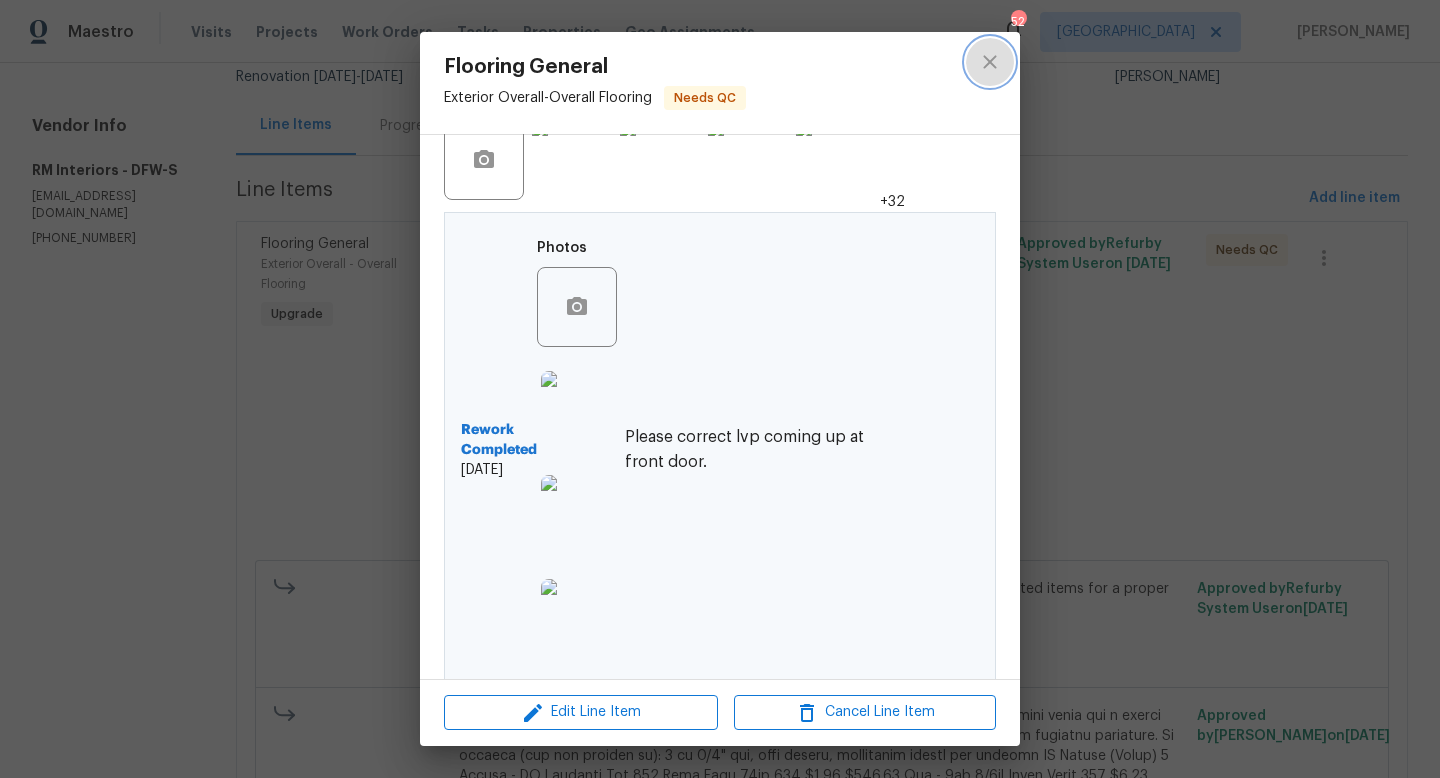click 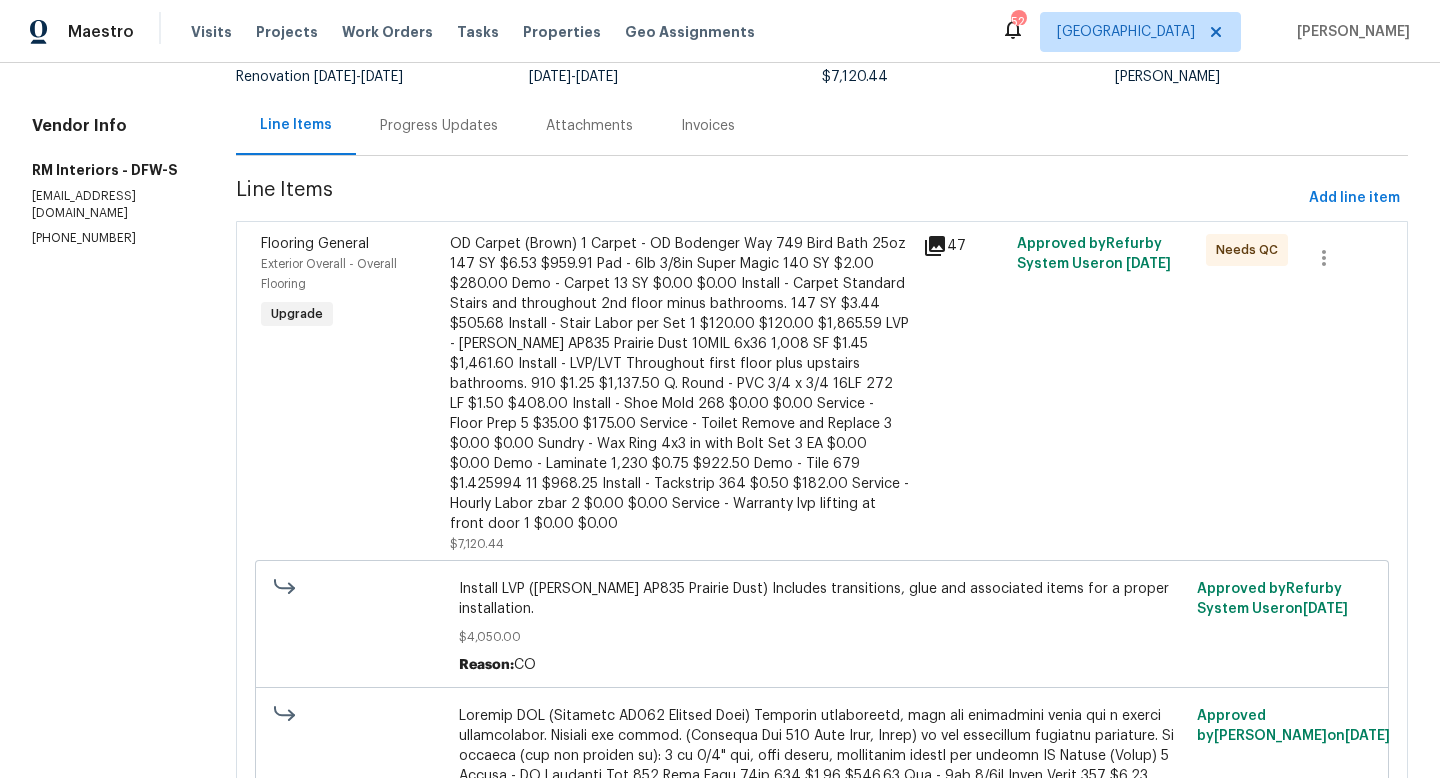 scroll, scrollTop: 0, scrollLeft: 0, axis: both 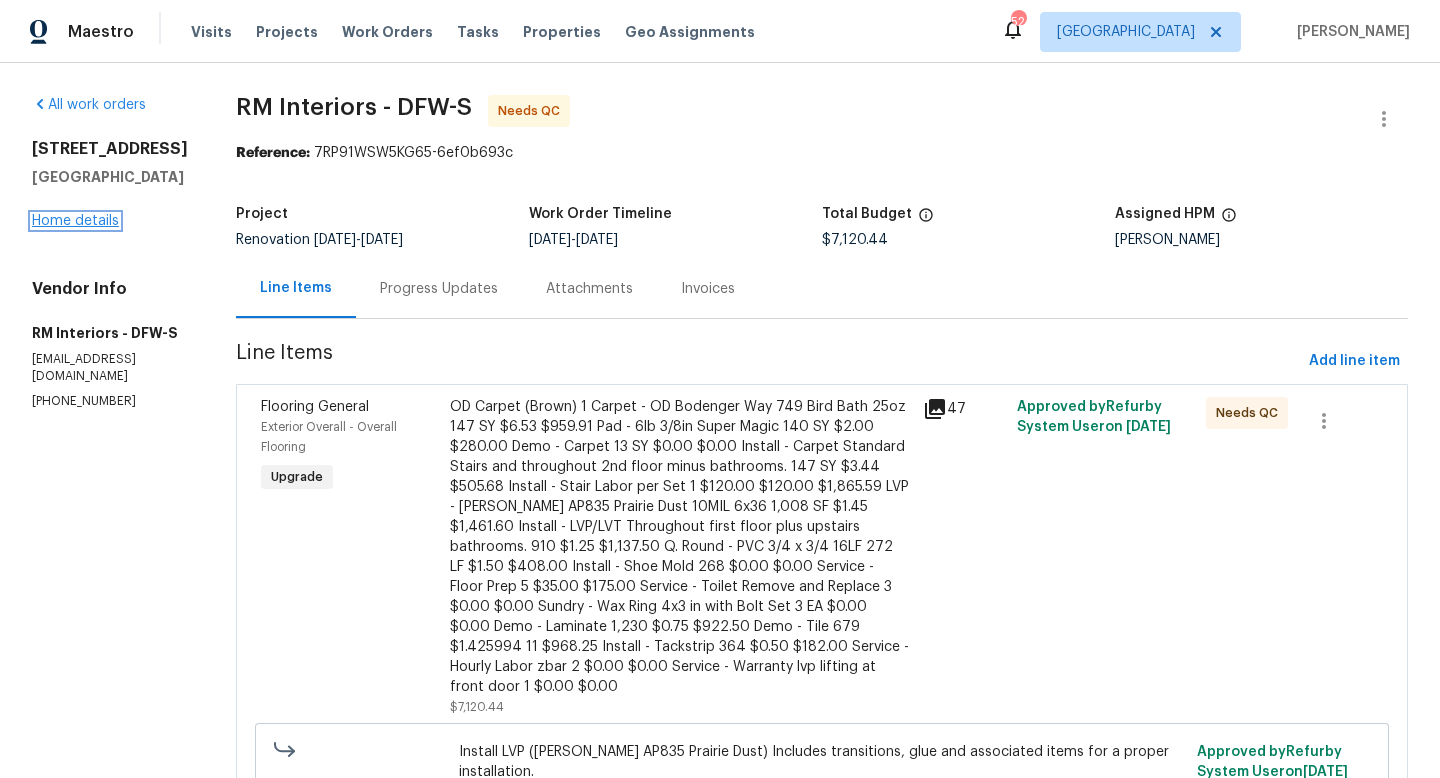 click on "Home details" at bounding box center [75, 221] 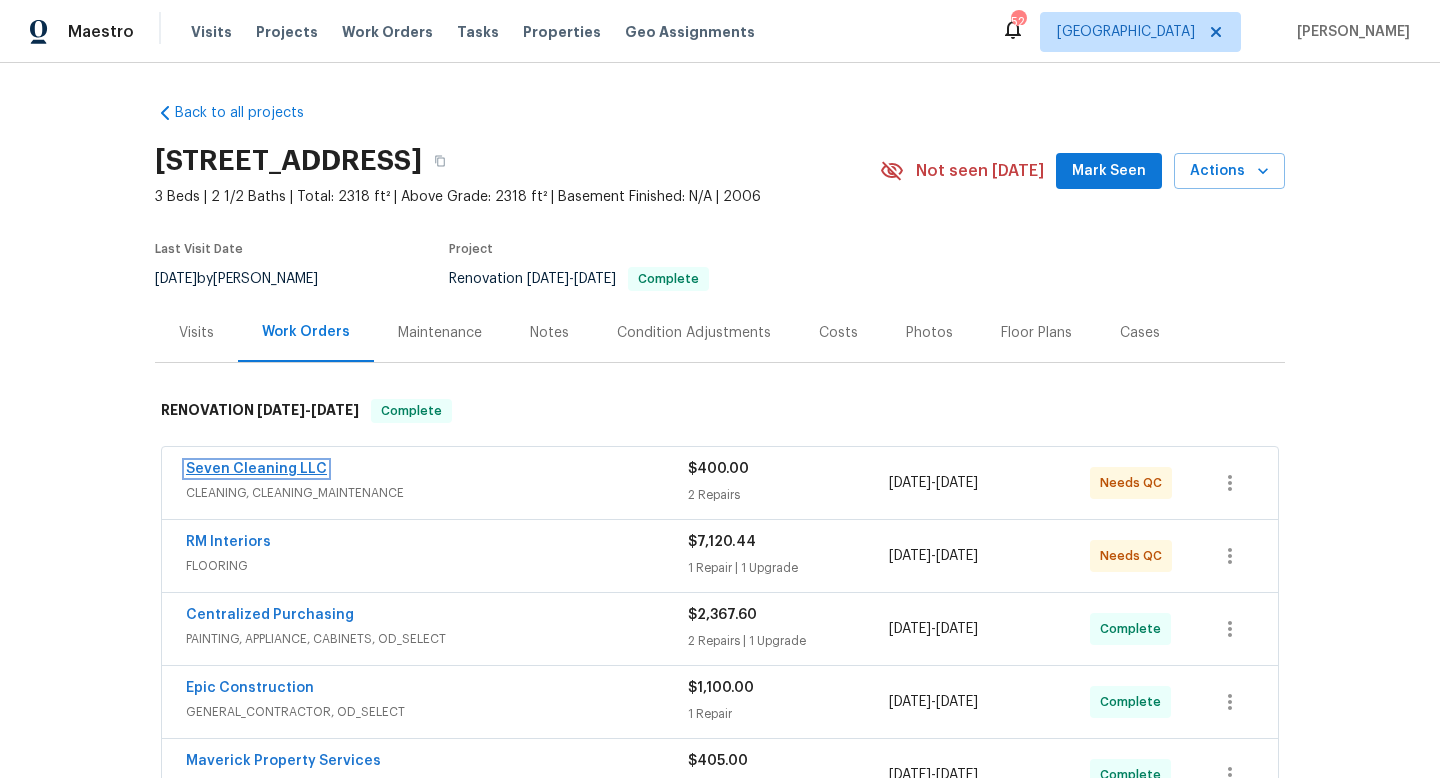 click on "Seven Cleaning LLC" at bounding box center (256, 469) 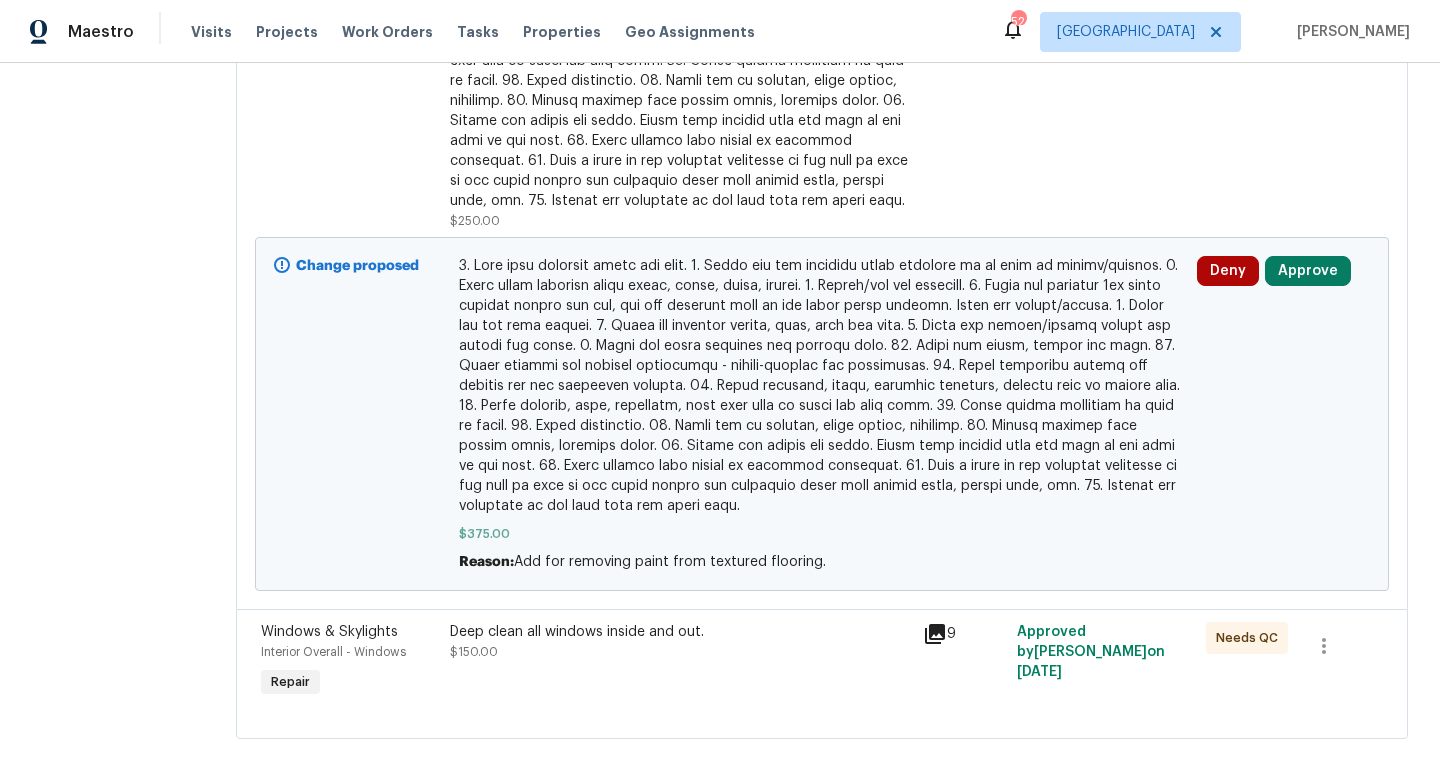 scroll, scrollTop: 0, scrollLeft: 0, axis: both 